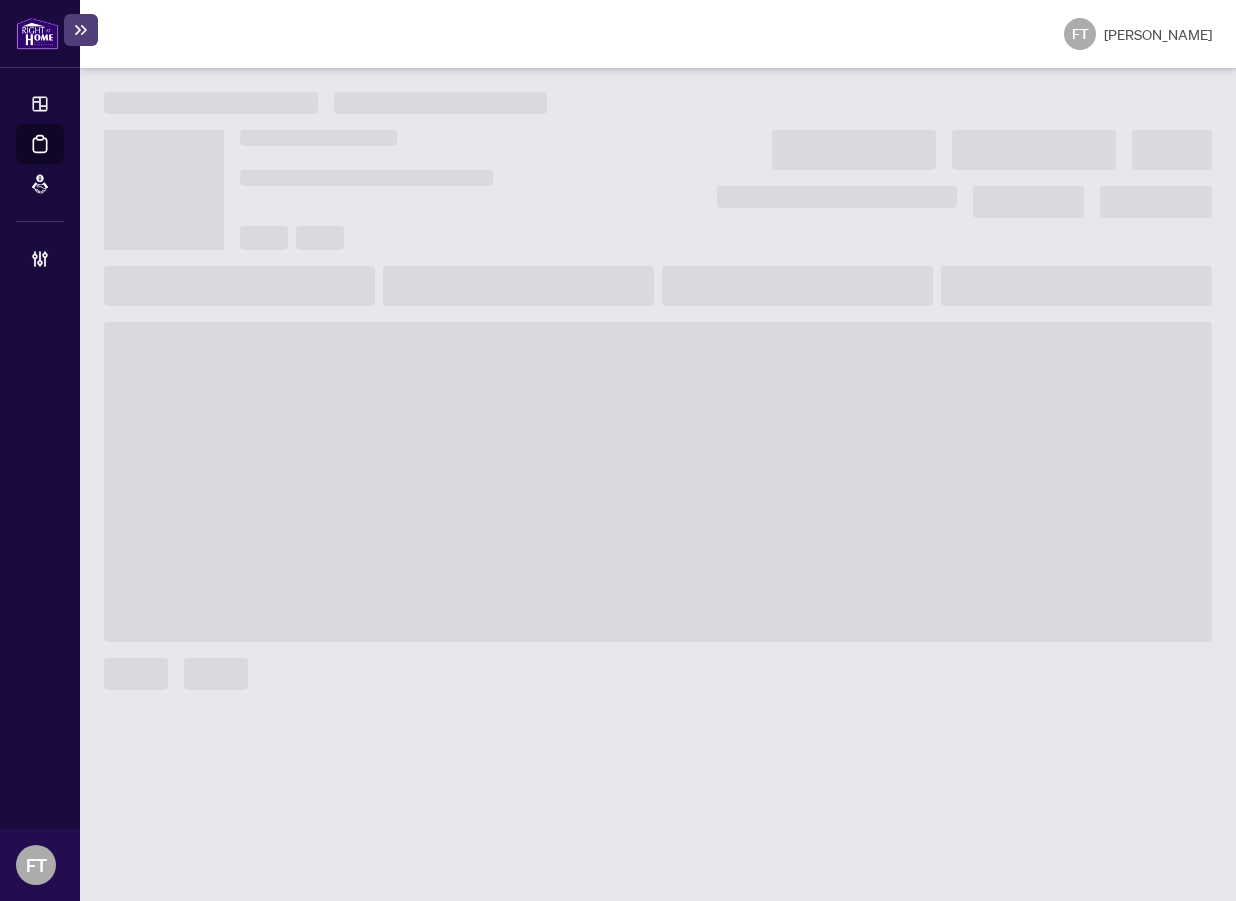 scroll, scrollTop: 0, scrollLeft: 0, axis: both 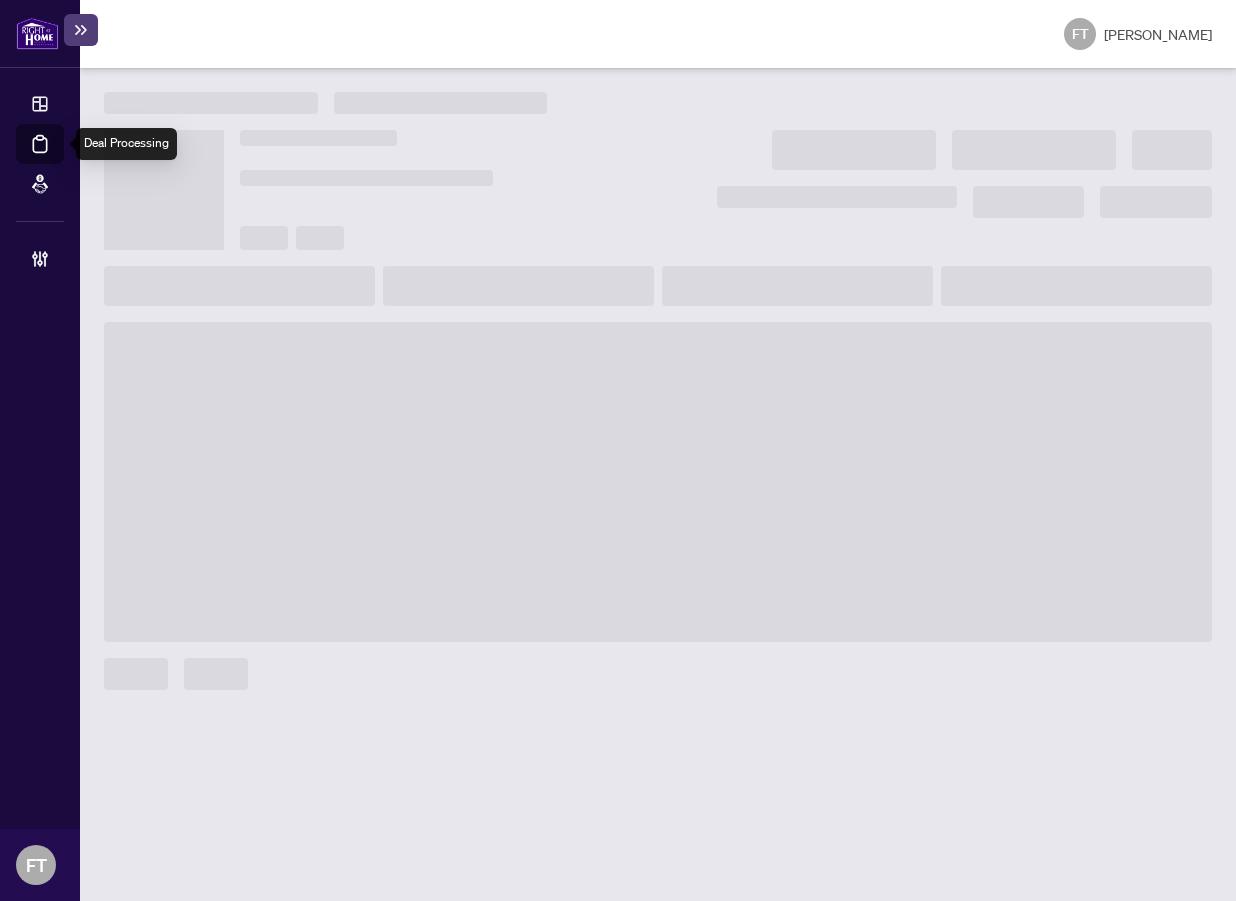 click on "Deal Processing" at bounding box center [63, 158] 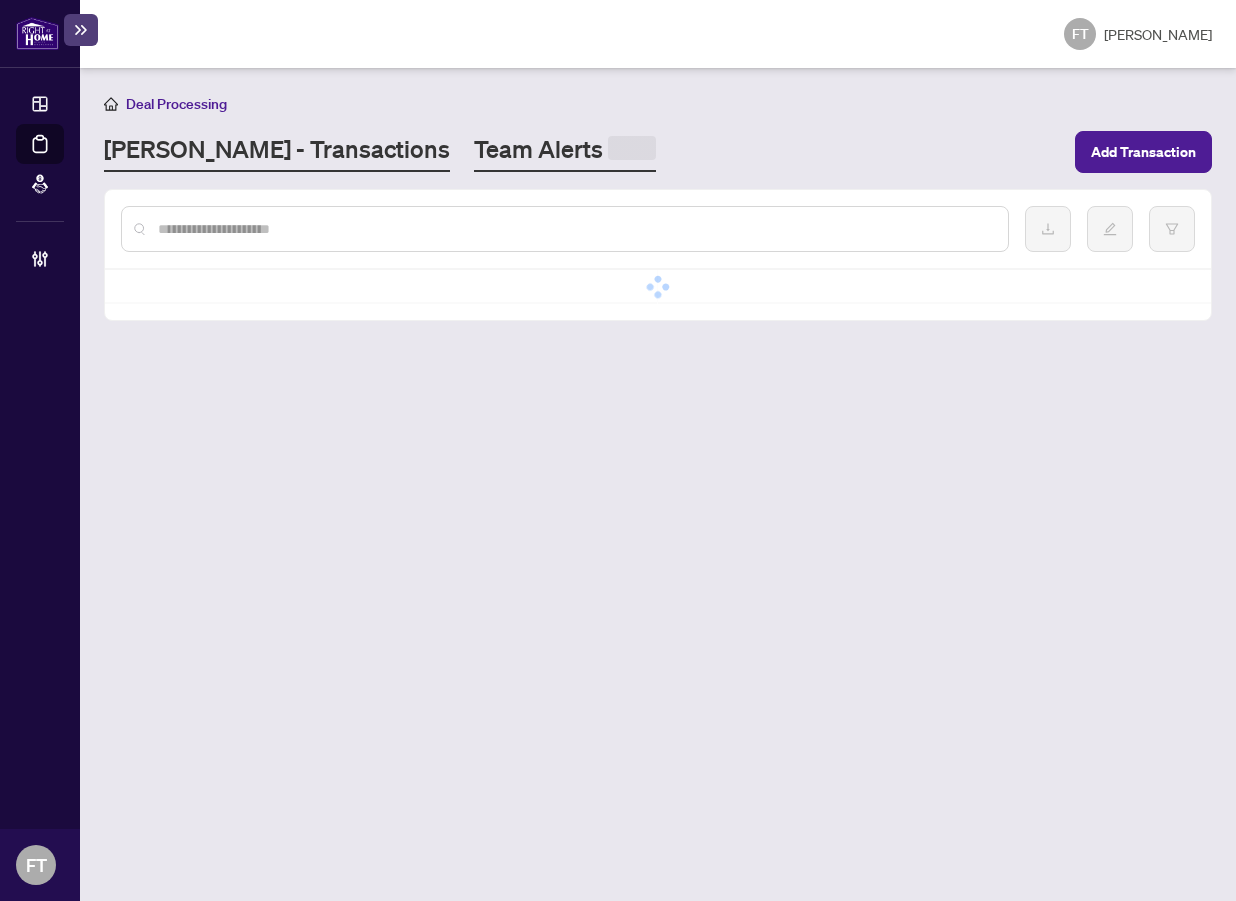 click on "Team Alerts" at bounding box center (565, 152) 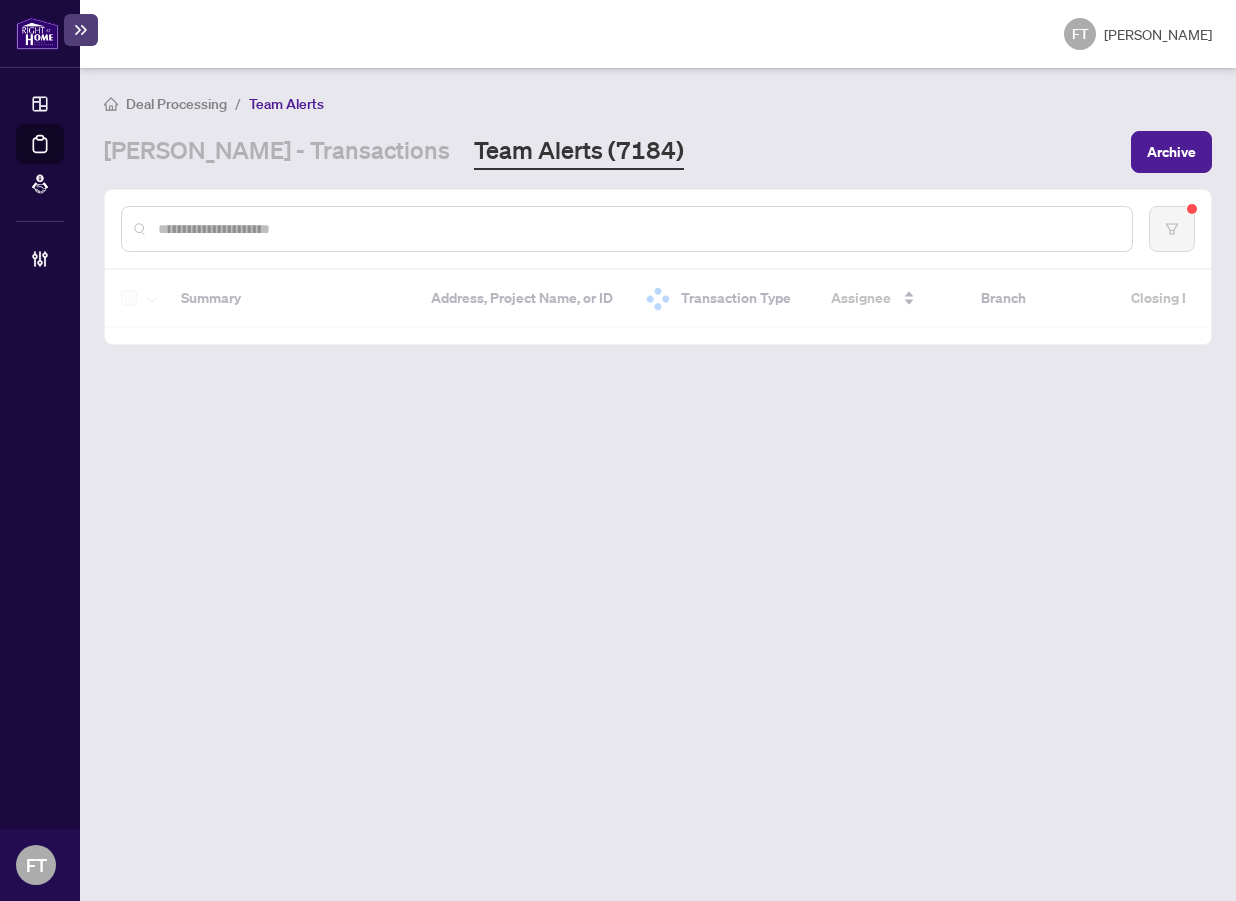 click on "Deal Processing / Team Alerts [PERSON_NAME] - Transactions Team Alerts   (7184) Archive Summary Address, Project Name, or ID Transaction Type Assignee Branch Closing Date Date Added                   Simple Empty No data" at bounding box center (658, 484) 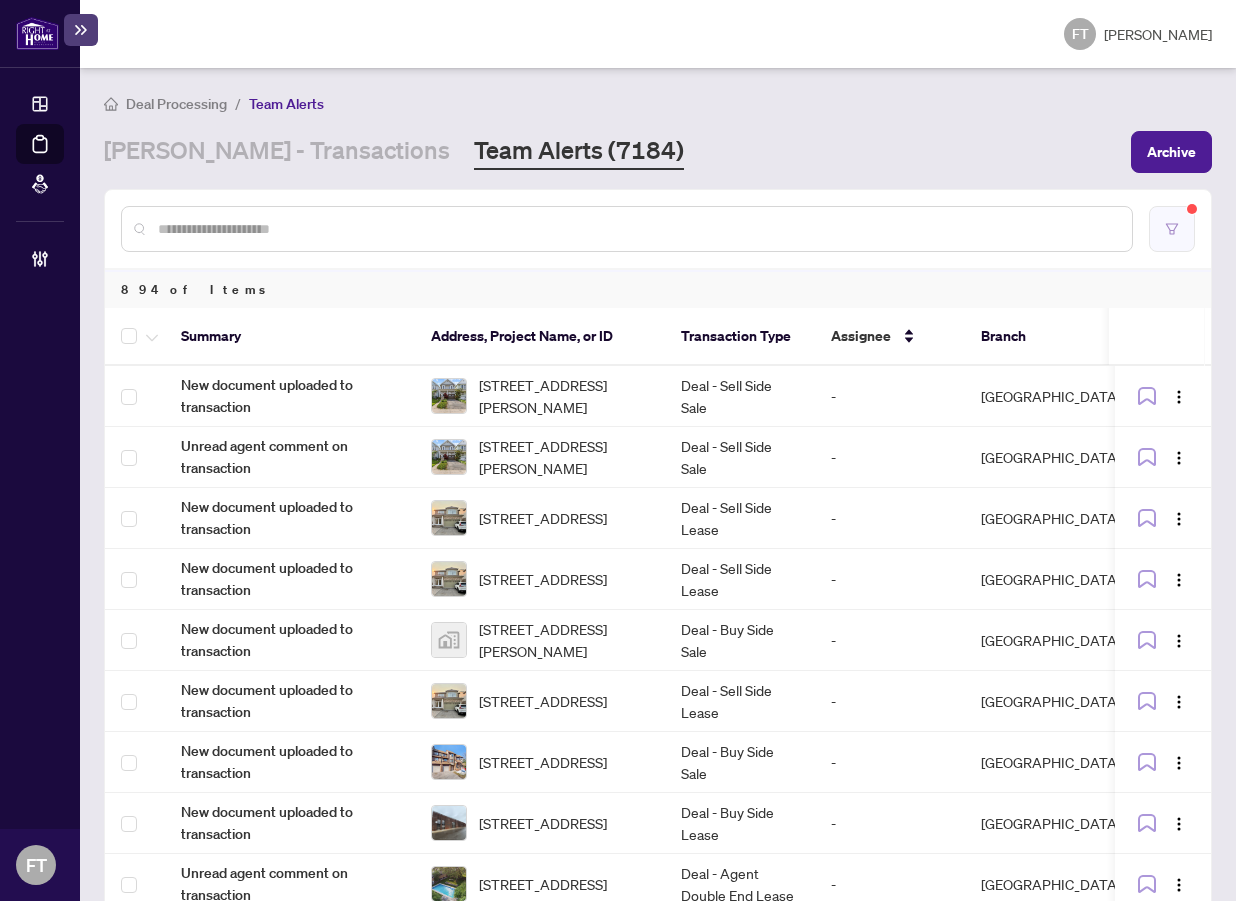 click 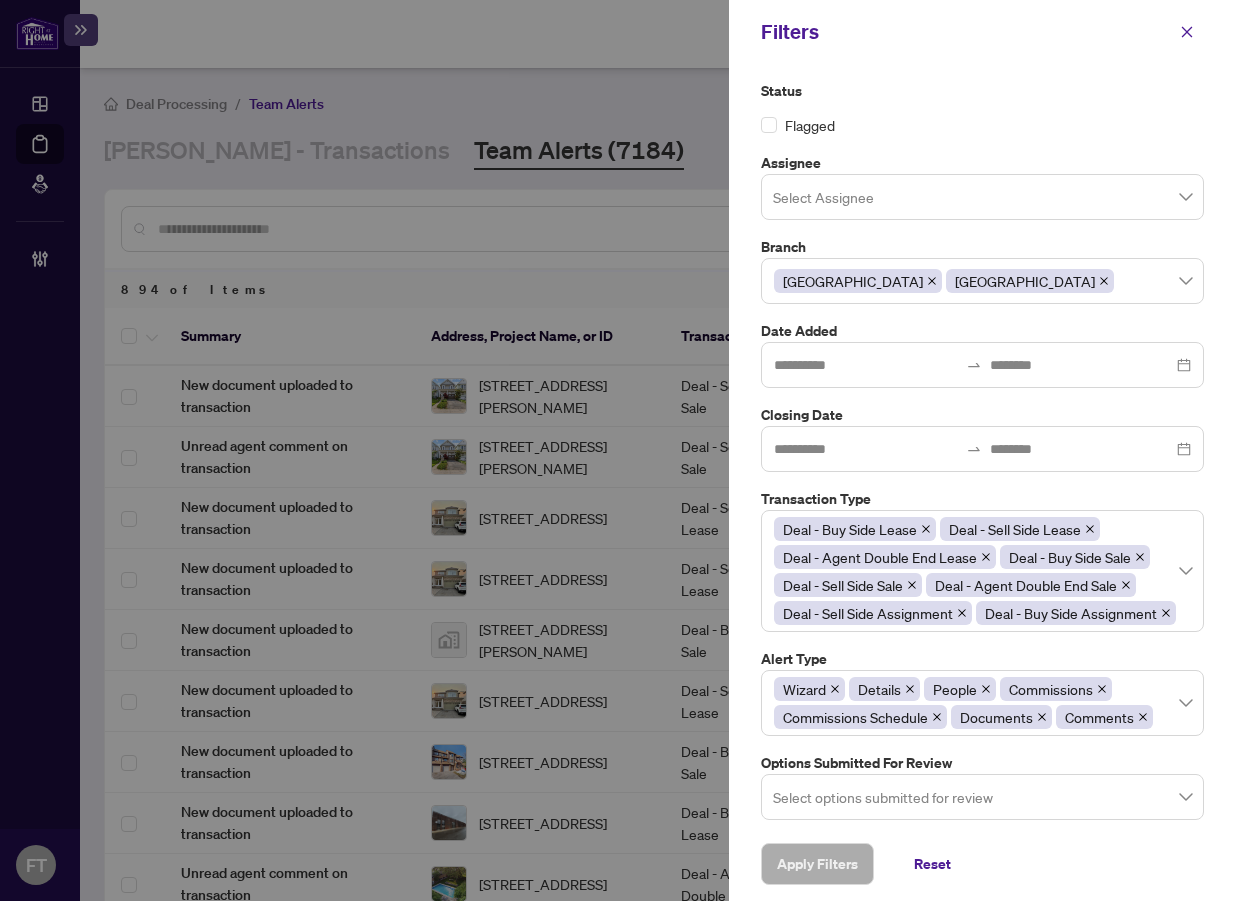 drag, startPoint x: 612, startPoint y: 104, endPoint x: 1042, endPoint y: 5, distance: 441.24936 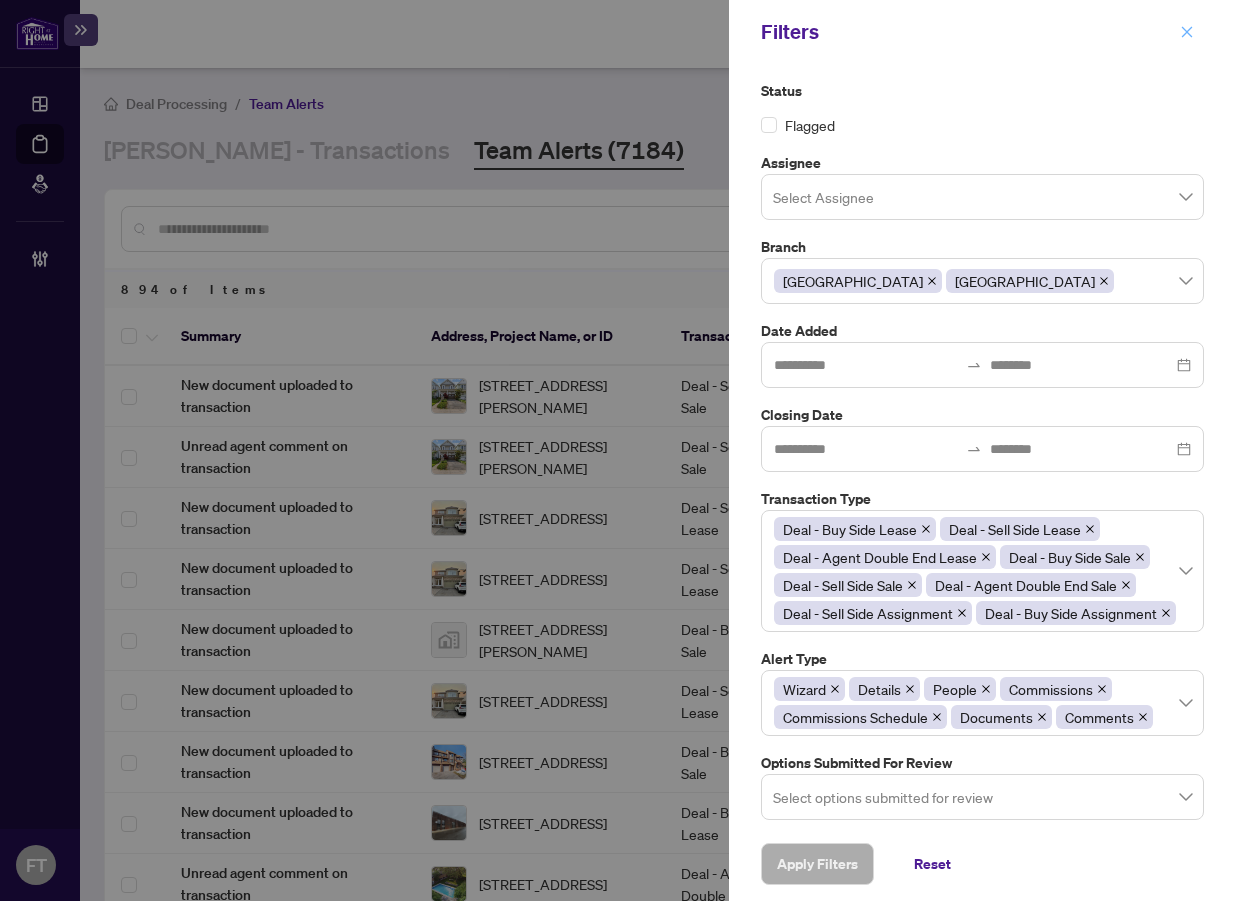 click 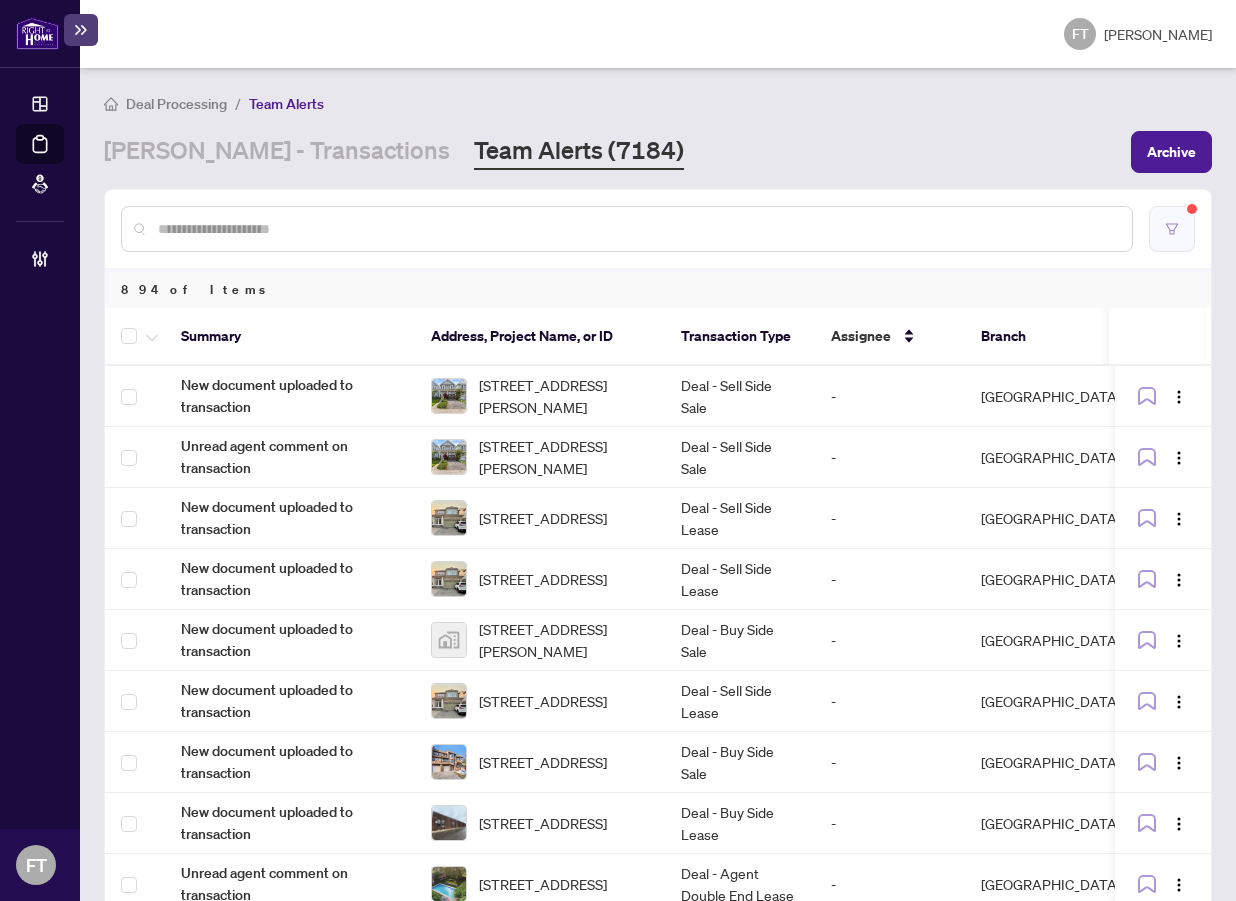 click at bounding box center (1172, 229) 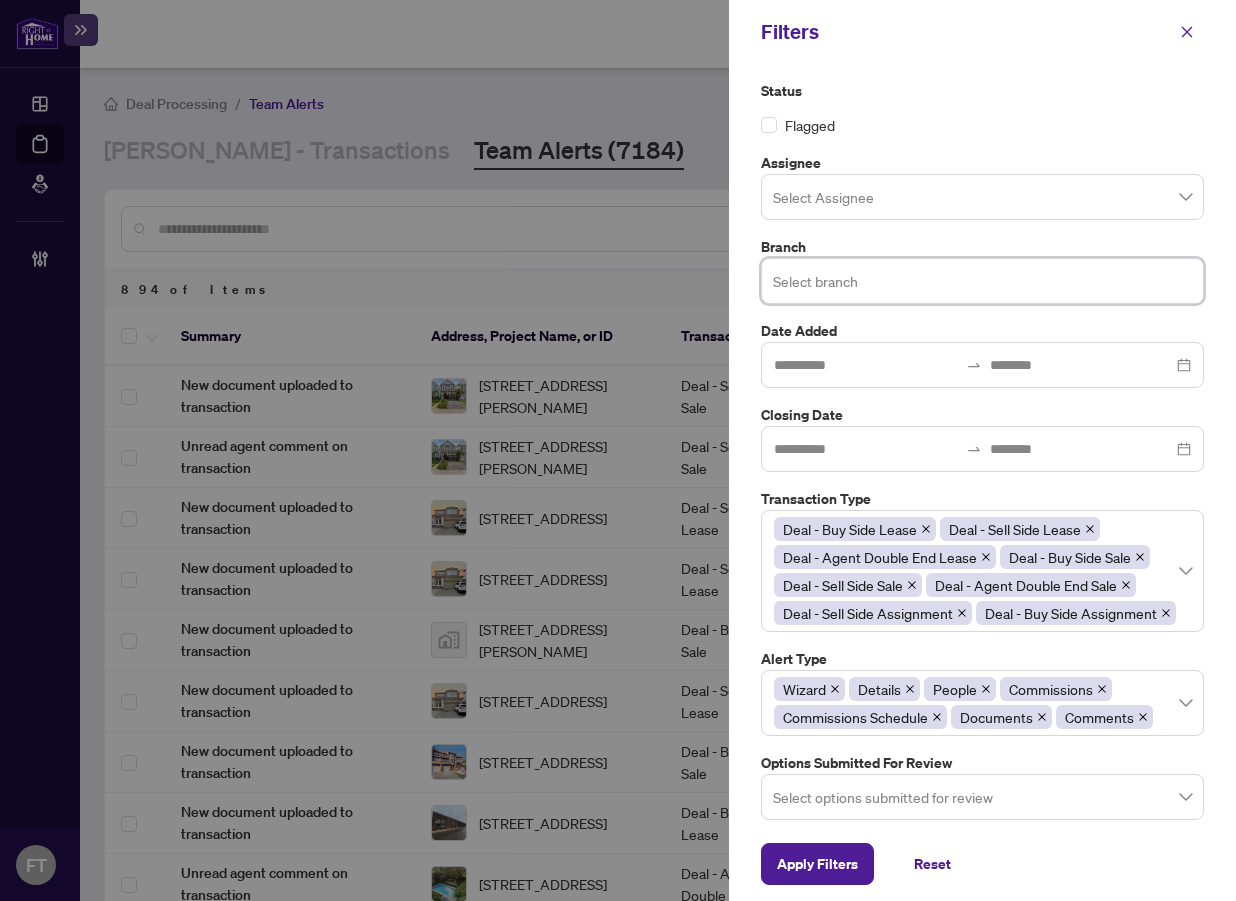 click at bounding box center (982, 280) 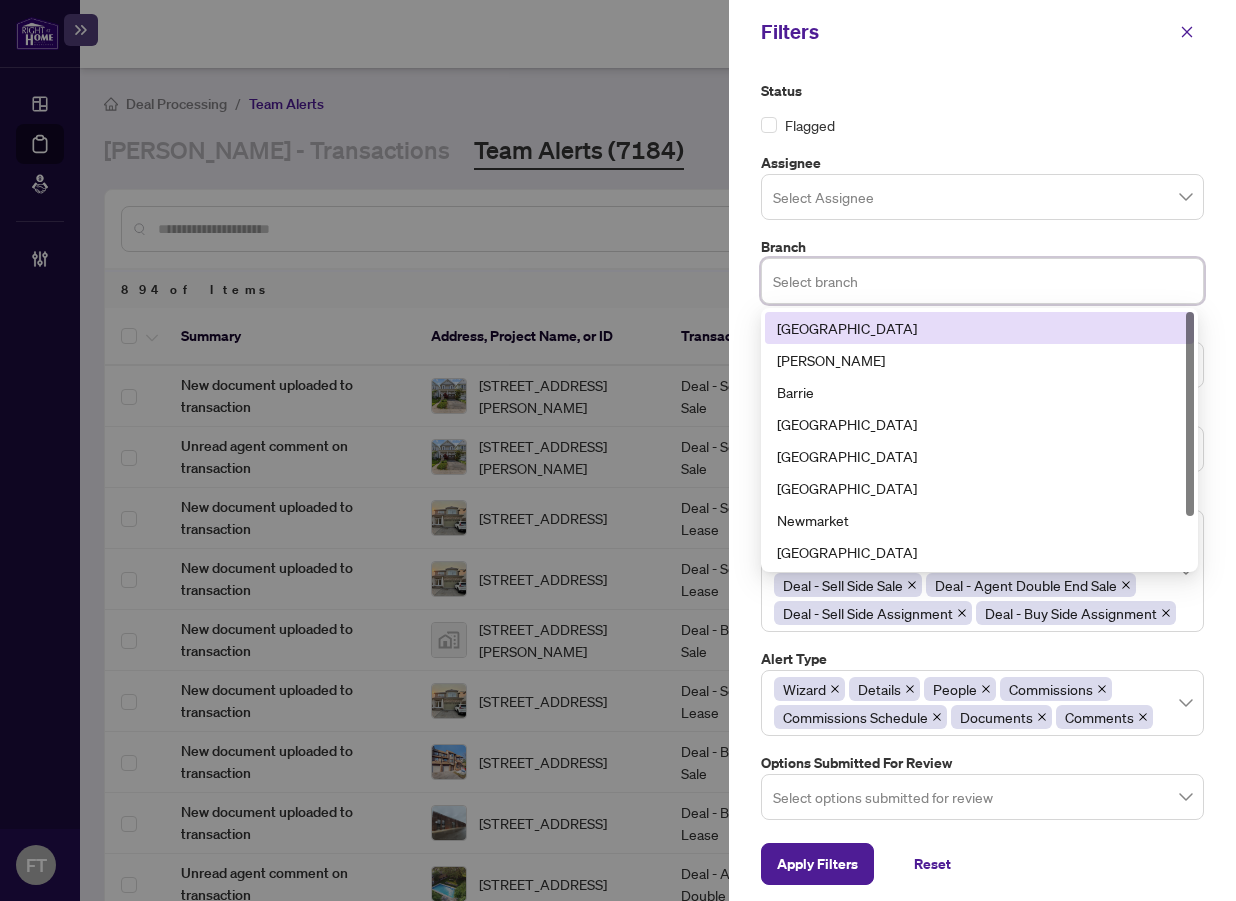 click on "[GEOGRAPHIC_DATA]" at bounding box center (979, 328) 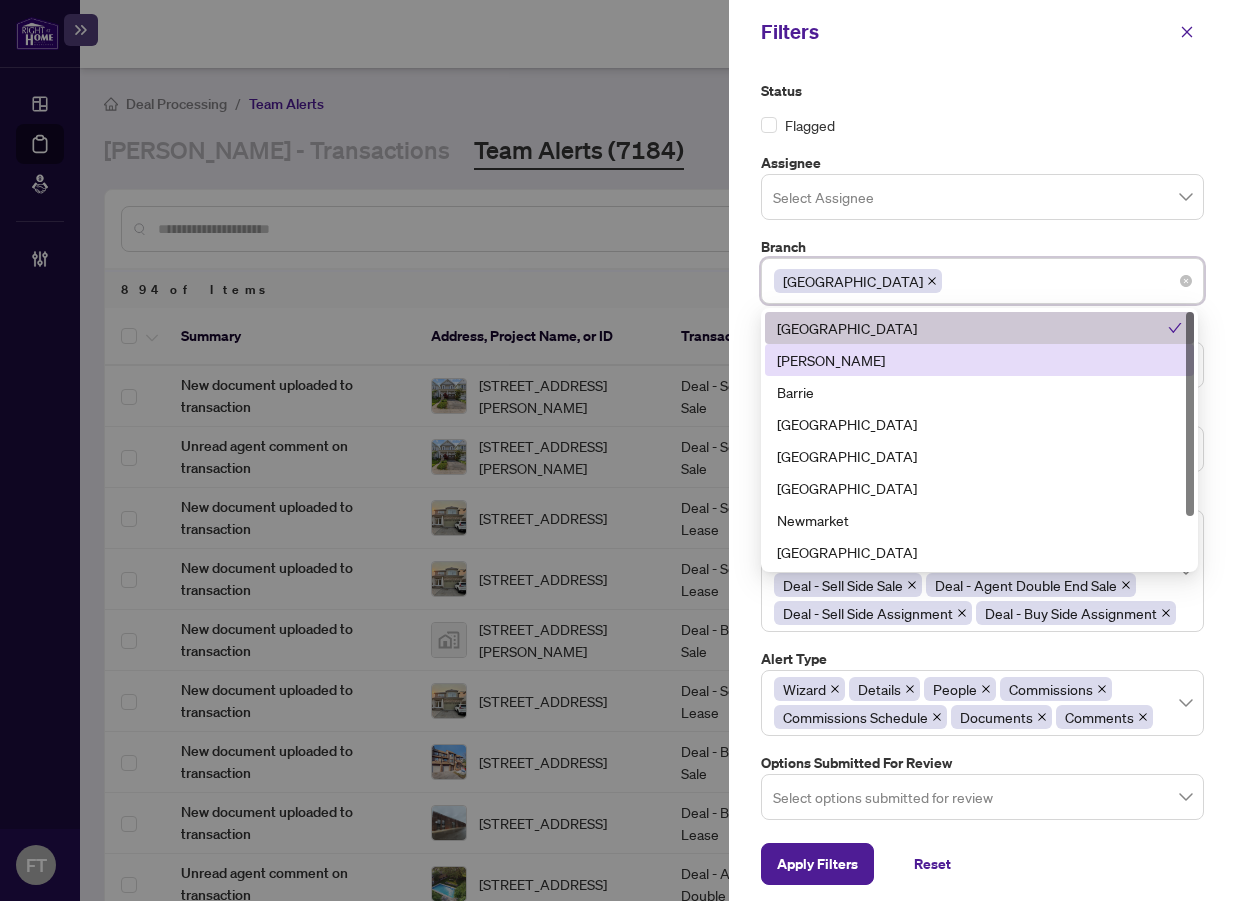 click on "[PERSON_NAME]" at bounding box center [979, 360] 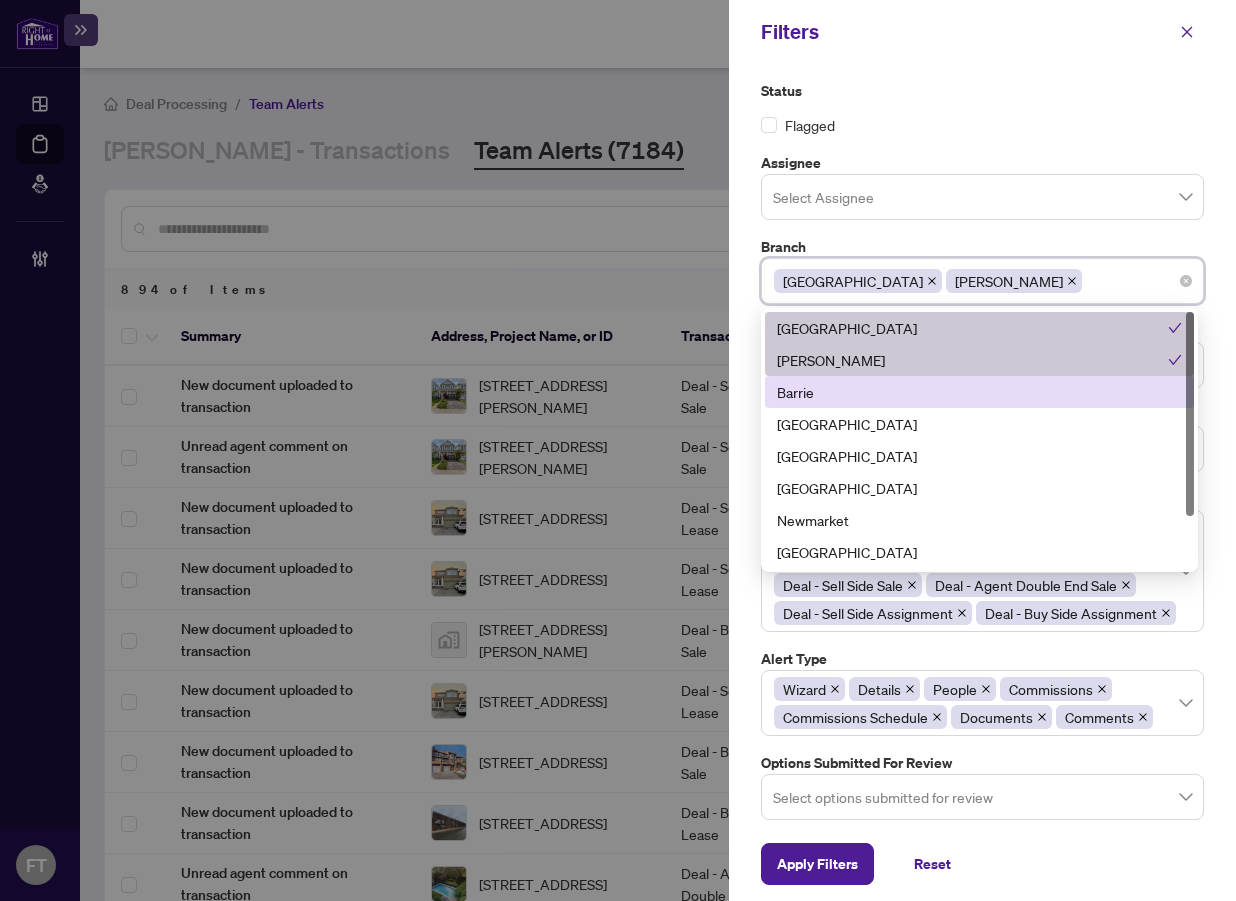 click on "Barrie" at bounding box center [979, 392] 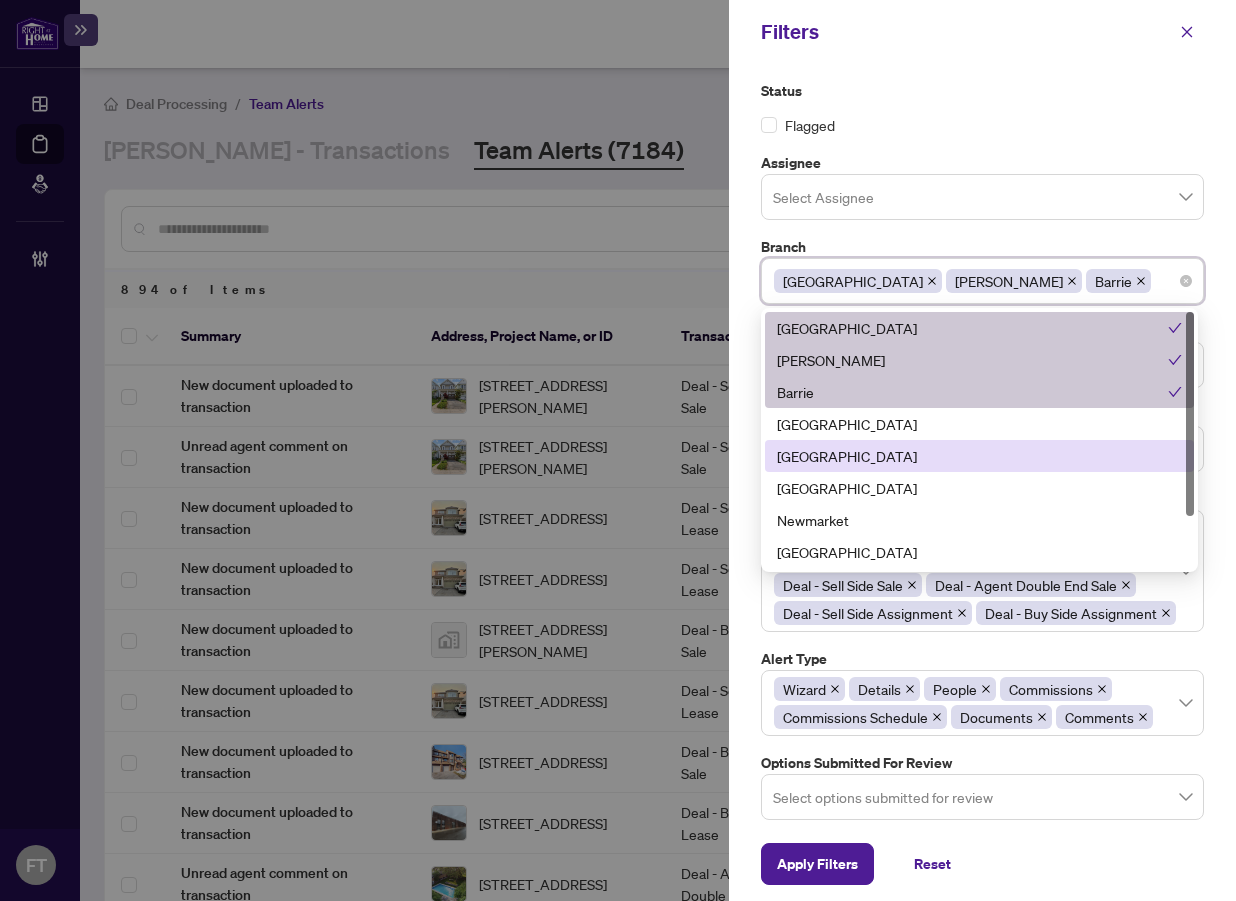 click on "[GEOGRAPHIC_DATA]" at bounding box center (979, 456) 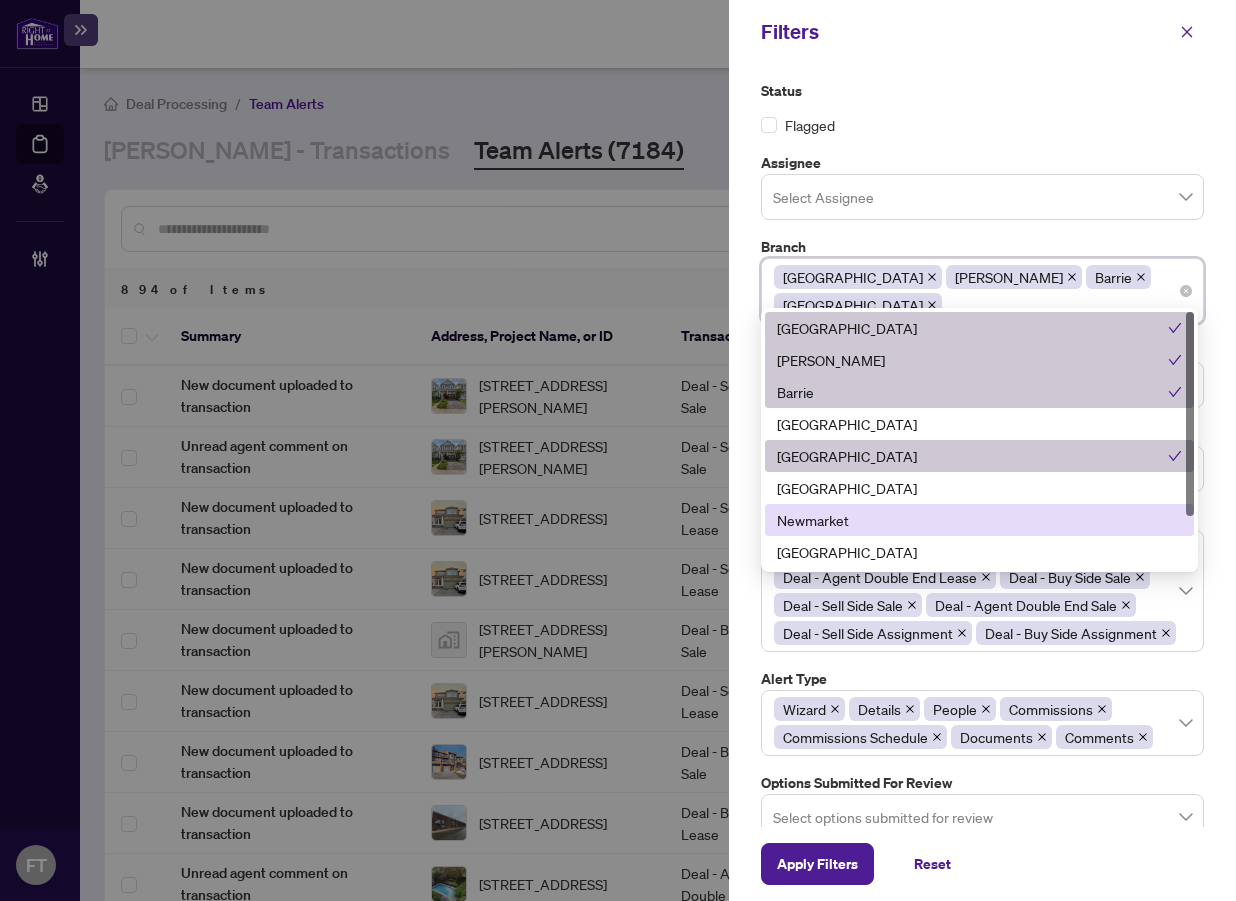 drag, startPoint x: 814, startPoint y: 520, endPoint x: 815, endPoint y: 562, distance: 42.0119 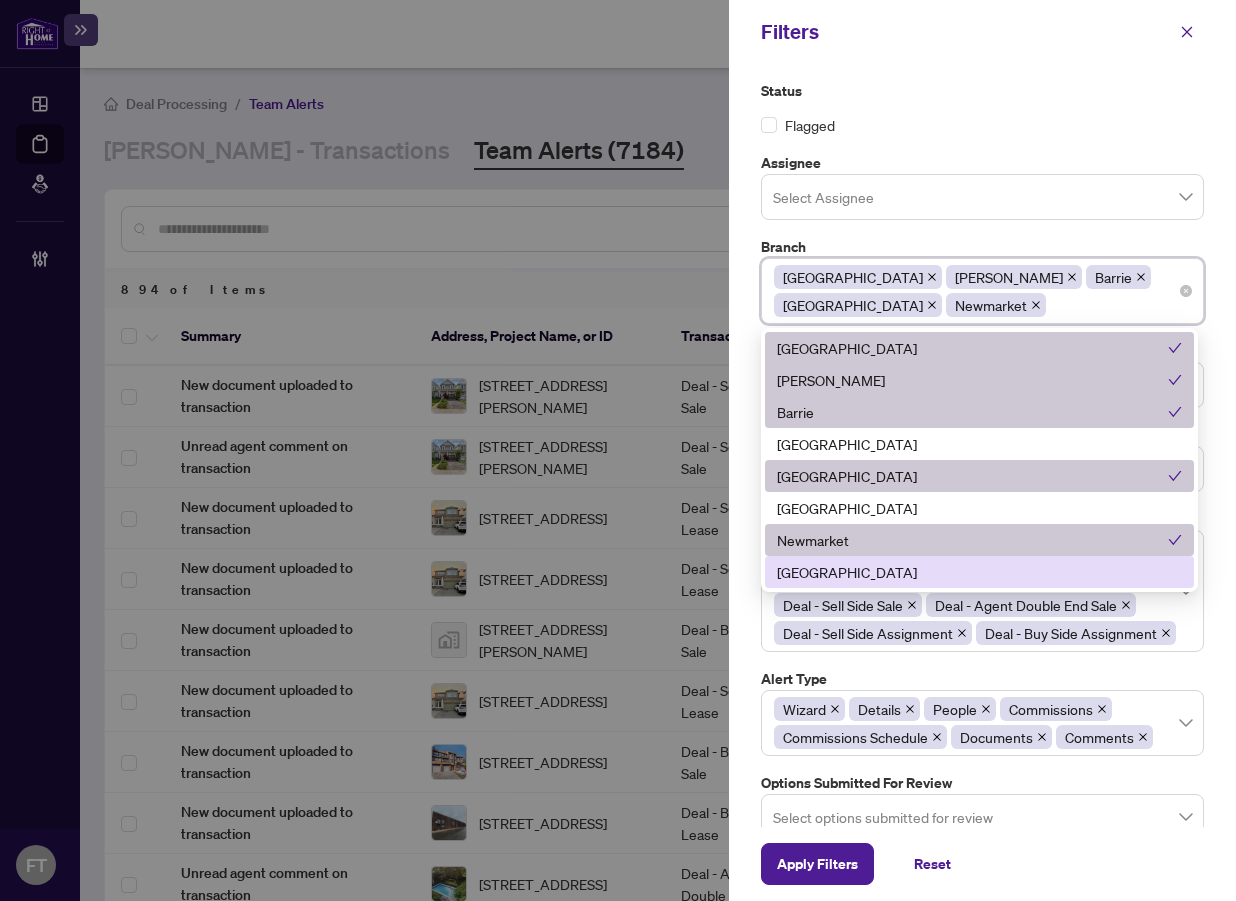 click on "[GEOGRAPHIC_DATA]" at bounding box center (979, 572) 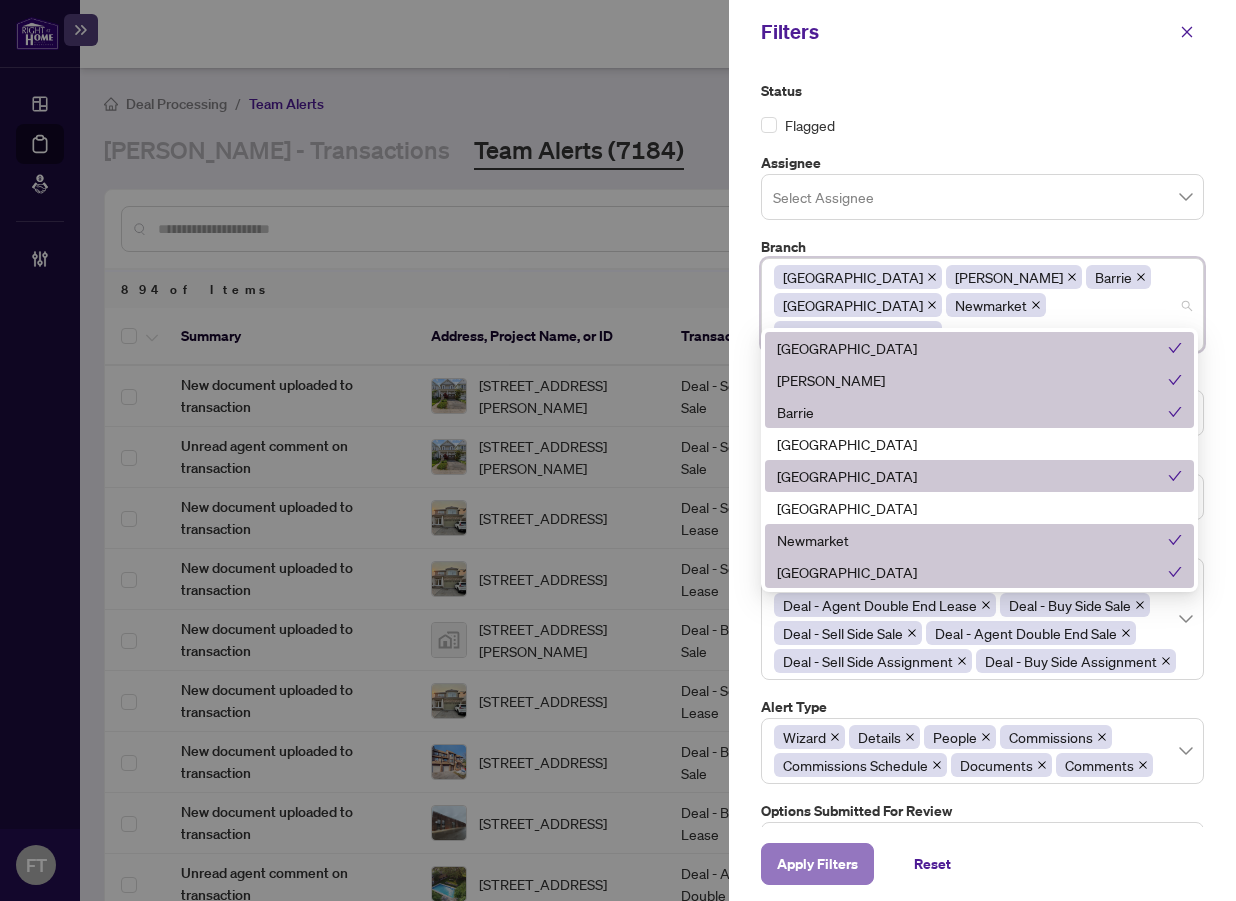 click on "Apply Filters" at bounding box center (817, 864) 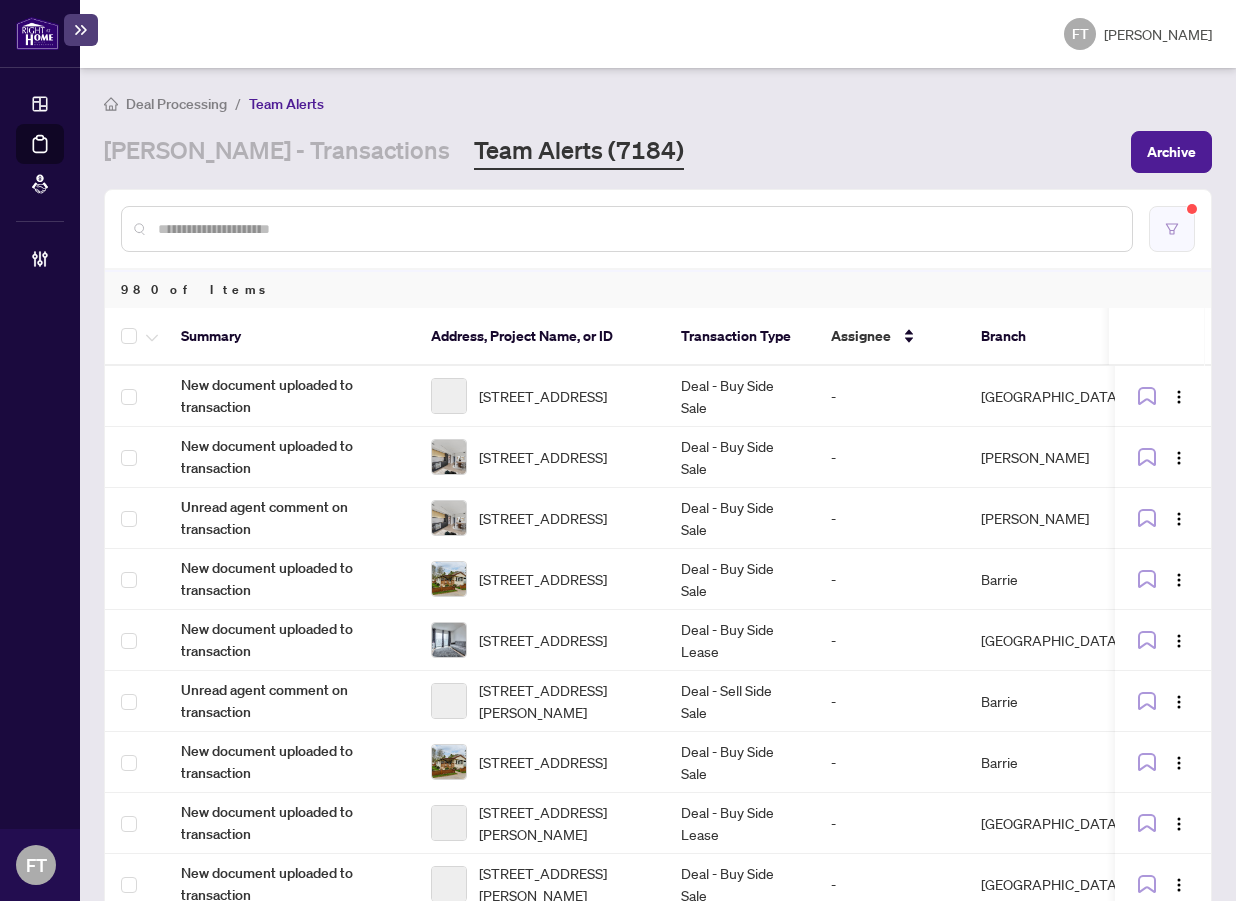 click at bounding box center [1172, 229] 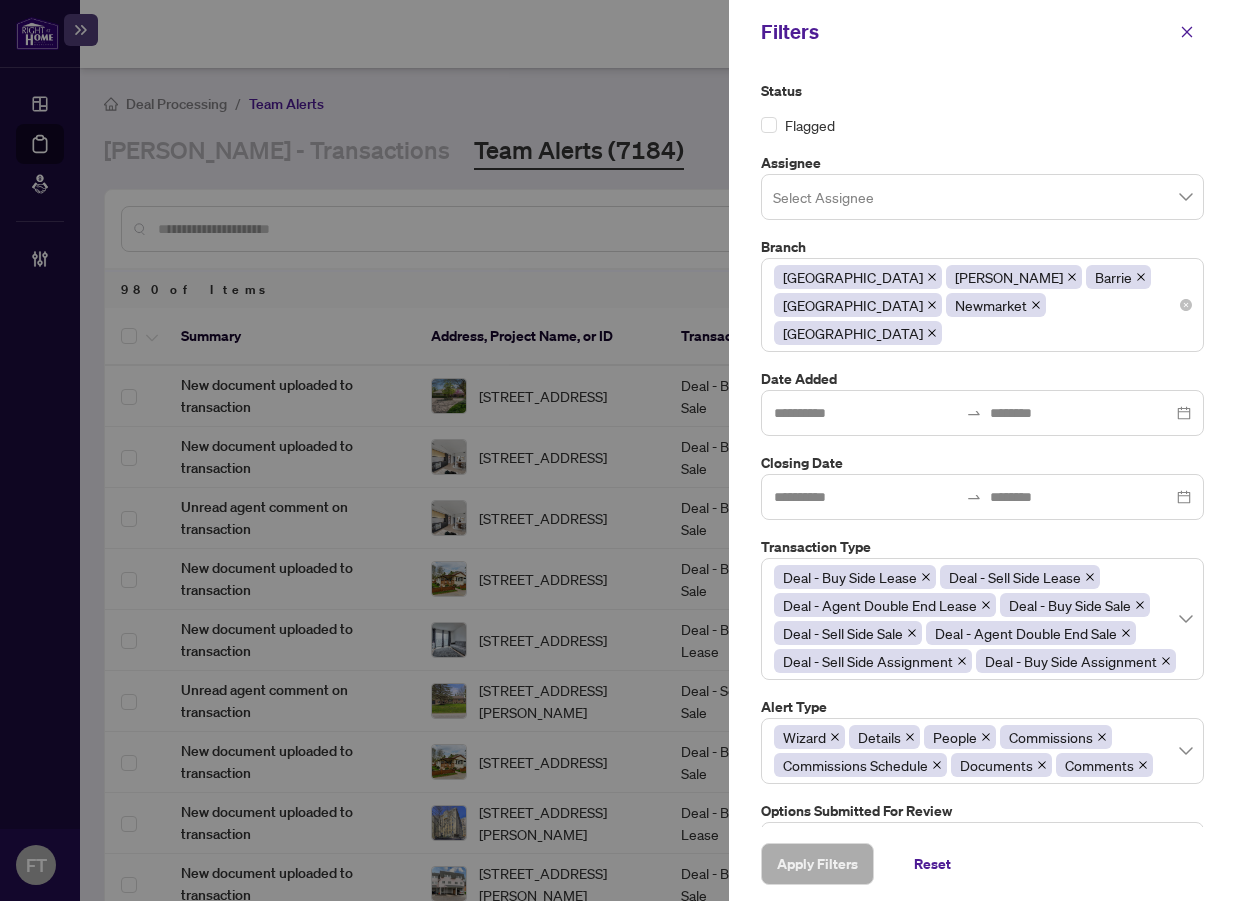 click on "[GEOGRAPHIC_DATA] [GEOGRAPHIC_DATA] [GEOGRAPHIC_DATA][PERSON_NAME][GEOGRAPHIC_DATA] [GEOGRAPHIC_DATA] [GEOGRAPHIC_DATA]" at bounding box center (982, 305) 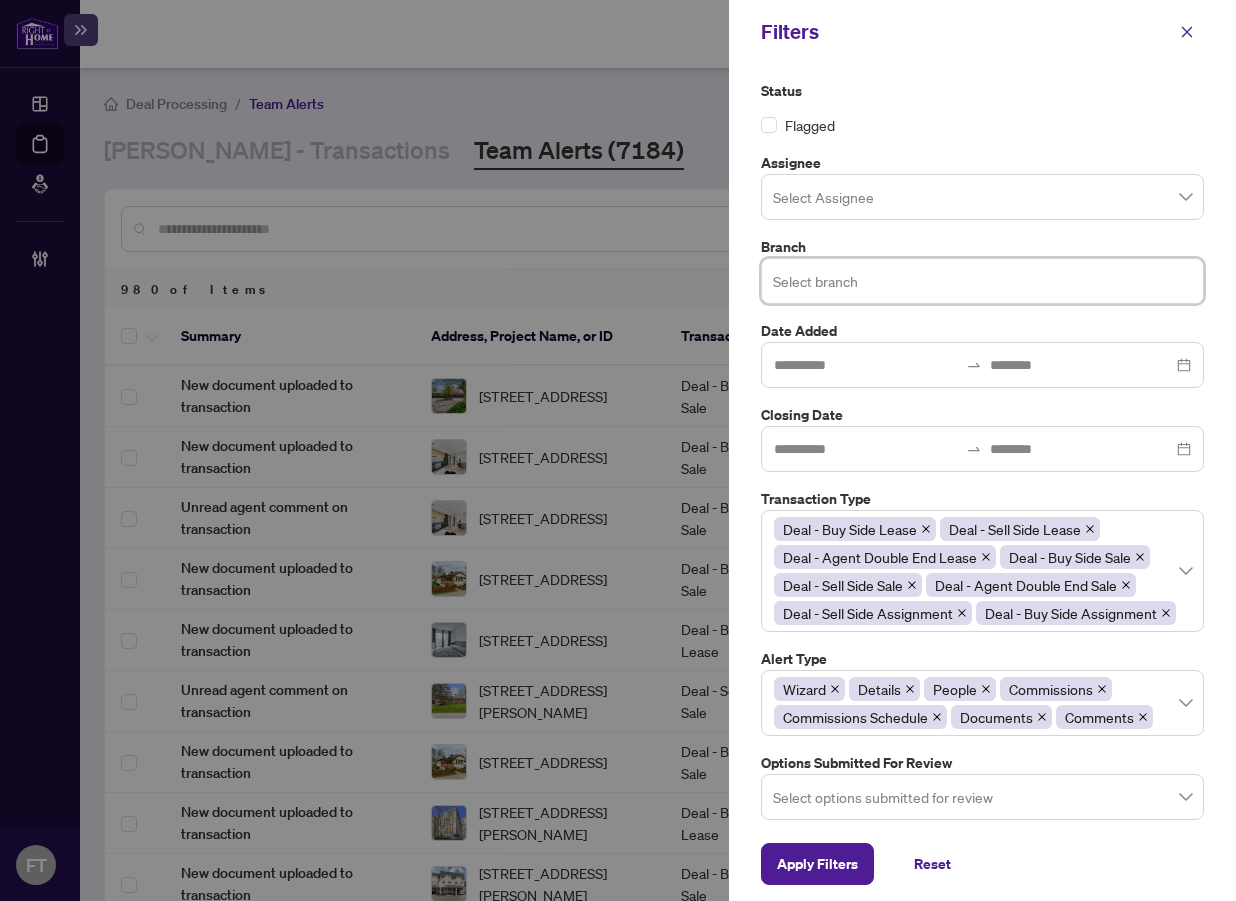 click at bounding box center (982, 280) 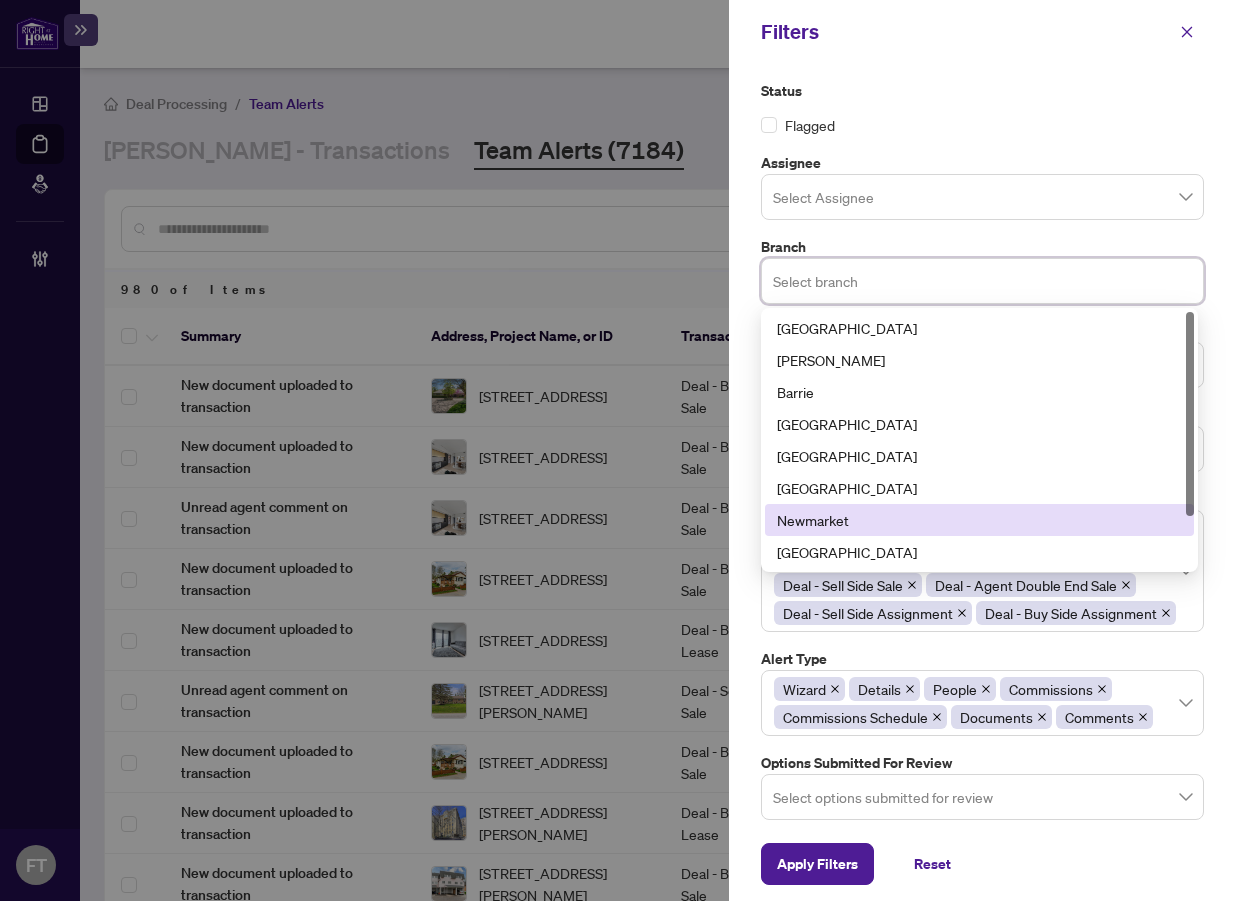 scroll, scrollTop: 64, scrollLeft: 0, axis: vertical 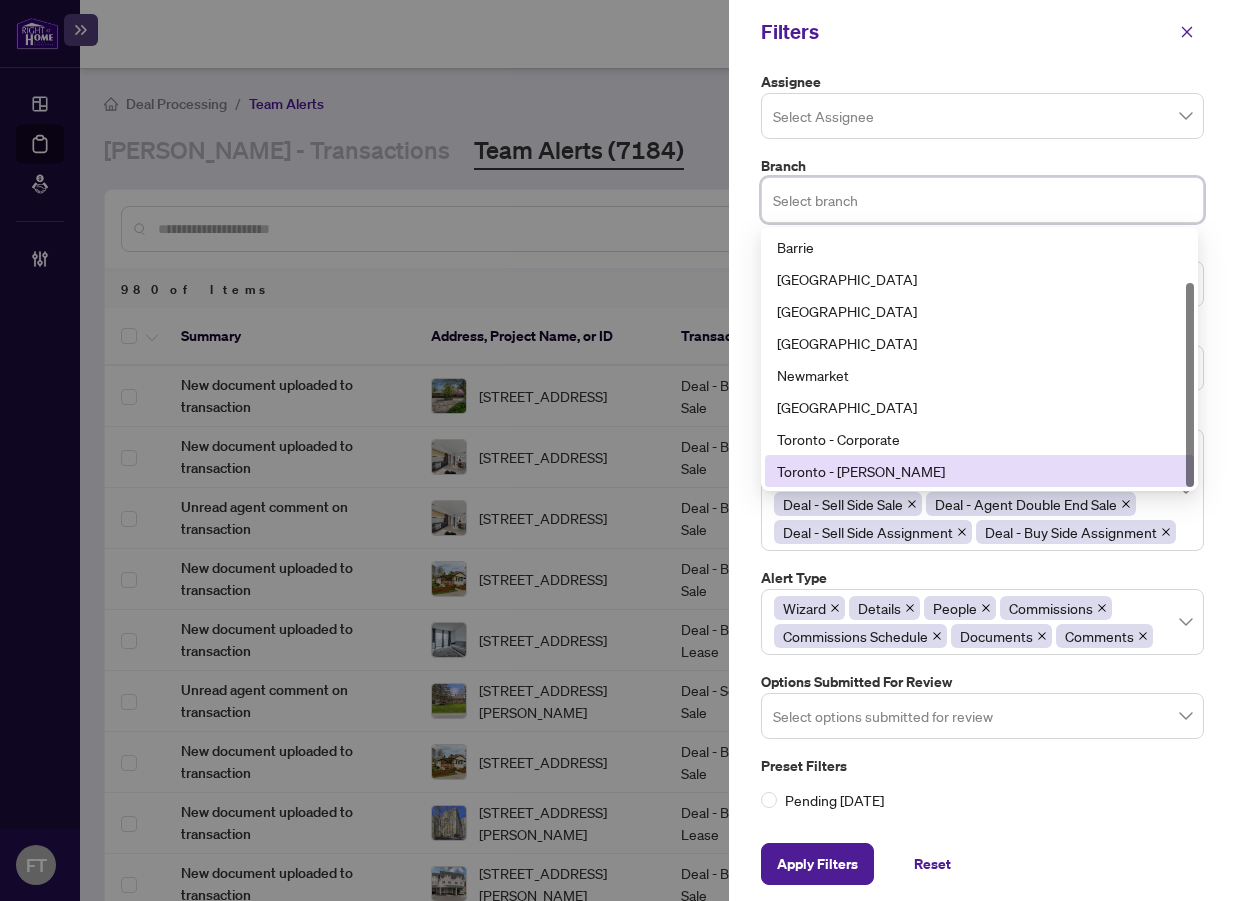 click on "Toronto - [PERSON_NAME]" at bounding box center (979, 471) 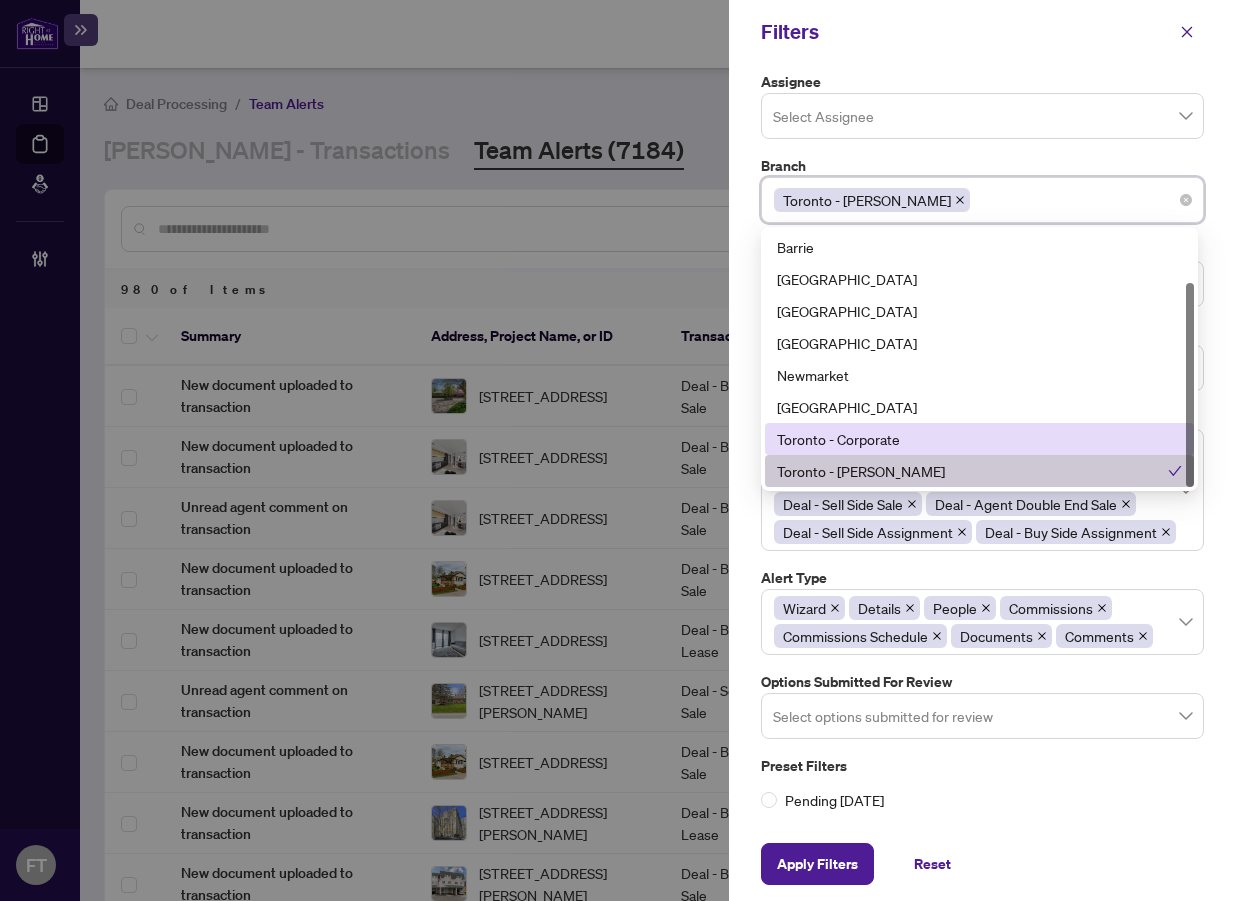 click on "Toronto - Corporate" at bounding box center [979, 439] 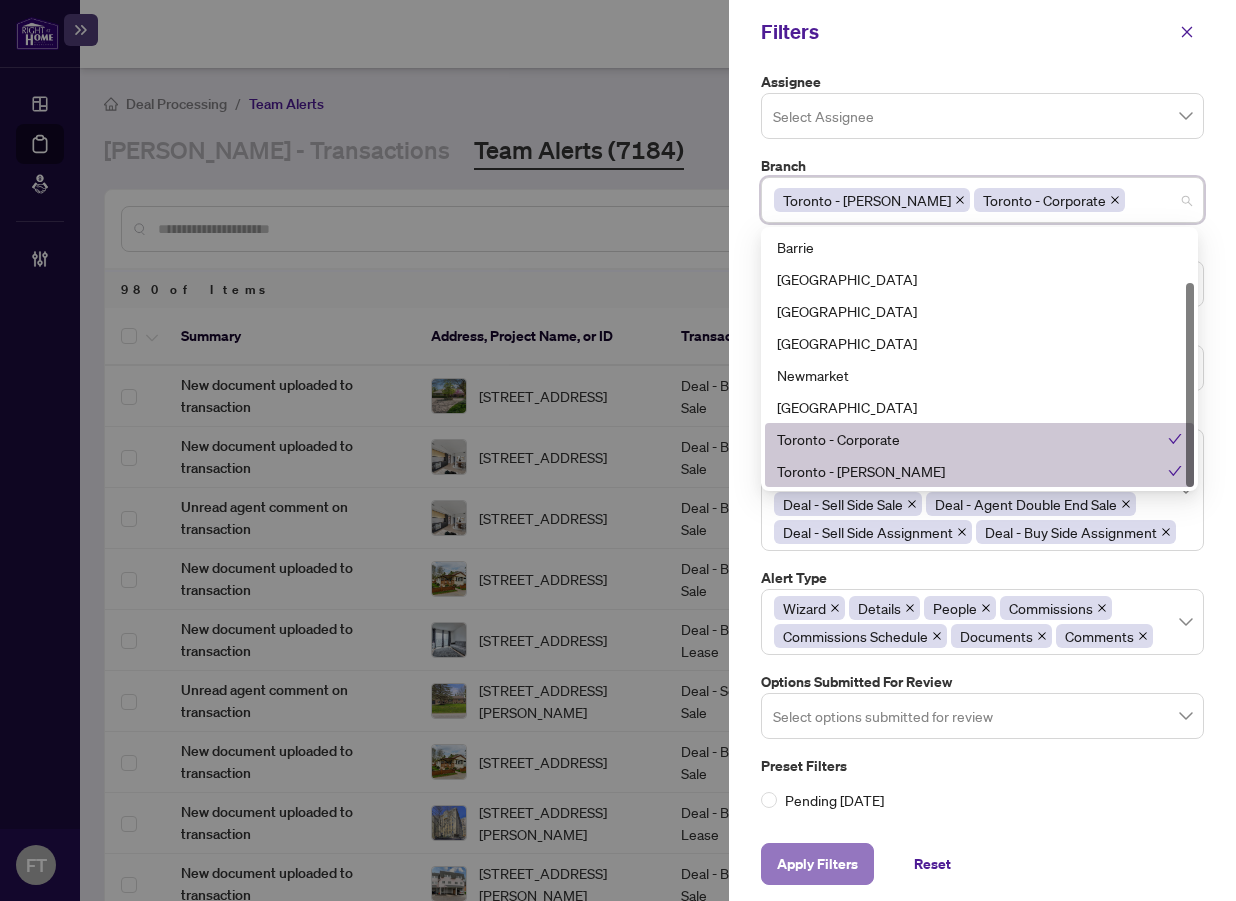 click on "Apply Filters" at bounding box center [817, 864] 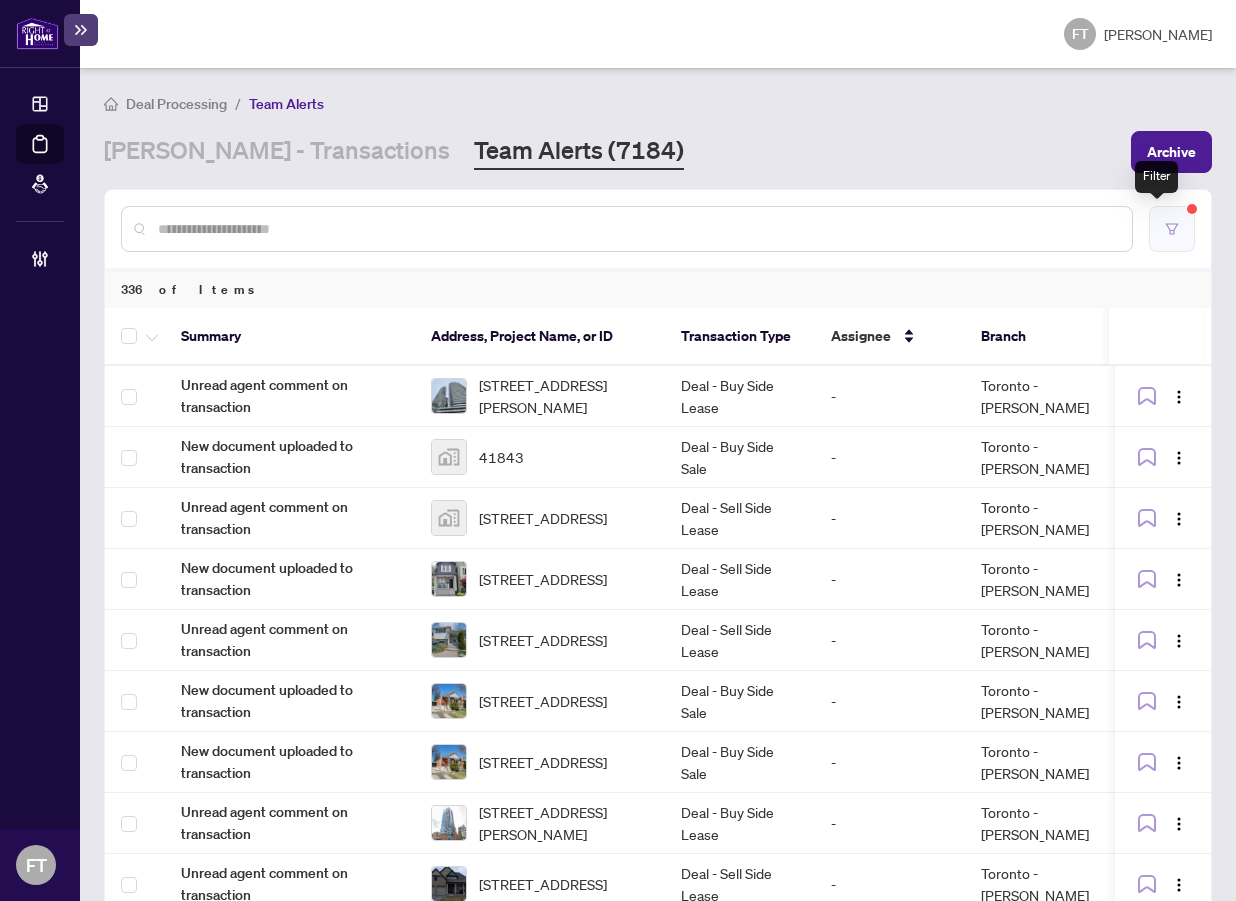click 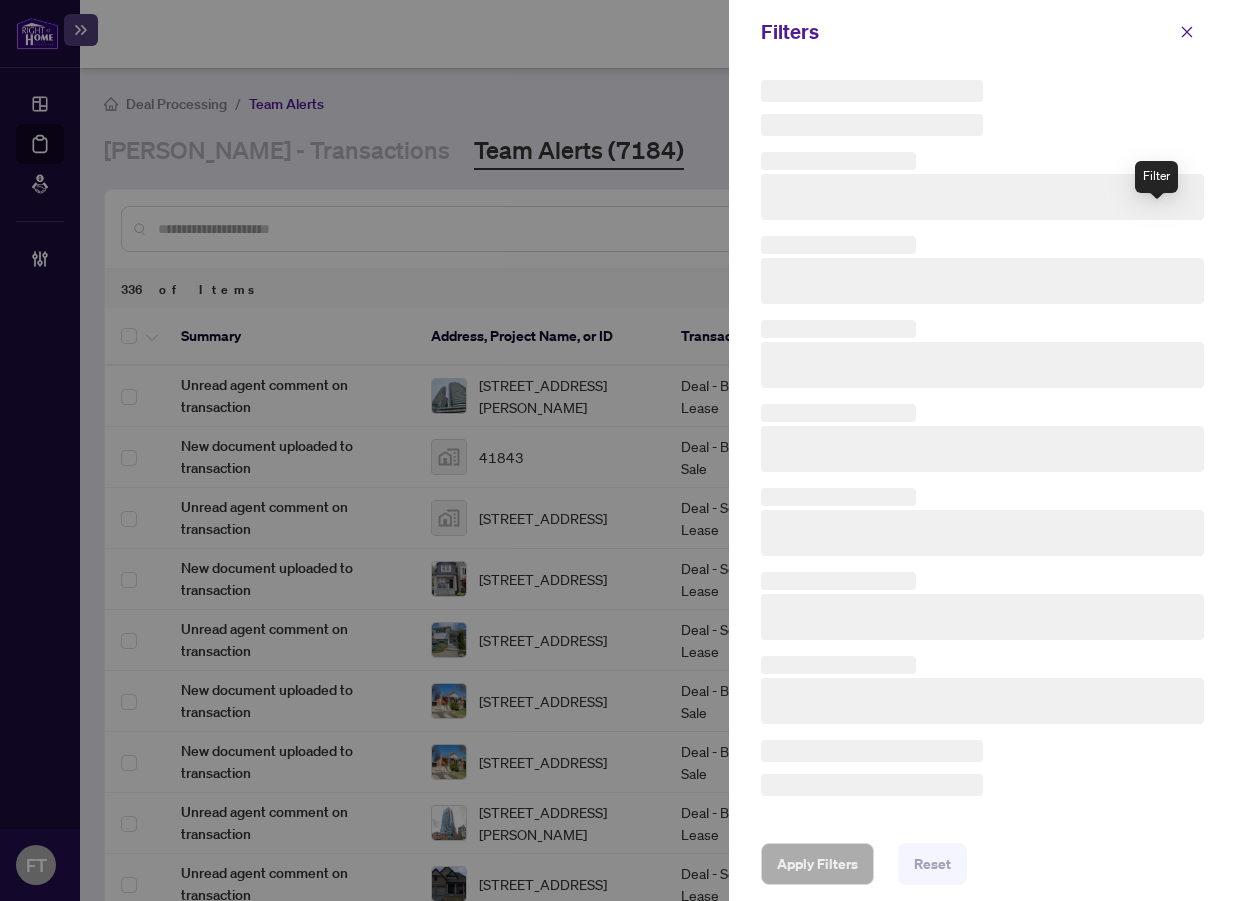 scroll, scrollTop: 0, scrollLeft: 0, axis: both 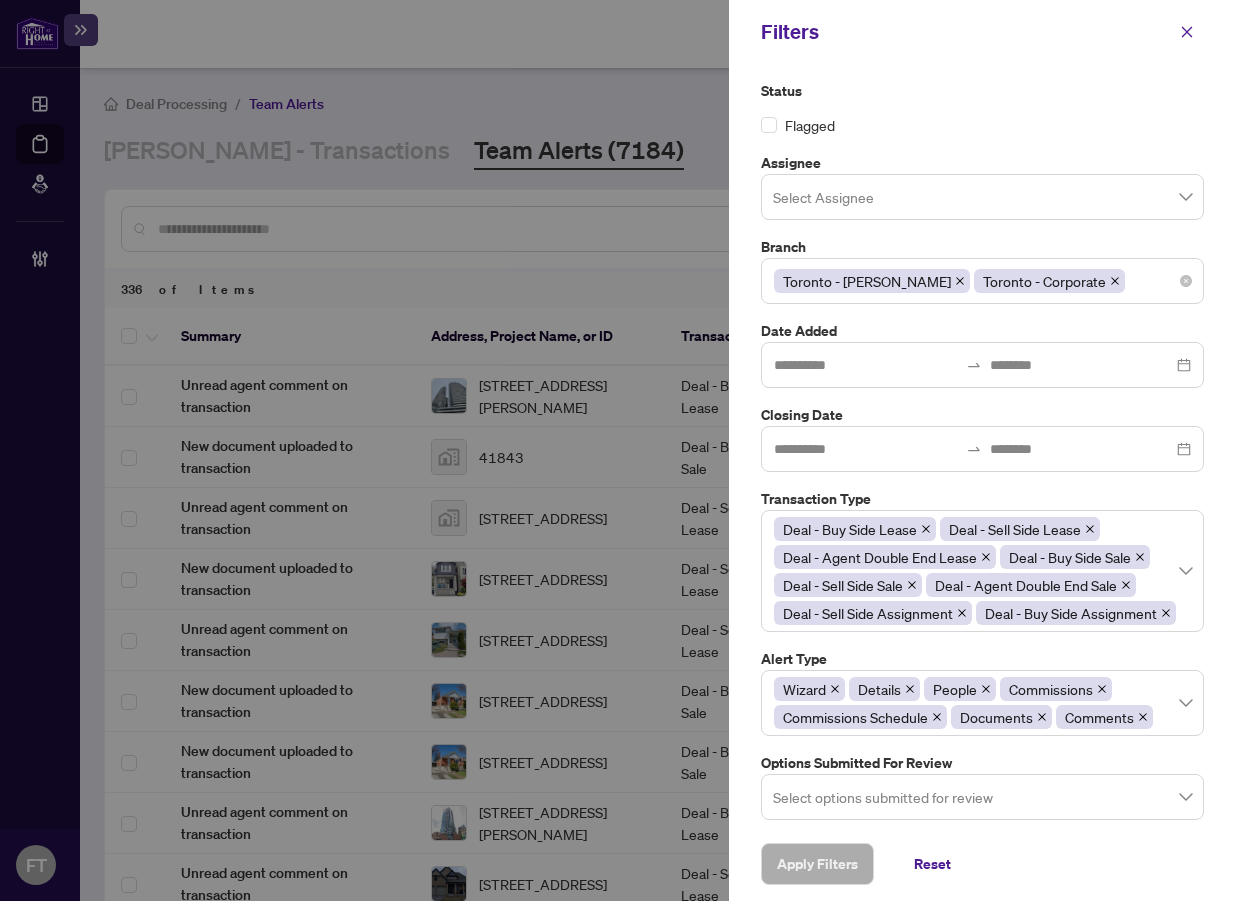 click on "Toronto - [PERSON_NAME] [GEOGRAPHIC_DATA] - Corporate" at bounding box center (982, 281) 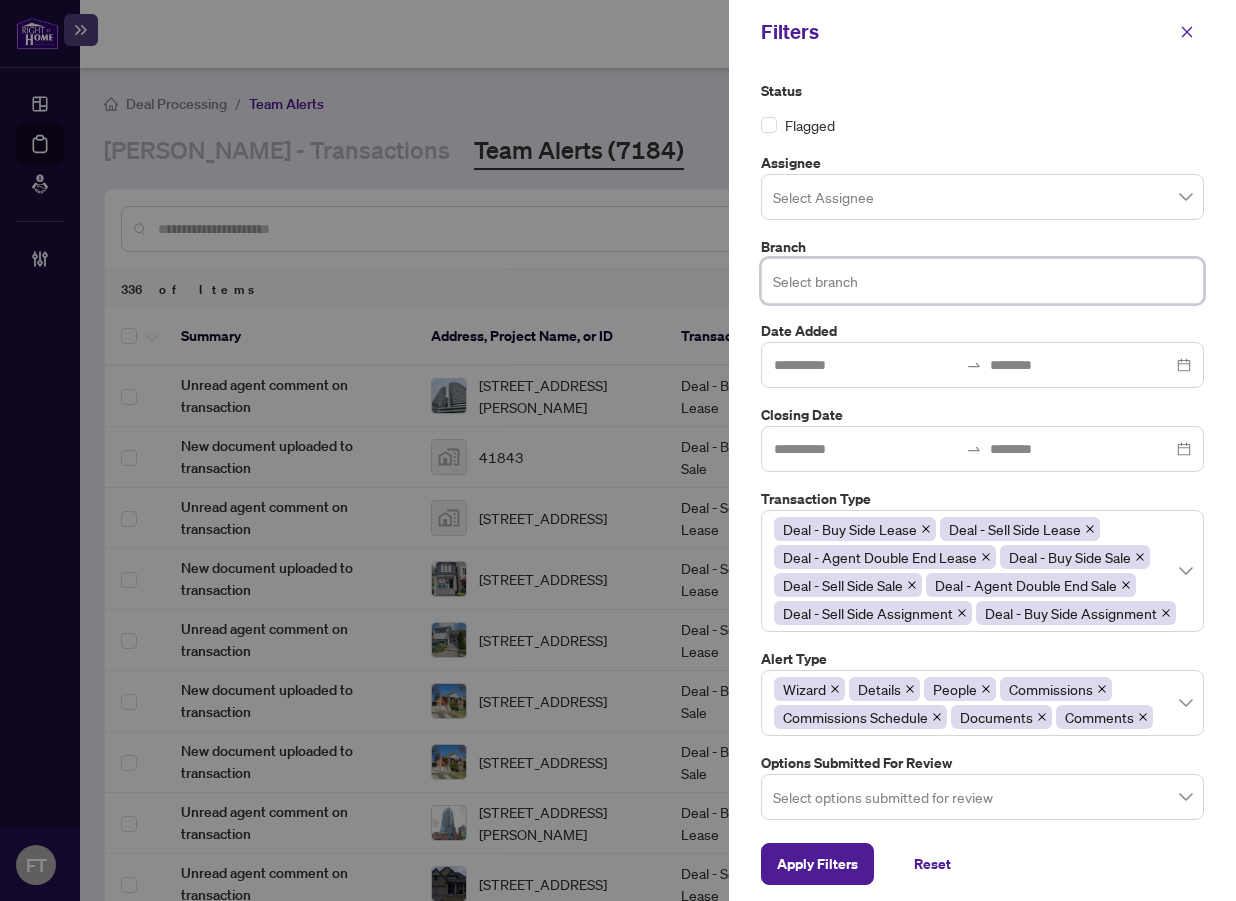click on "Select branch" at bounding box center (982, 281) 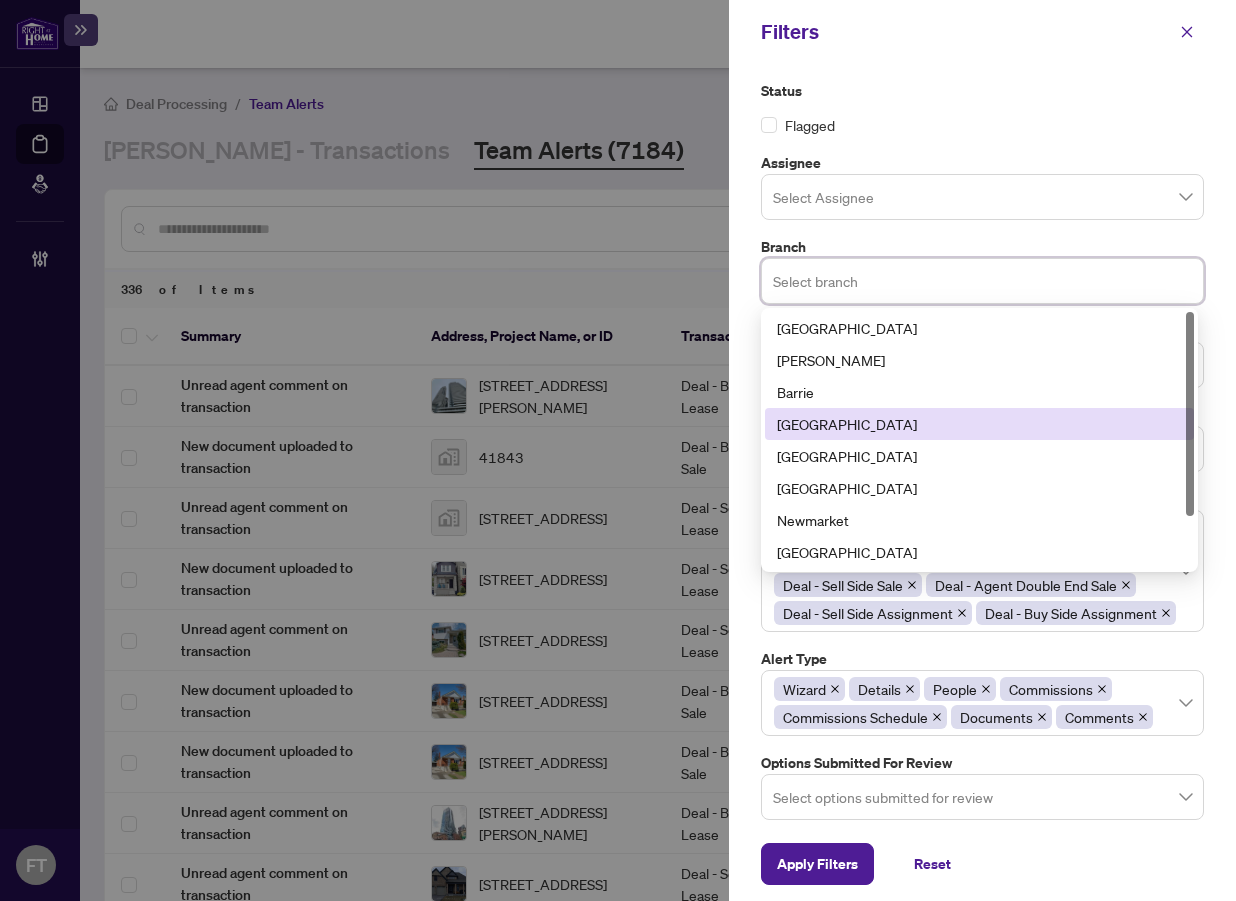 click on "[GEOGRAPHIC_DATA]" at bounding box center [979, 424] 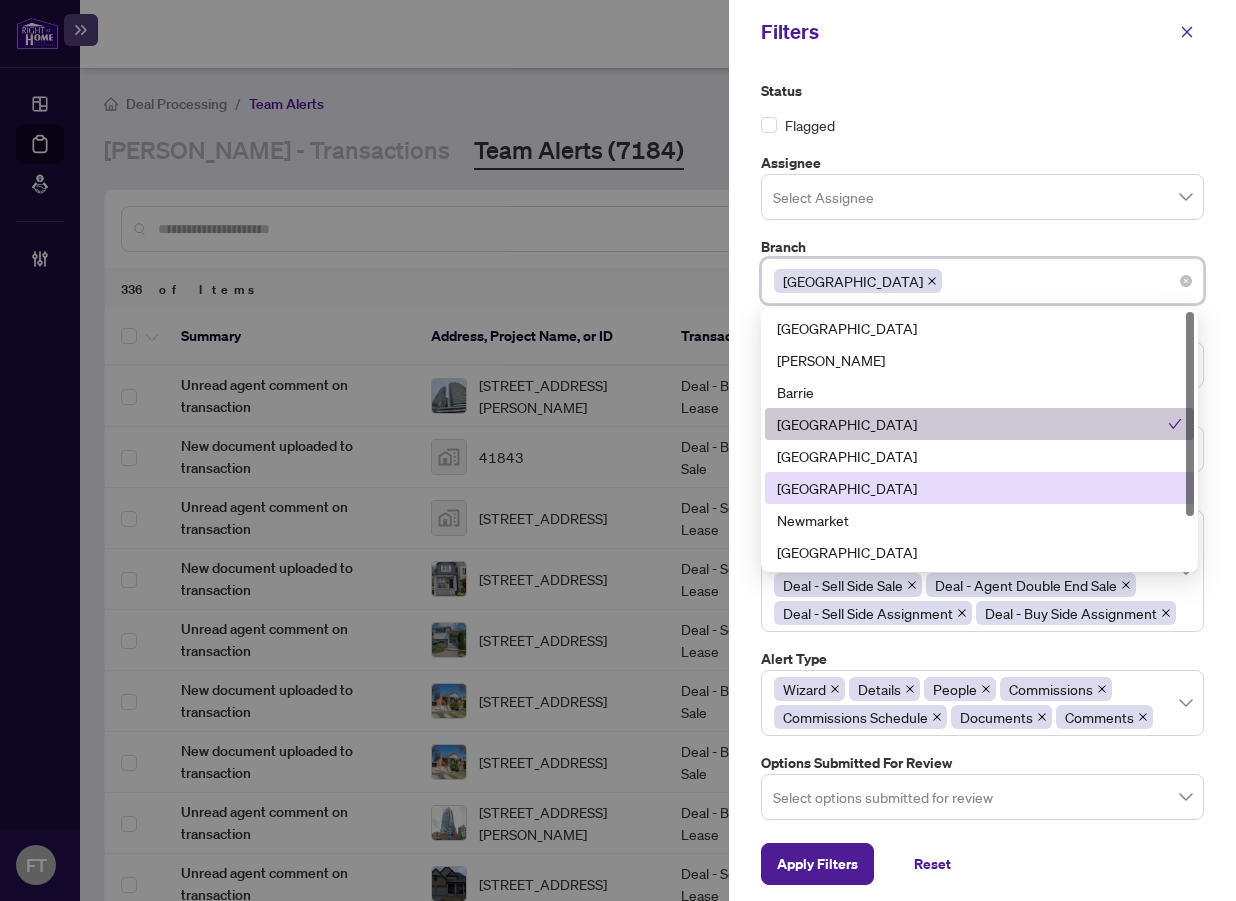 click on "[GEOGRAPHIC_DATA]" at bounding box center [979, 488] 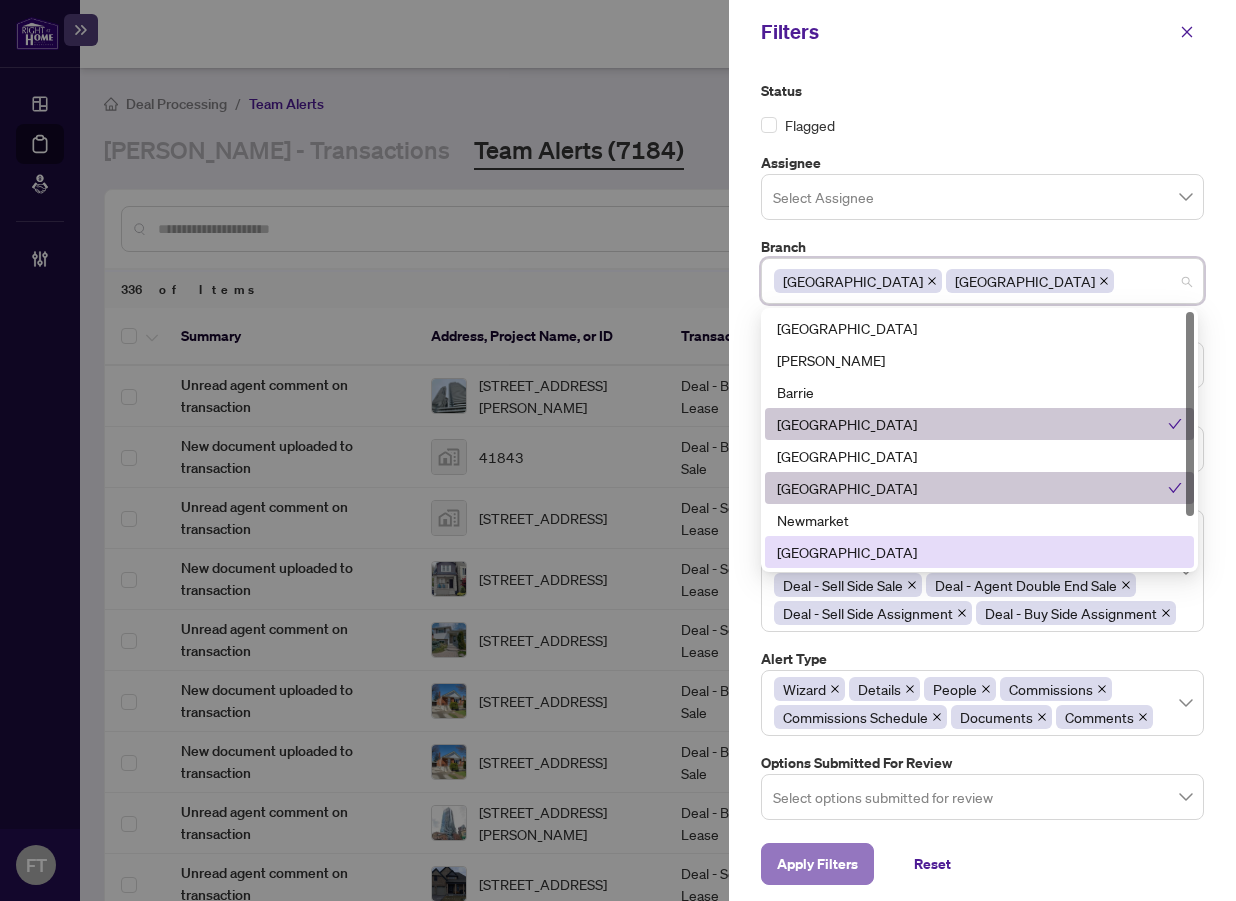 click on "Apply Filters" at bounding box center [817, 864] 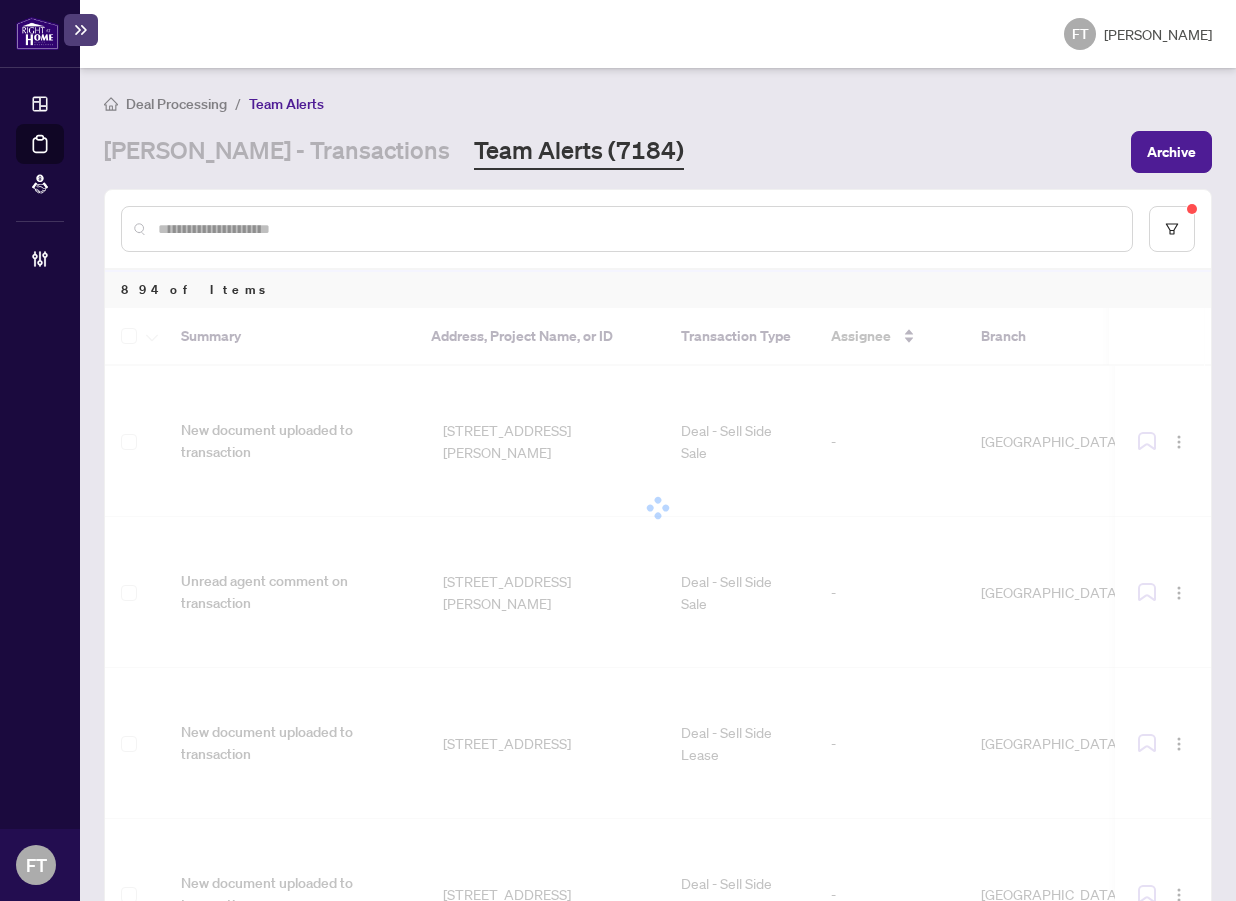 click at bounding box center (618, 450) 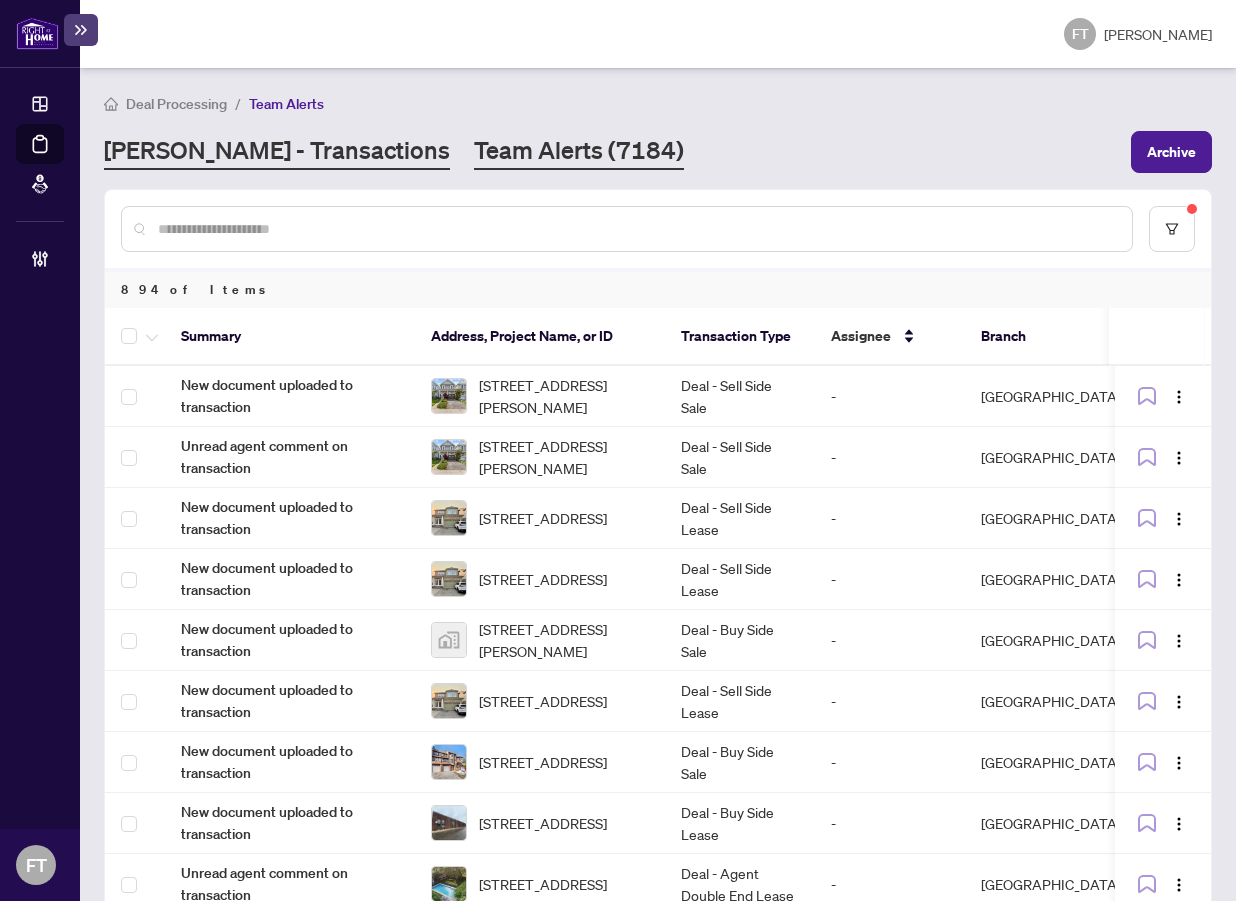 click on "[PERSON_NAME] - Transactions" at bounding box center (277, 152) 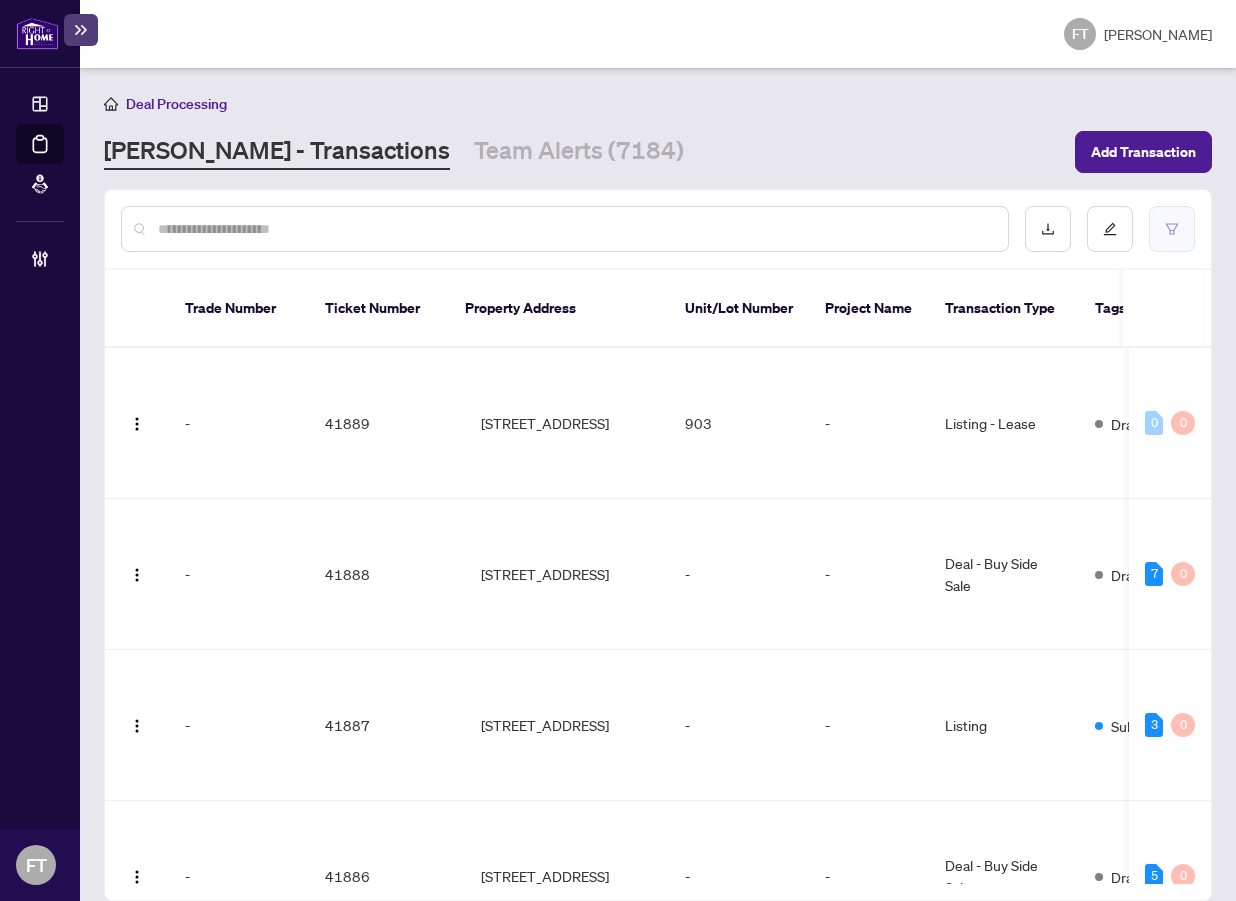 click at bounding box center [1172, 229] 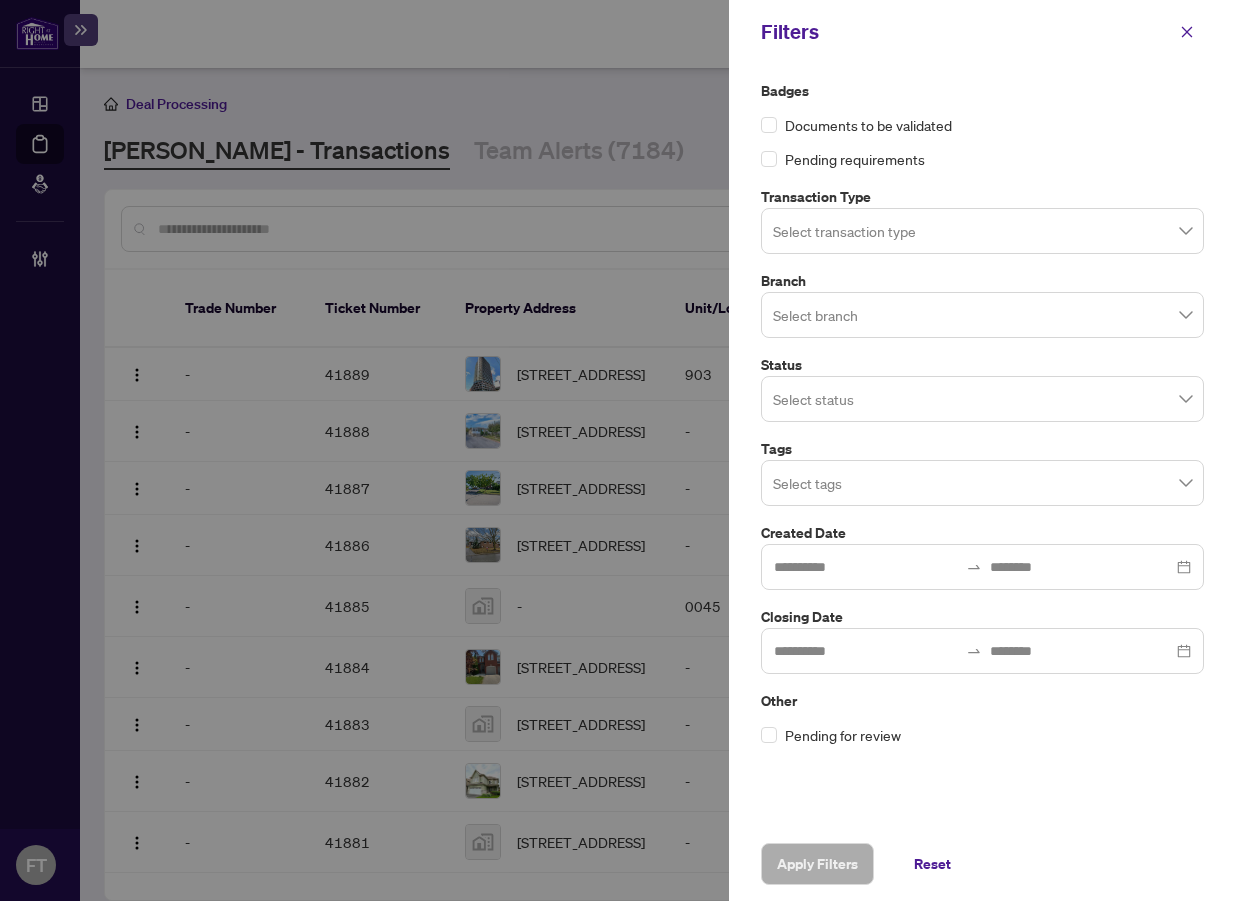 click on "Select transaction type" at bounding box center (982, 231) 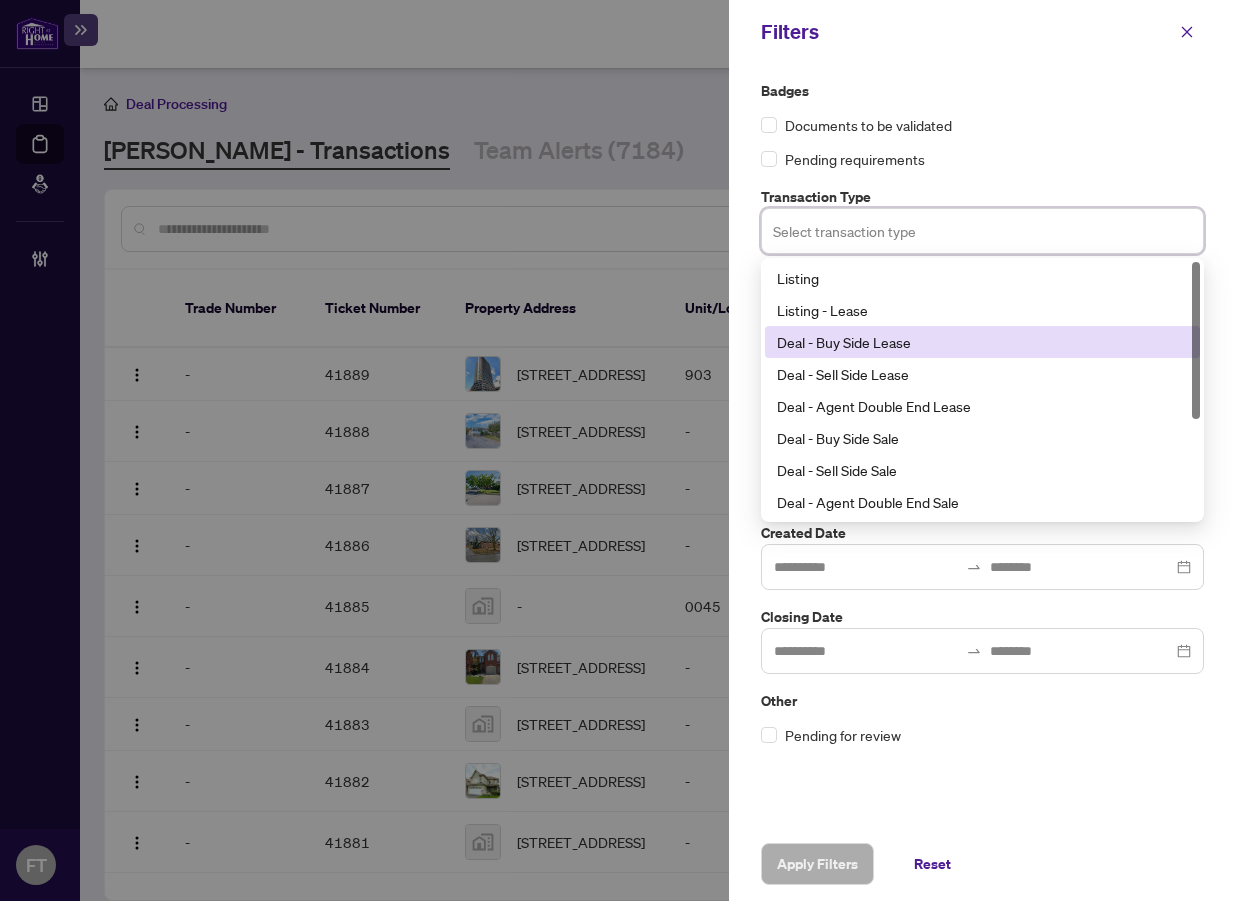 click on "Deal - Buy Side Lease" at bounding box center [982, 342] 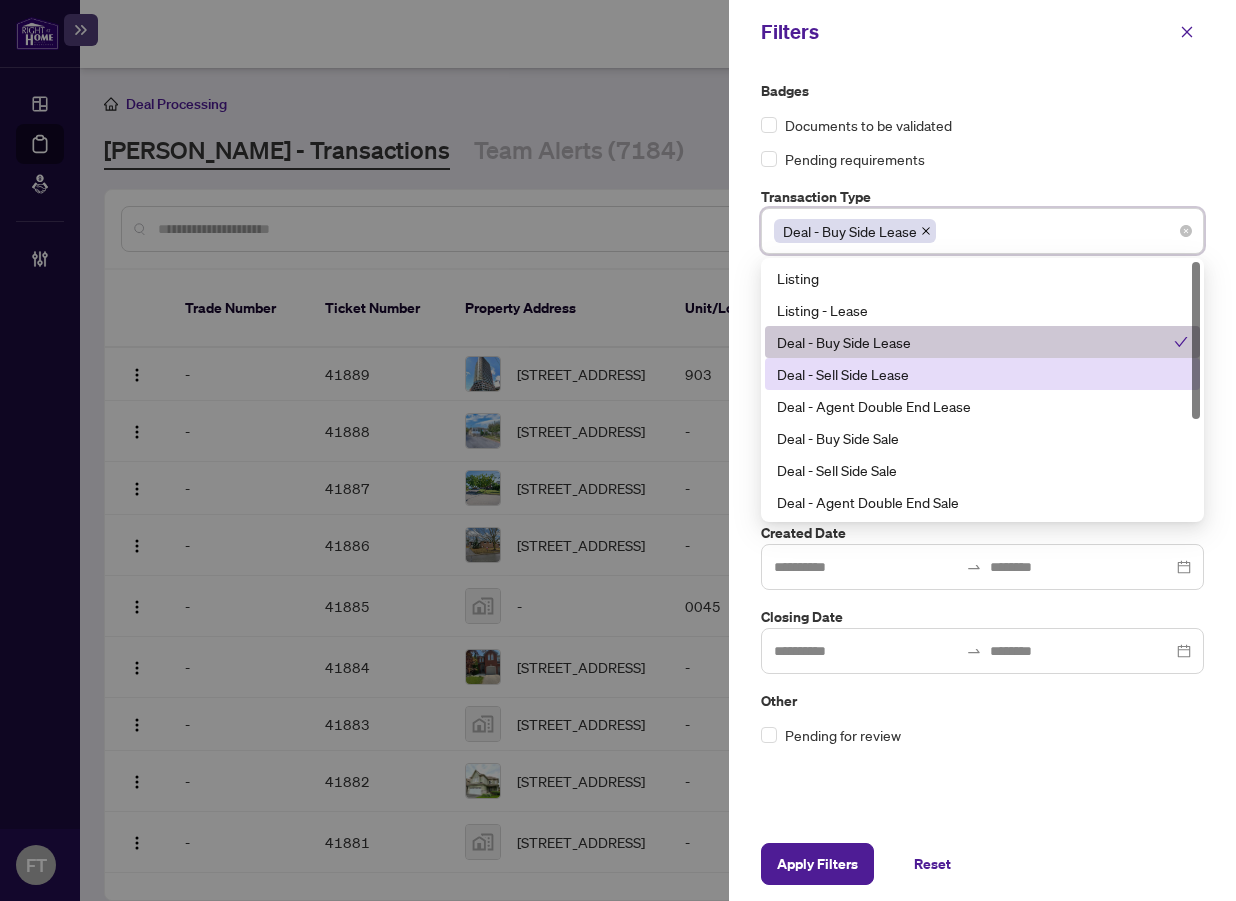 click on "Deal - Sell Side Lease" at bounding box center (982, 374) 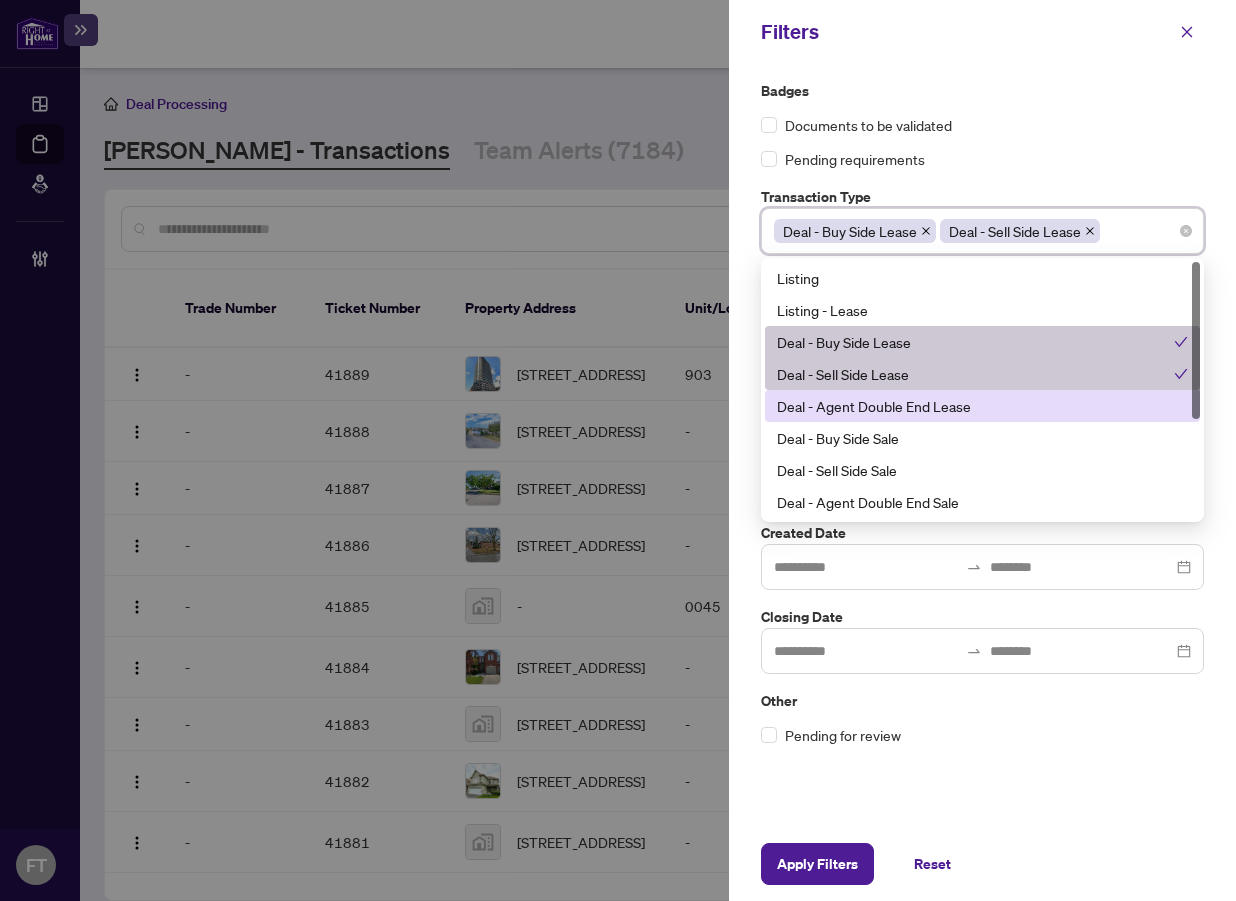 click on "Deal - Agent Double End Lease" at bounding box center (982, 406) 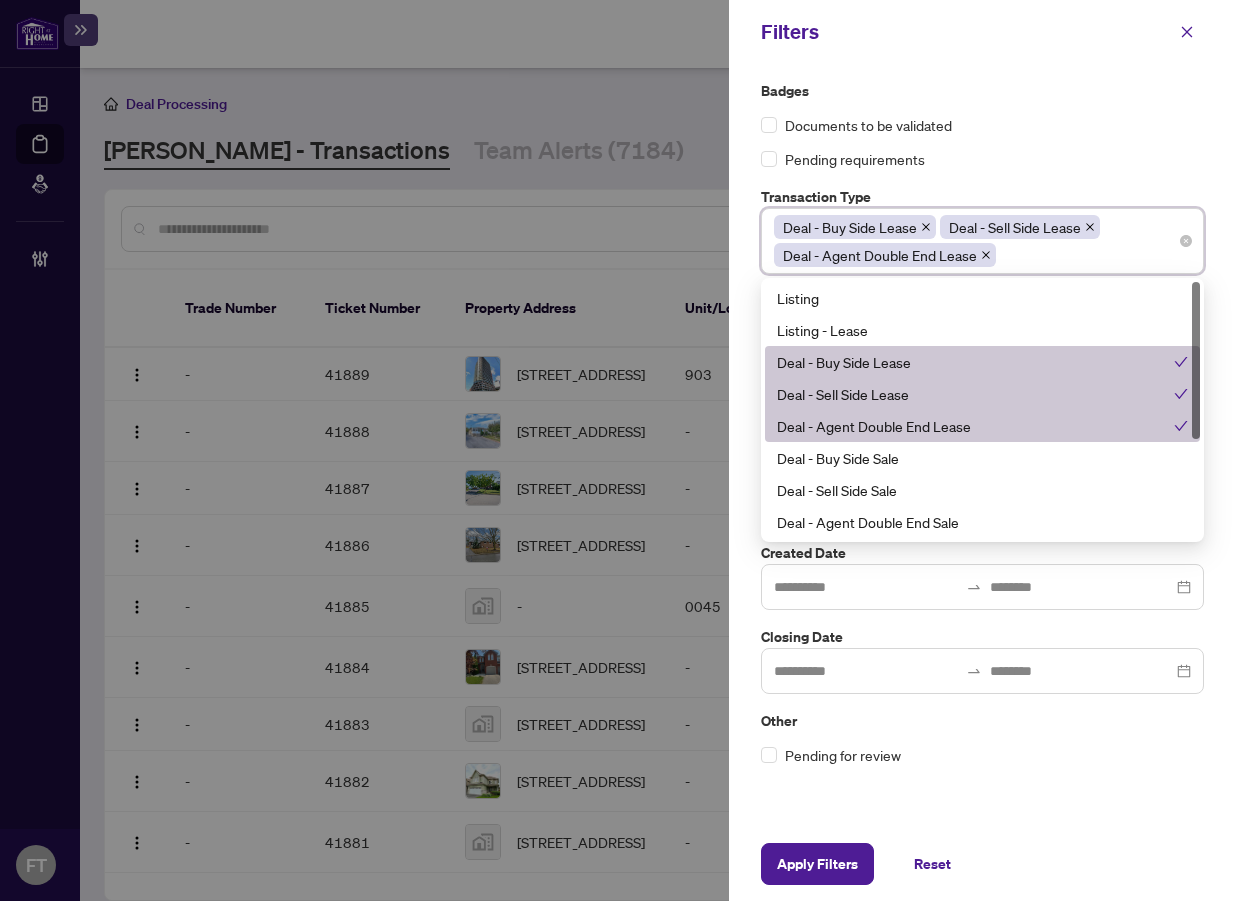click on "Deal - Agent Double End Lease" at bounding box center [975, 426] 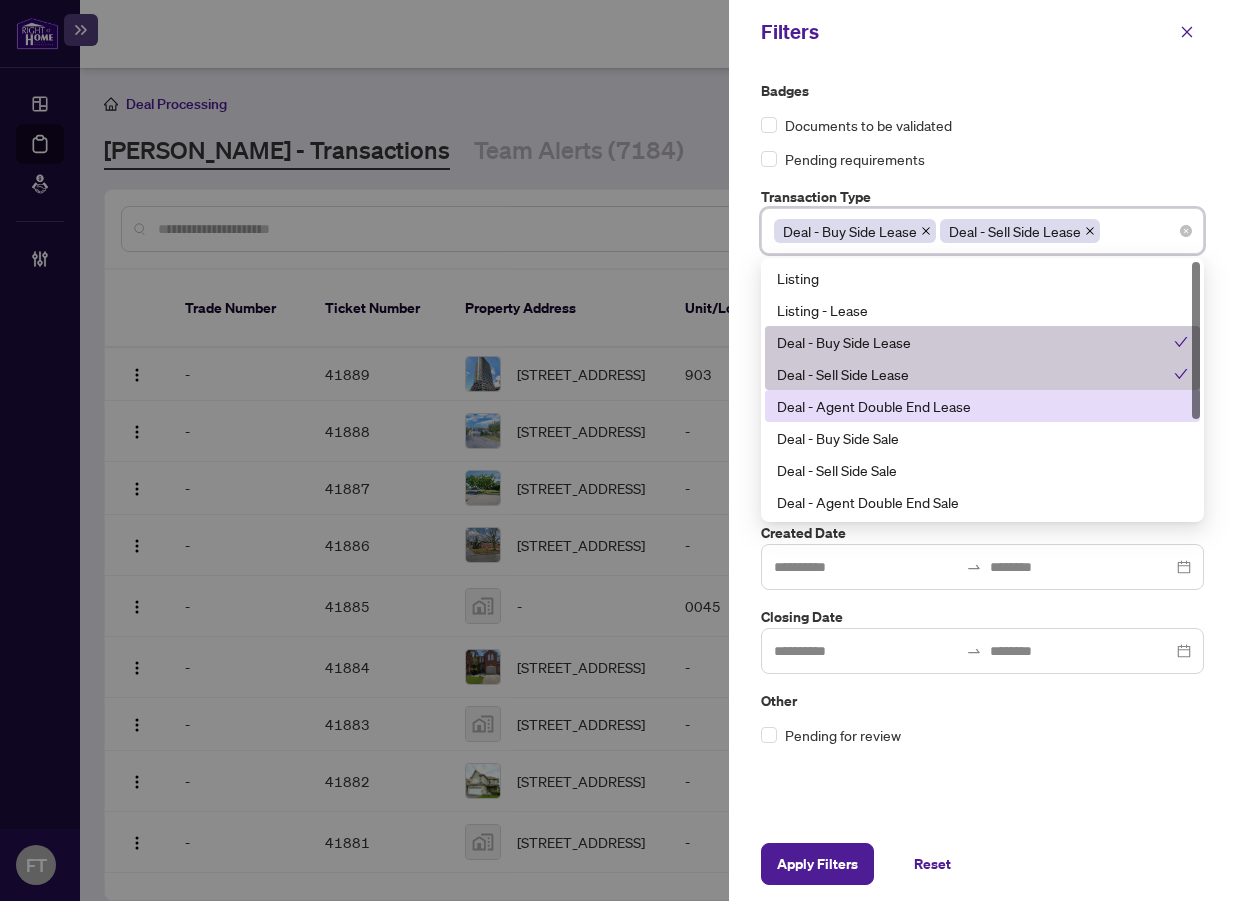 drag, startPoint x: 913, startPoint y: 413, endPoint x: 908, endPoint y: 444, distance: 31.400637 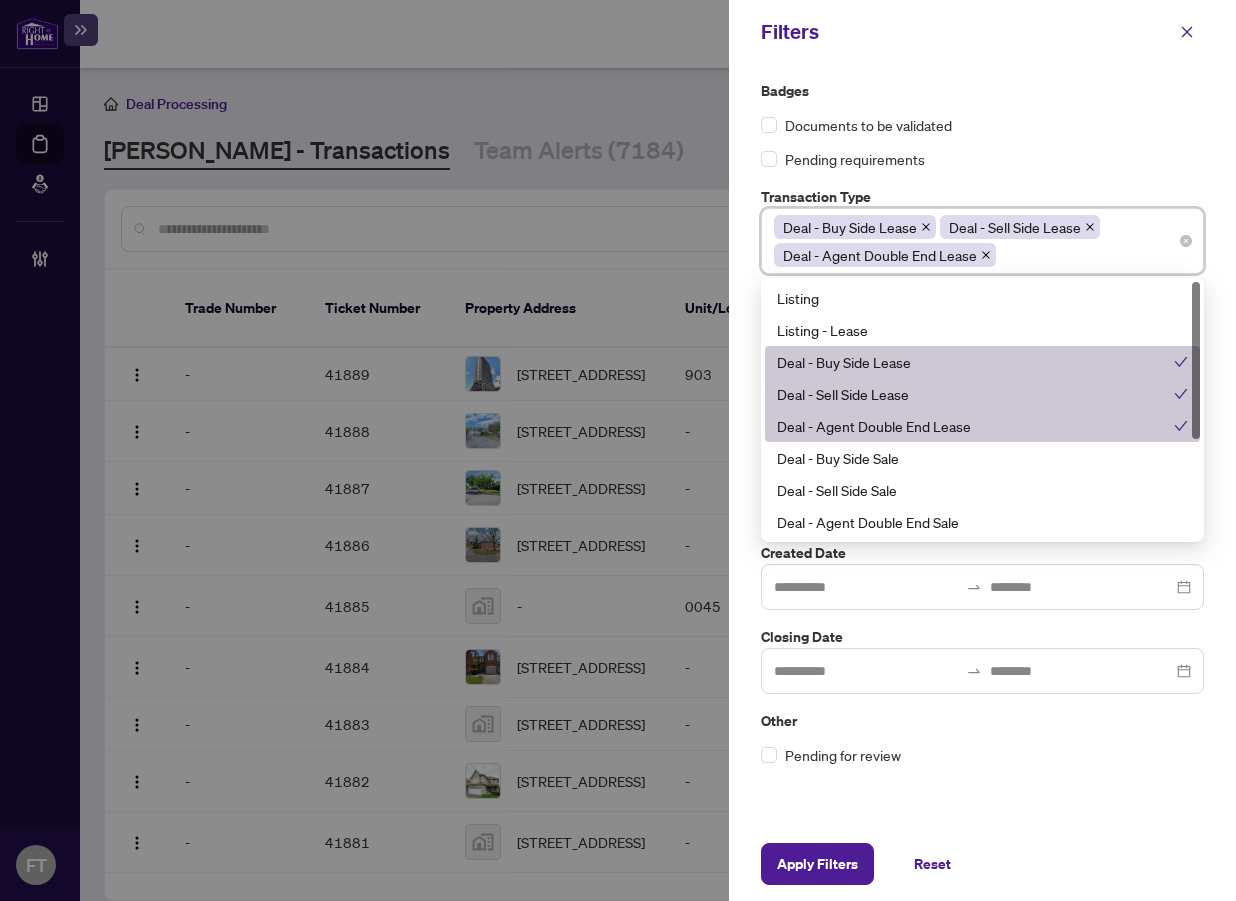 drag, startPoint x: 903, startPoint y: 452, endPoint x: 897, endPoint y: 473, distance: 21.84033 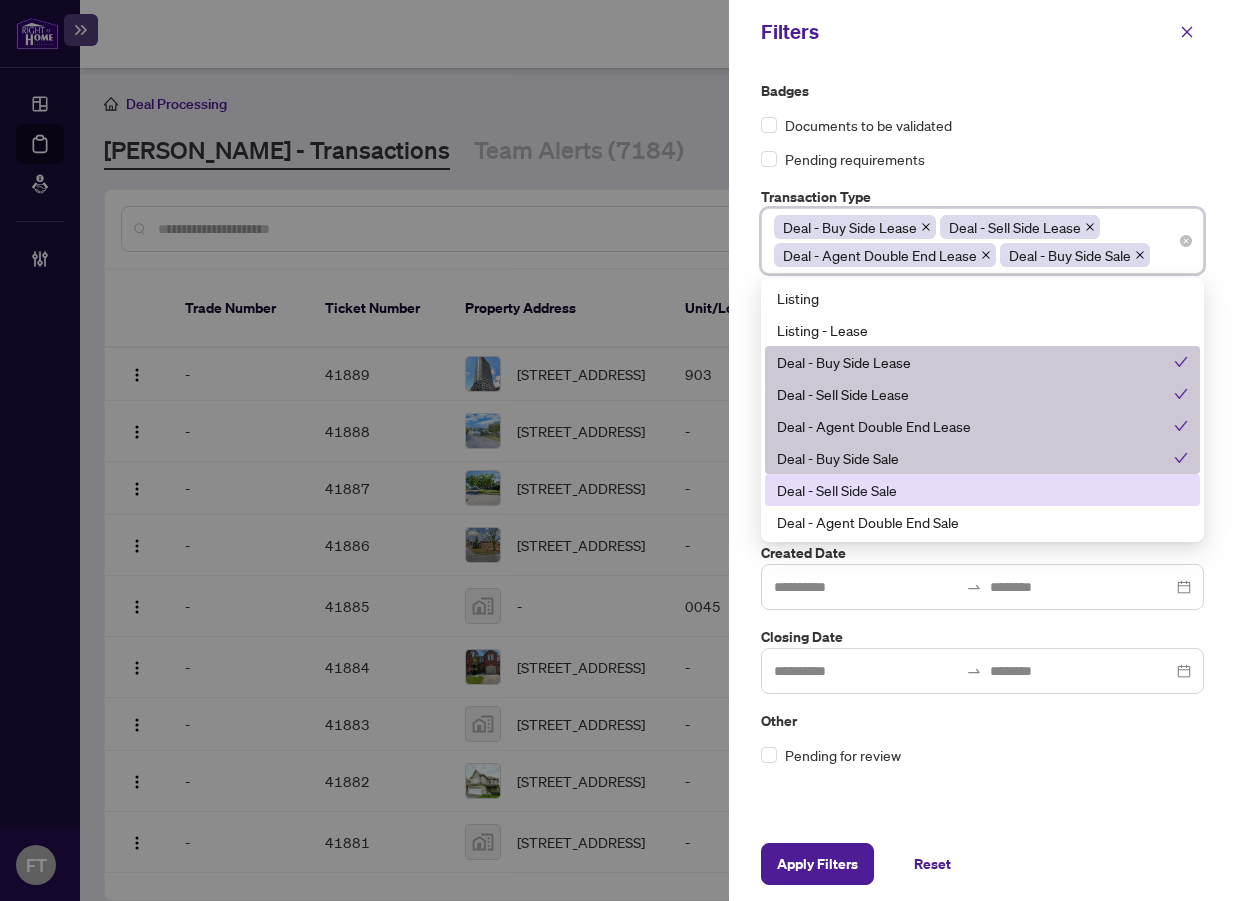 click on "Deal - Sell Side Sale" at bounding box center (982, 490) 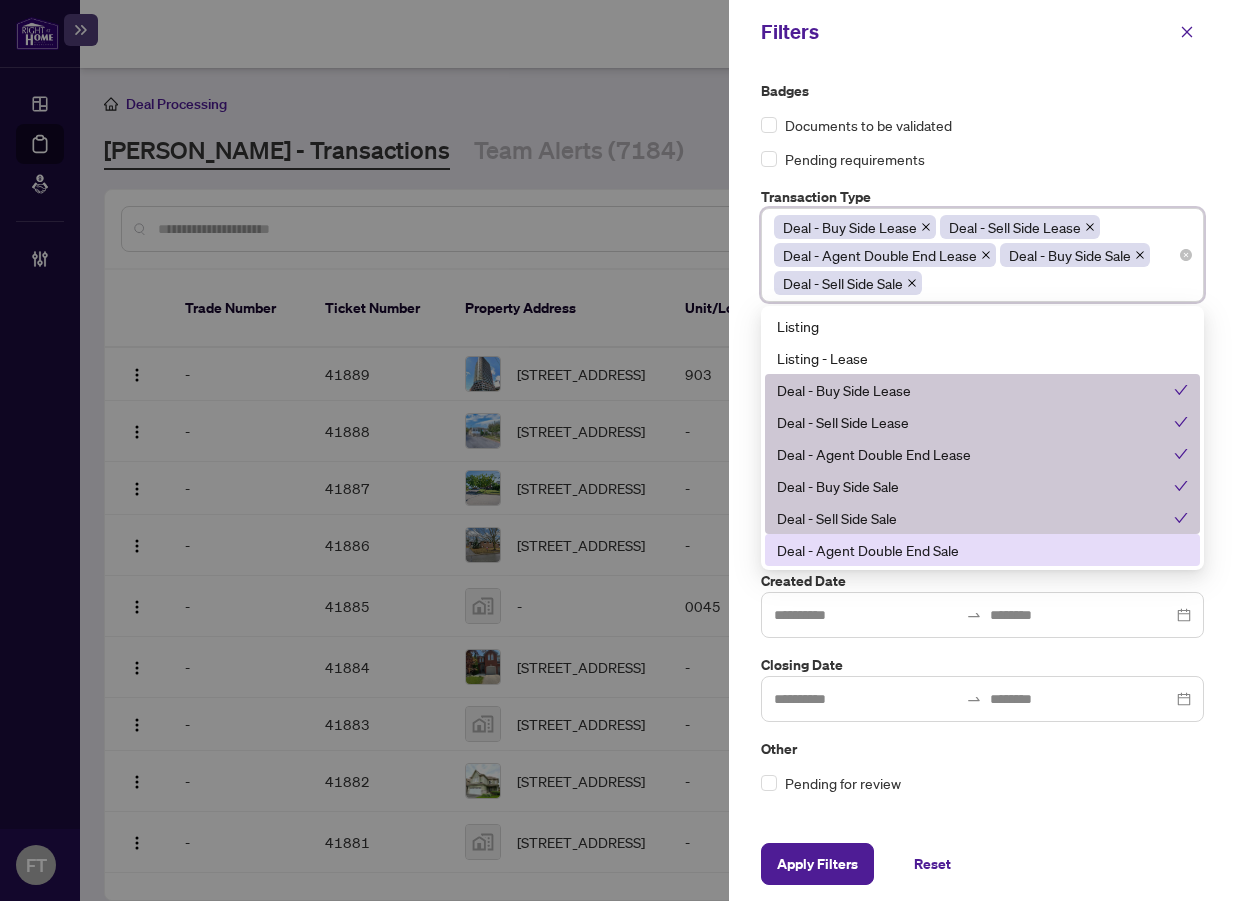 click on "Deal - Agent Double End Sale" at bounding box center (982, 550) 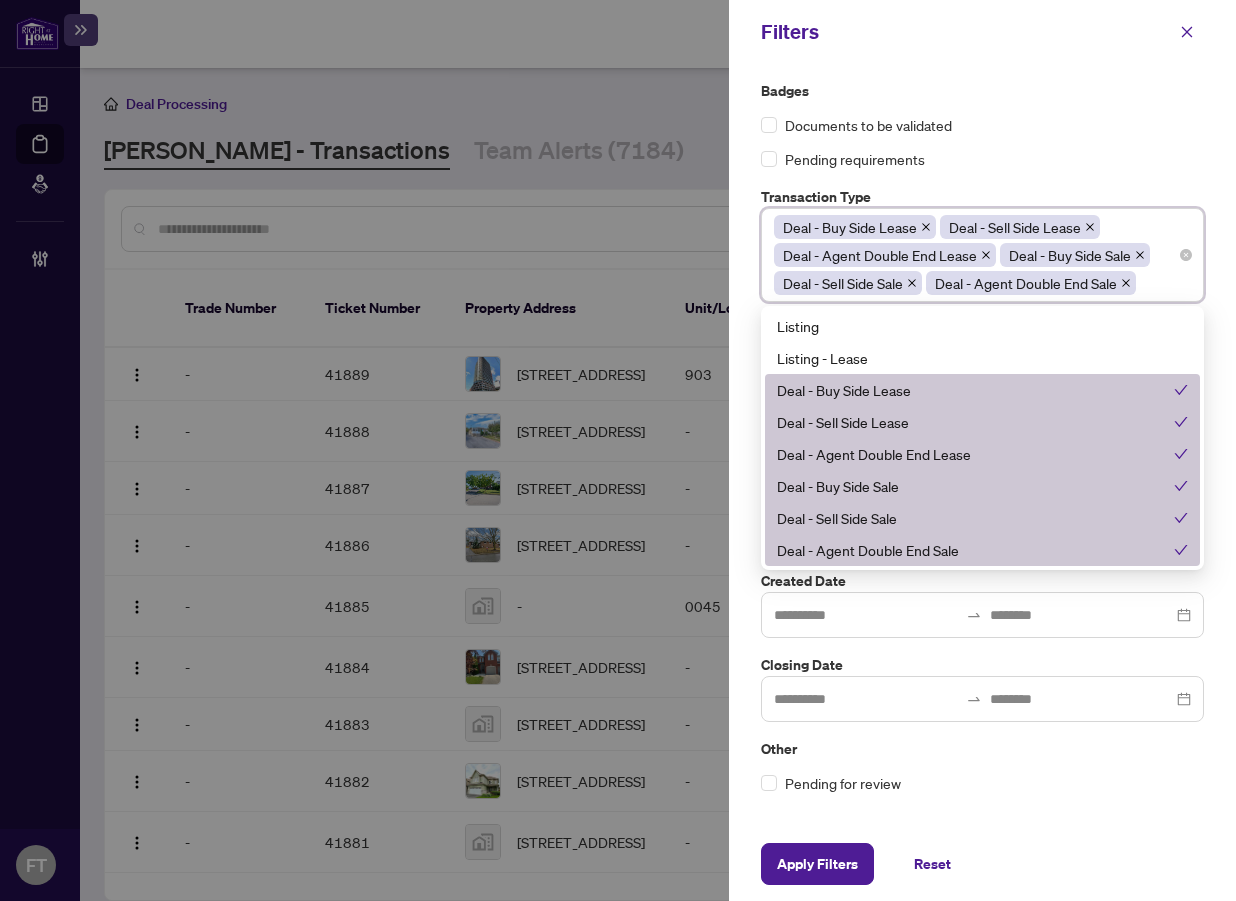 scroll, scrollTop: 100, scrollLeft: 0, axis: vertical 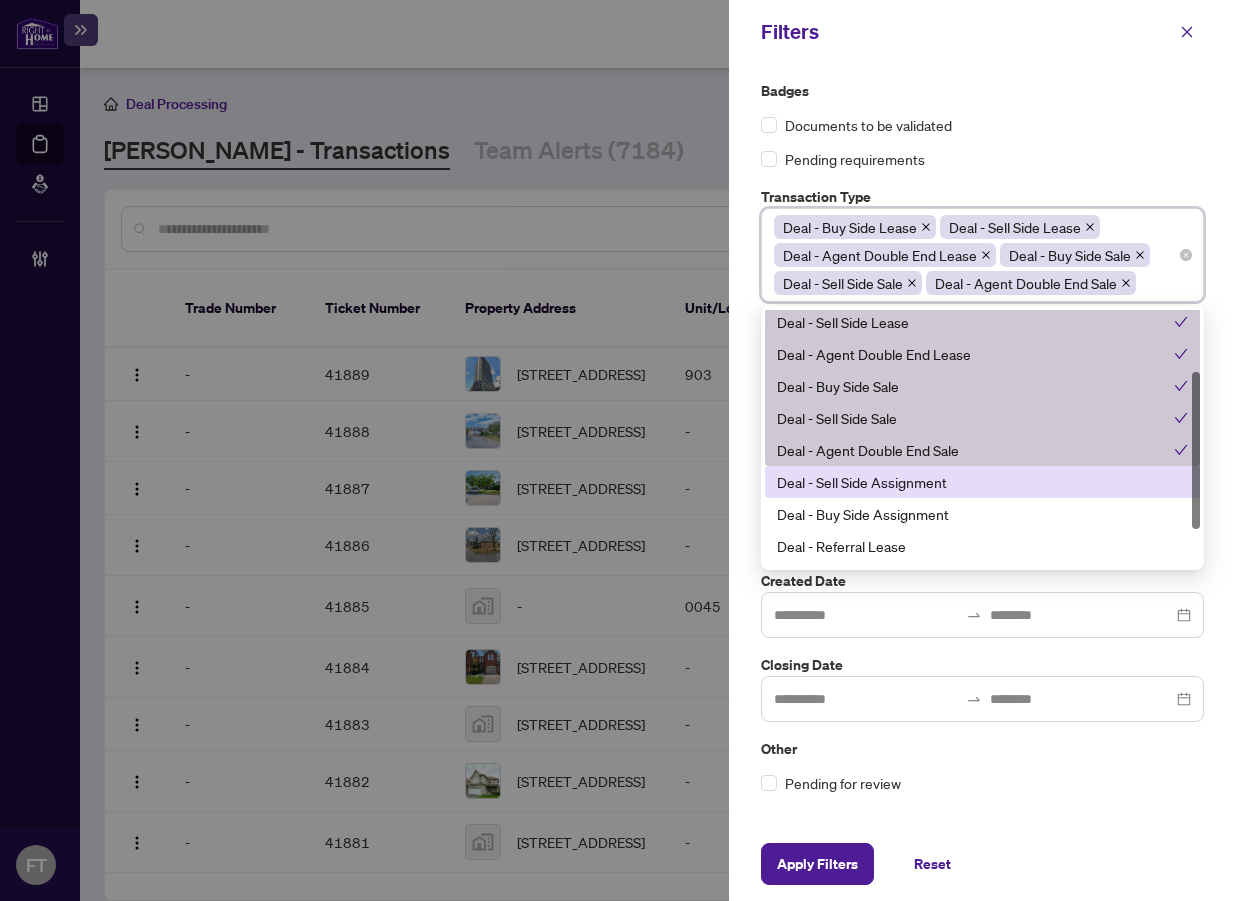 click on "Deal - Sell Side Assignment" at bounding box center [982, 482] 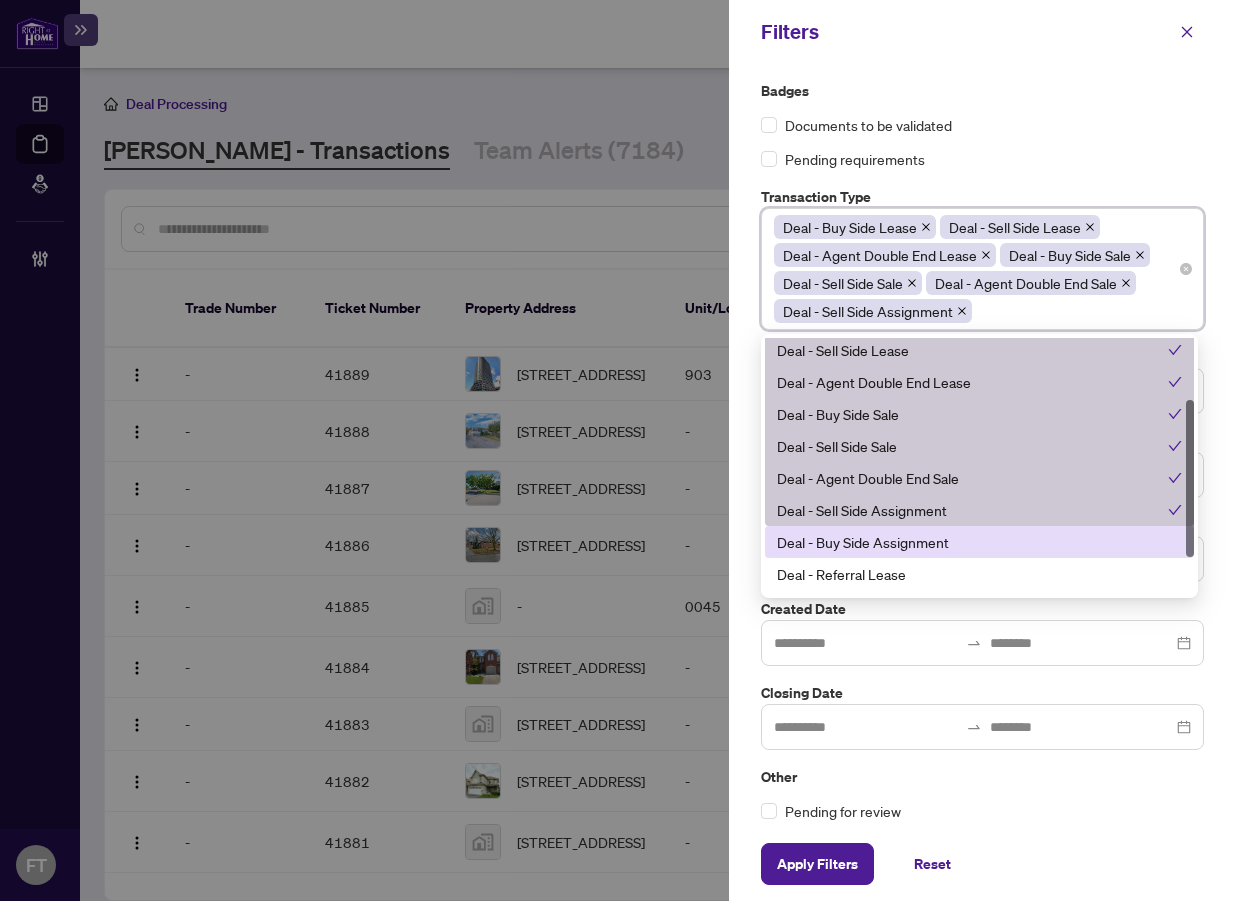 click on "Deal - Buy Side Assignment" at bounding box center (979, 542) 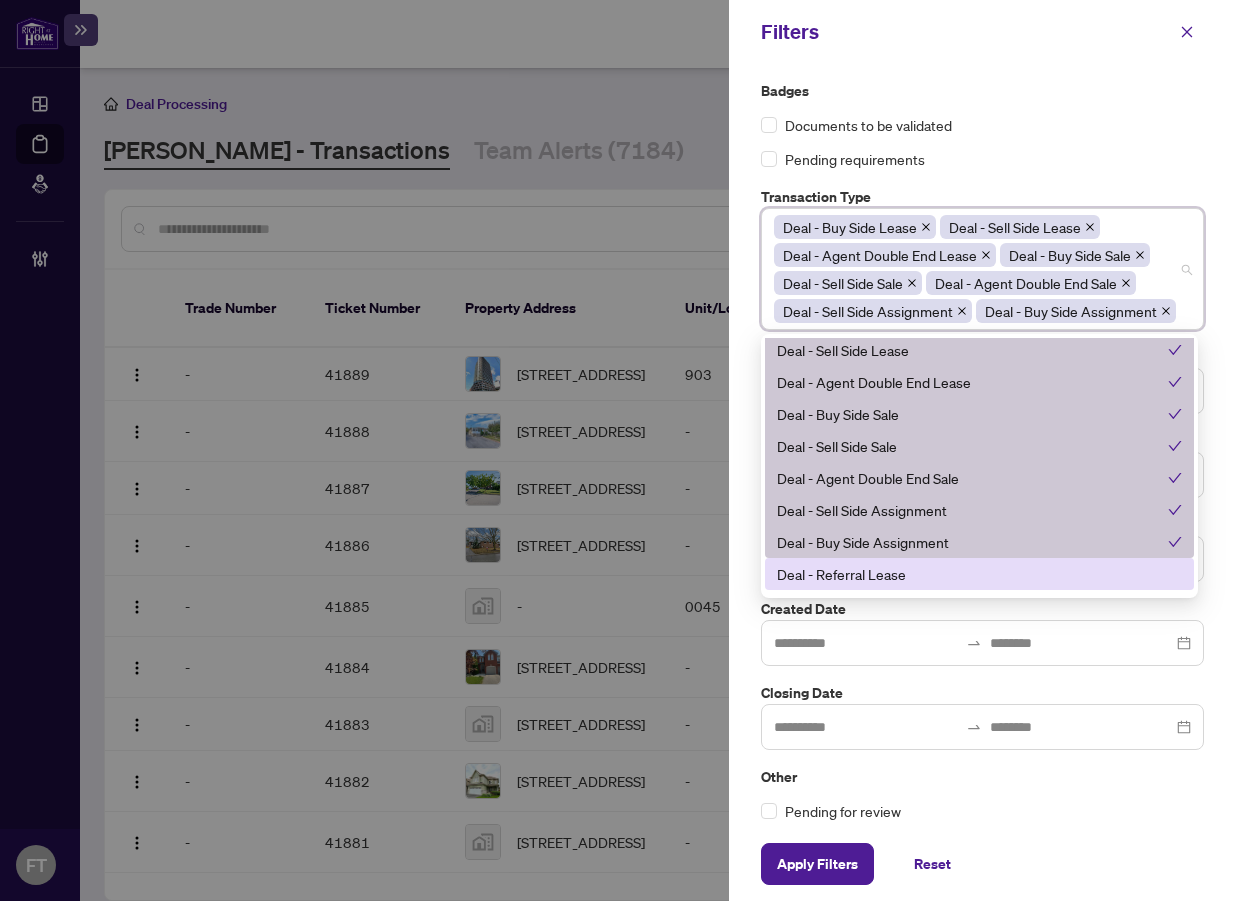 click on "Badges Documents to be validated Pending requirements Transaction Type Deal - Buy Side Lease Deal - Sell Side Lease Deal - Agent Double End Lease Deal - Buy Side Sale Deal - Sell Side Sale Deal - Agent Double End Sale Deal - Sell Side Assignment Deal - Buy Side Assignment   22 23 140 Deal - Sell Side Lease Deal - Agent Double End Lease Deal - Buy Side Sale Deal - Sell Side Sale Deal - Agent Double End Sale Deal - Sell Side Assignment Deal - Buy Side Assignment Deal - Referral Lease Deal - Referral Sale Deal - Builder Branch   Select branch Status   Select status Tags   Select tags Created Date Closing Date Other Pending for review" at bounding box center (982, 445) 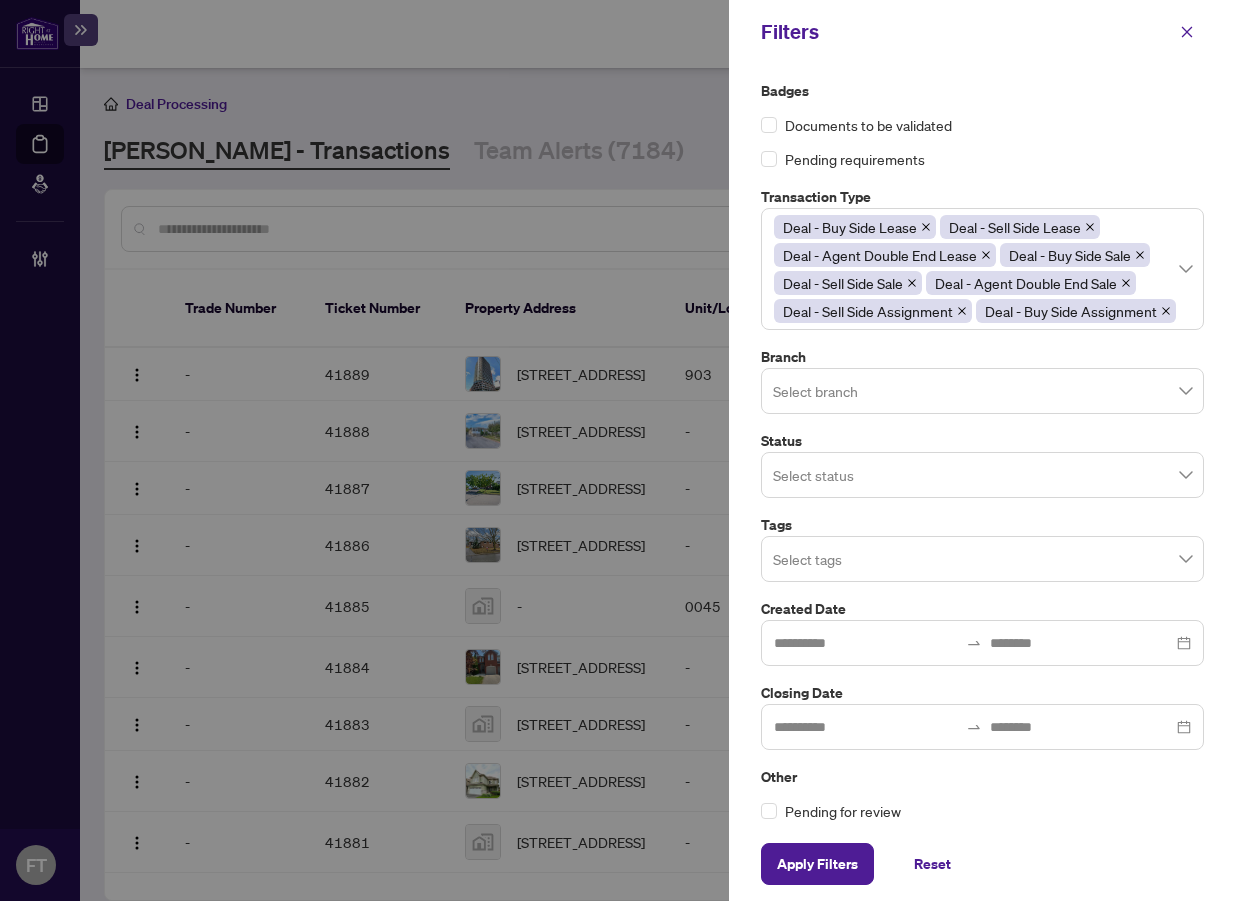 click on "Select branch" at bounding box center [982, 391] 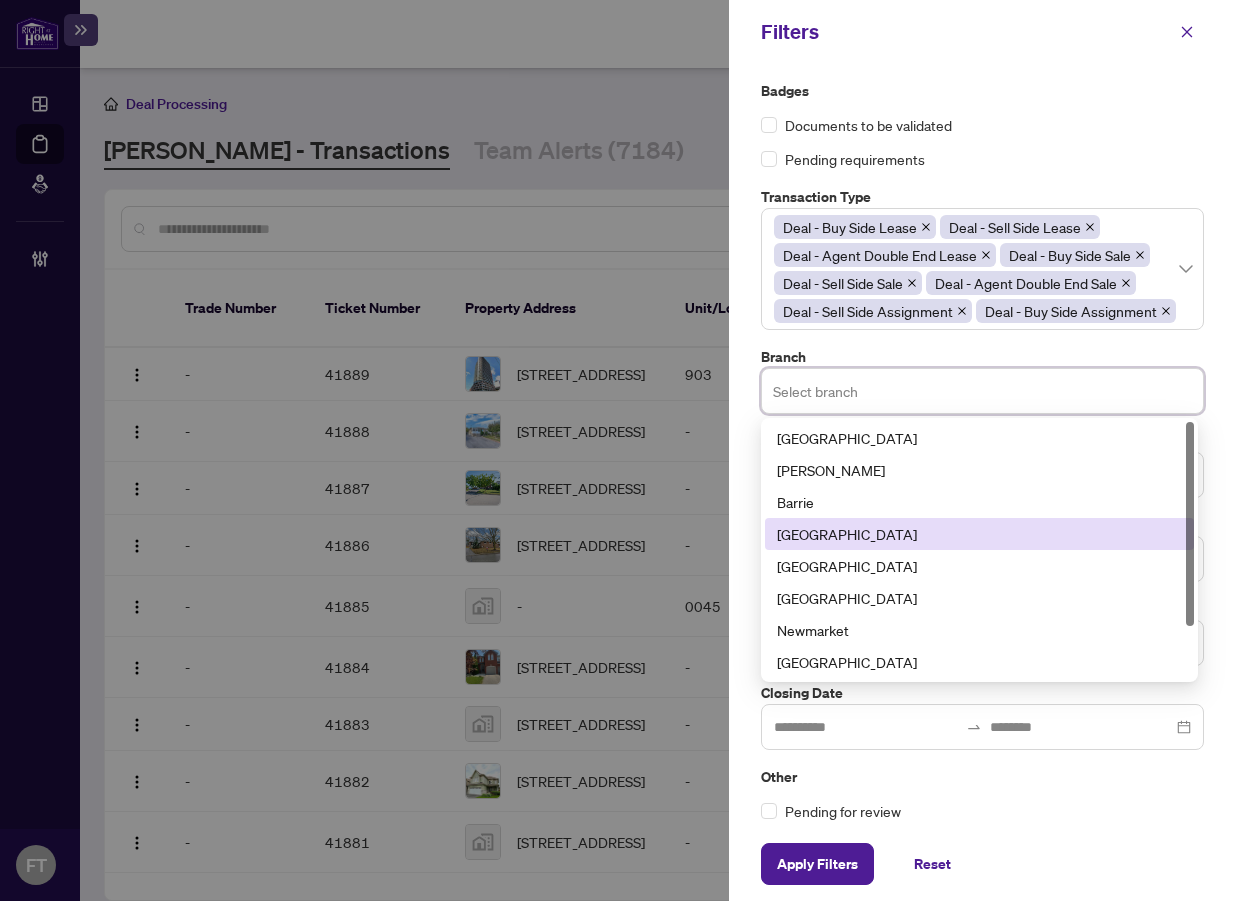 click on "[GEOGRAPHIC_DATA]" at bounding box center [979, 534] 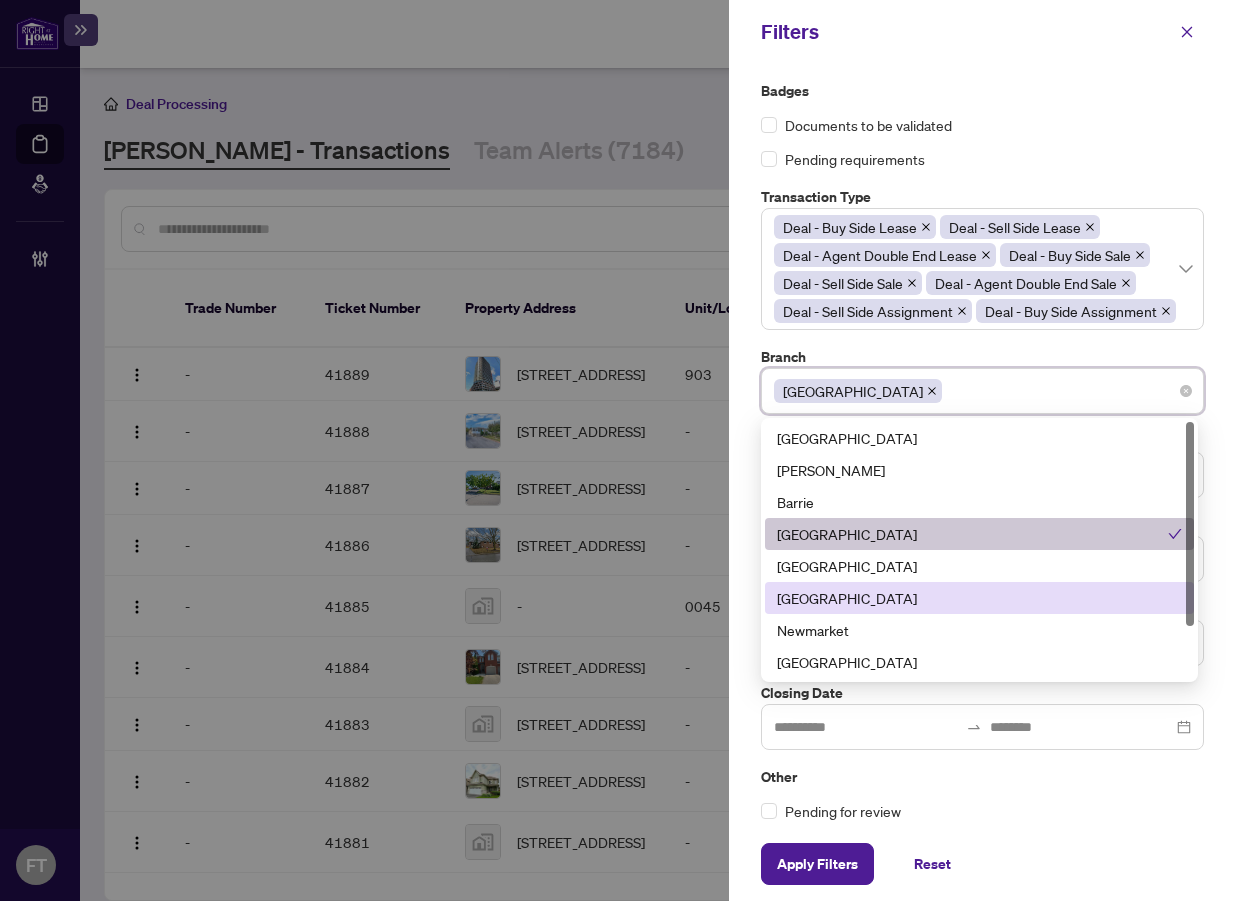 click on "[GEOGRAPHIC_DATA]" at bounding box center [979, 598] 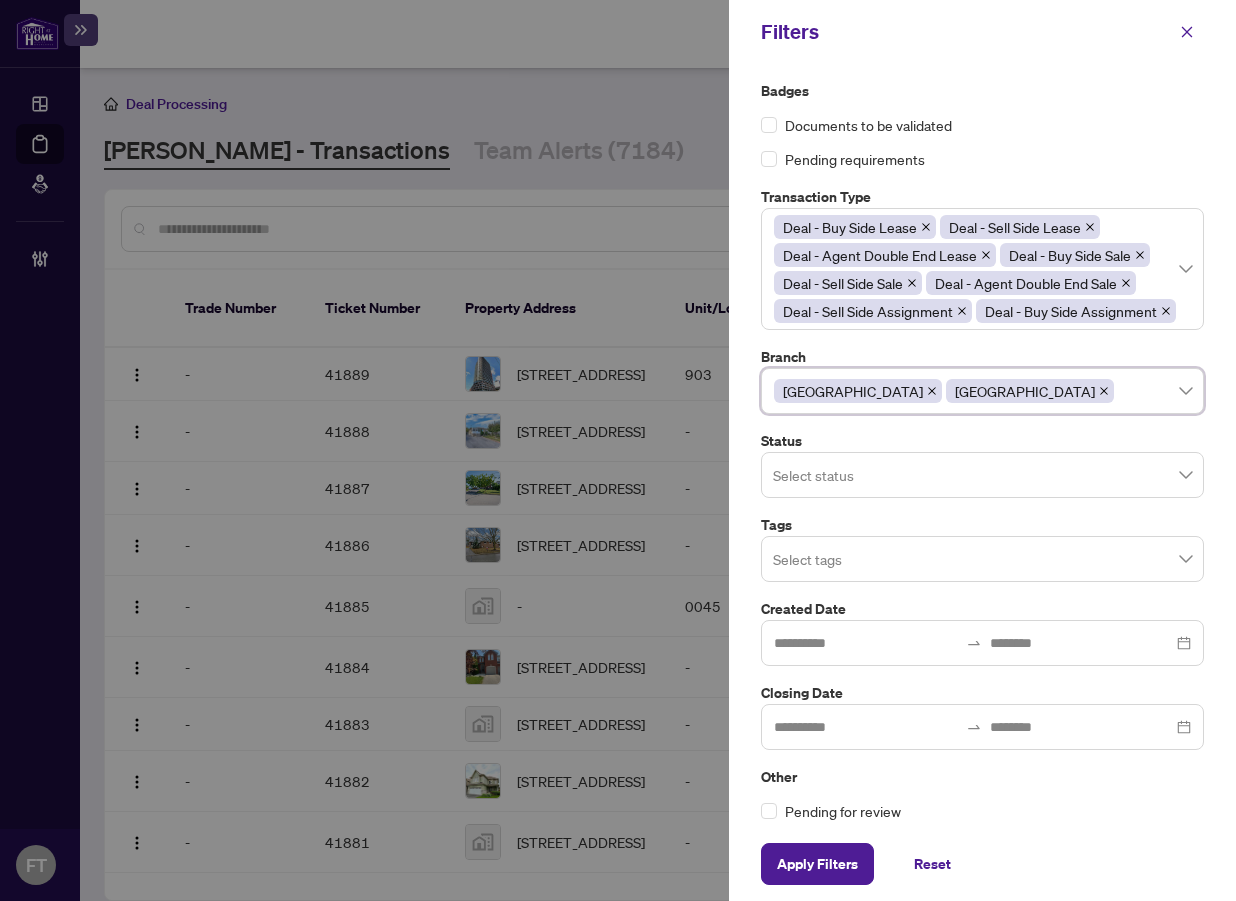 click on "Badges Documents to be validated Pending requirements Transaction Type Deal - Buy Side Lease Deal - Sell Side Lease Deal - Agent Double End Lease Deal - Buy Side Sale Deal - Sell Side Sale Deal - Agent Double End Sale Deal - Sell Side Assignment Deal - Buy Side Assignment   22 23 140 Deal - Sell Side Lease Deal - Agent Double End Lease Deal - Buy Side Sale Deal - Sell Side Sale Deal - Agent Double End Sale Deal - Sell Side Assignment Deal - Buy Side Assignment Deal - Referral Lease Deal - Referral Sale Deal - Builder Branch [GEOGRAPHIC_DATA], [GEOGRAPHIC_DATA] [GEOGRAPHIC_DATA] [GEOGRAPHIC_DATA]   6 7 9 [GEOGRAPHIC_DATA] [GEOGRAPHIC_DATA][PERSON_NAME][GEOGRAPHIC_DATA] [GEOGRAPHIC_DATA] [GEOGRAPHIC_DATA] [GEOGRAPHIC_DATA] [GEOGRAPHIC_DATA] [GEOGRAPHIC_DATA] [GEOGRAPHIC_DATA] - Corporate [GEOGRAPHIC_DATA] - [PERSON_NAME] Status   Select status Tags   Select tags Created Date Closing Date Other Pending for review" at bounding box center [982, 445] 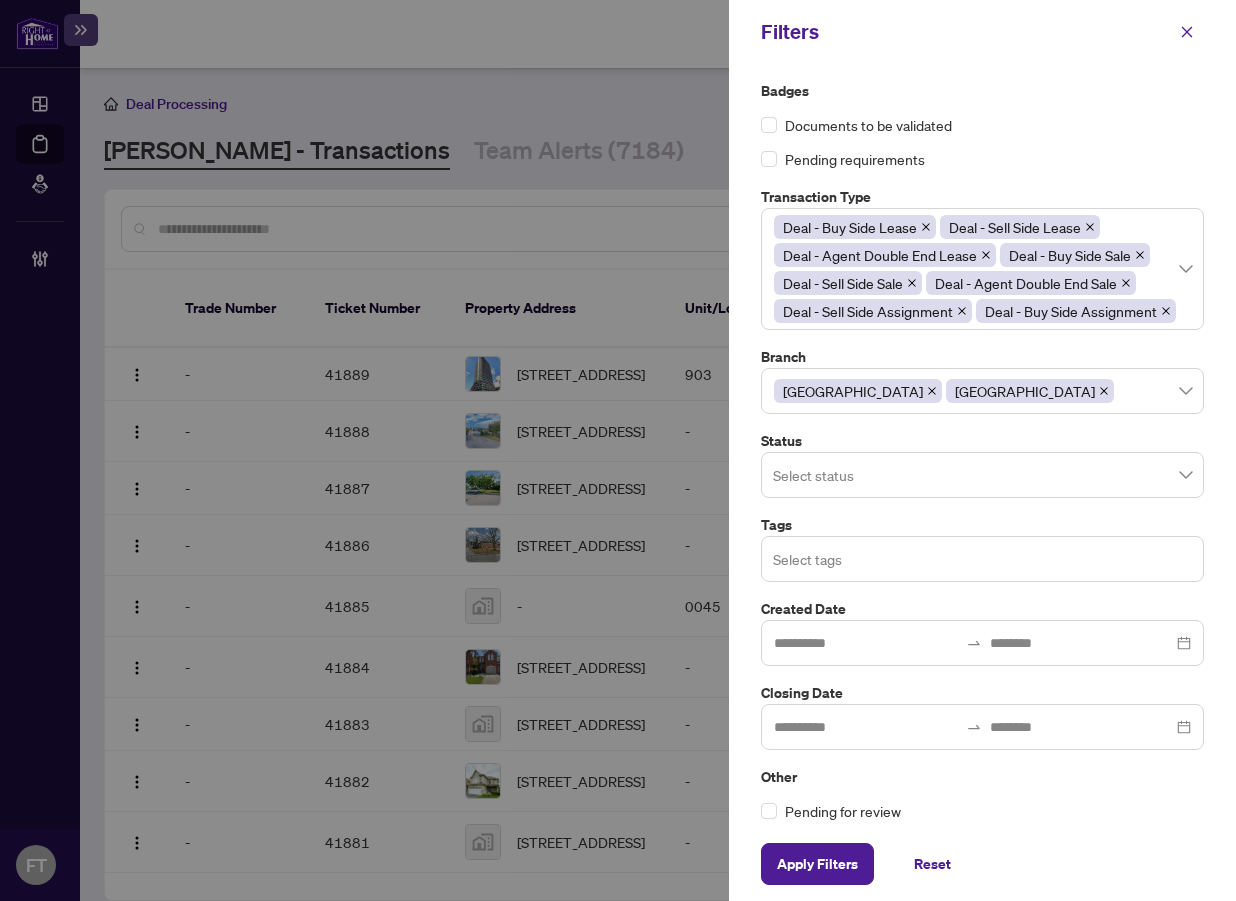 click at bounding box center [982, 558] 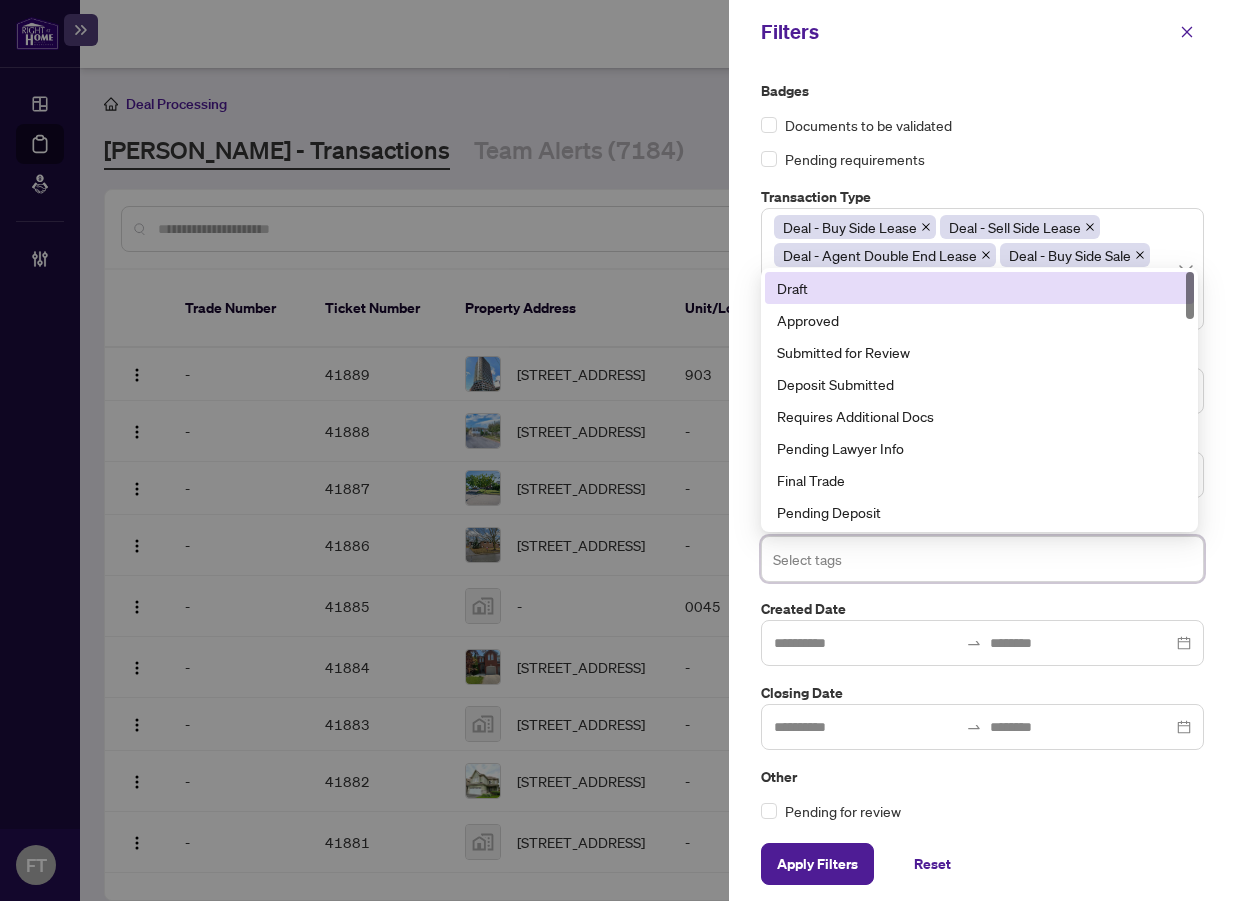 scroll, scrollTop: 11, scrollLeft: 0, axis: vertical 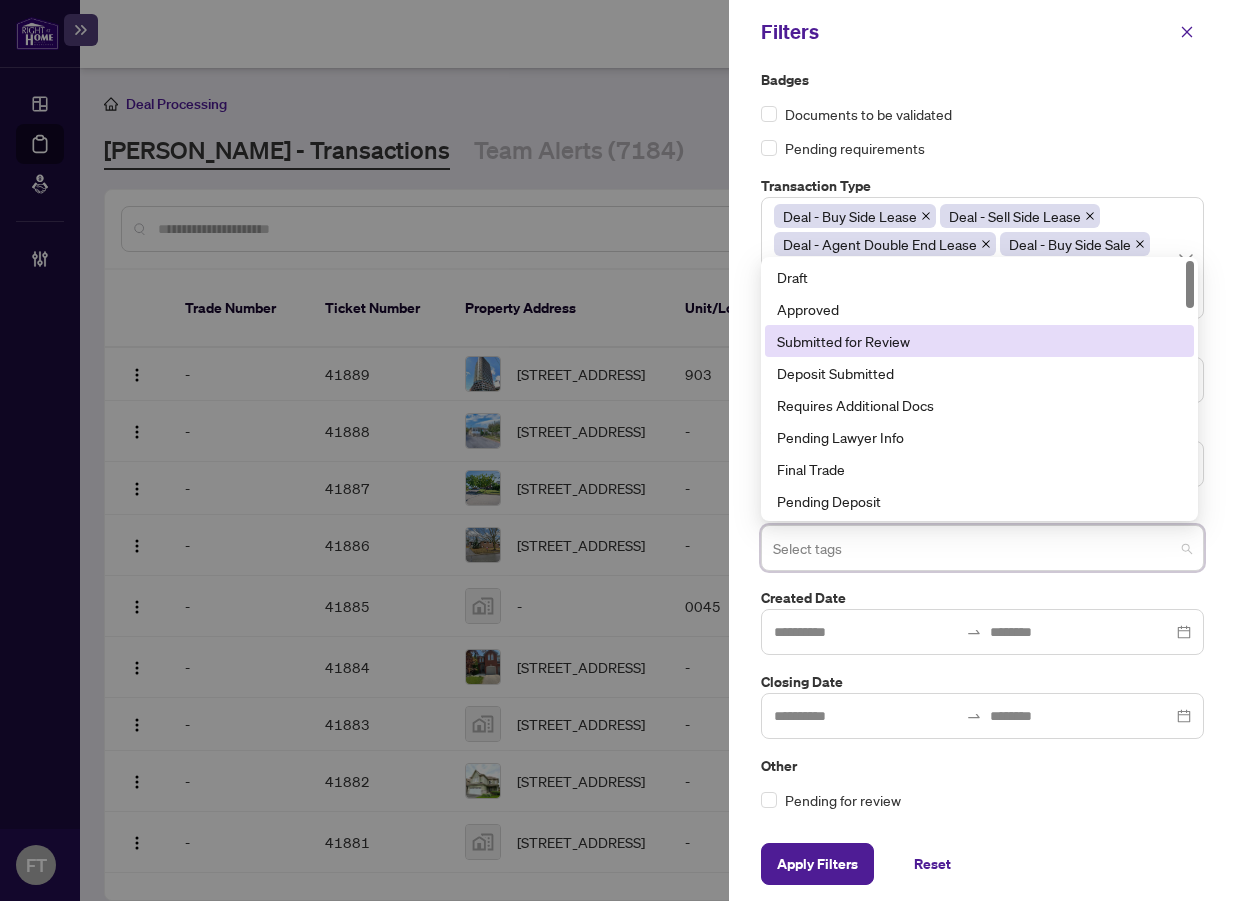 click on "Submitted for Review" at bounding box center [979, 341] 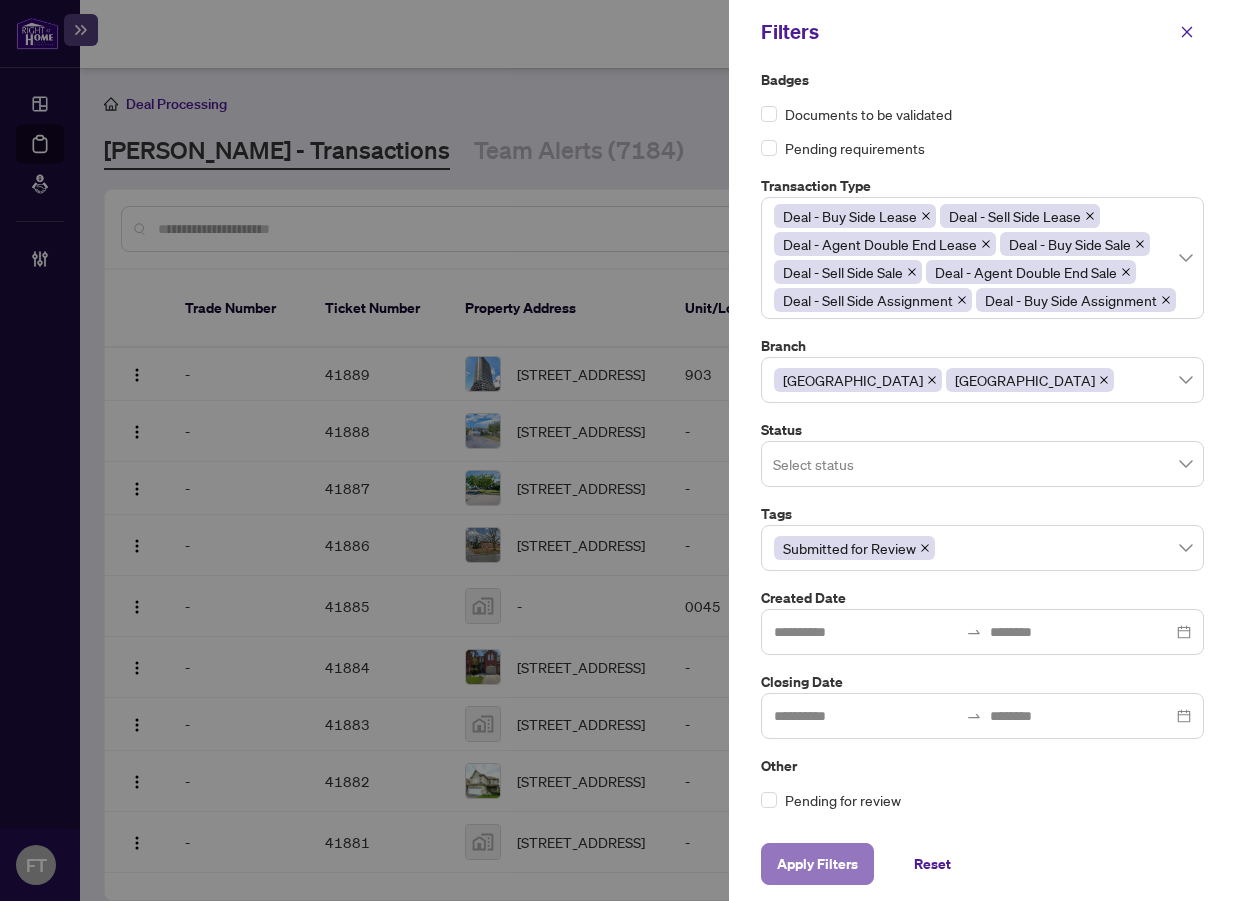 click on "Apply Filters" at bounding box center (817, 864) 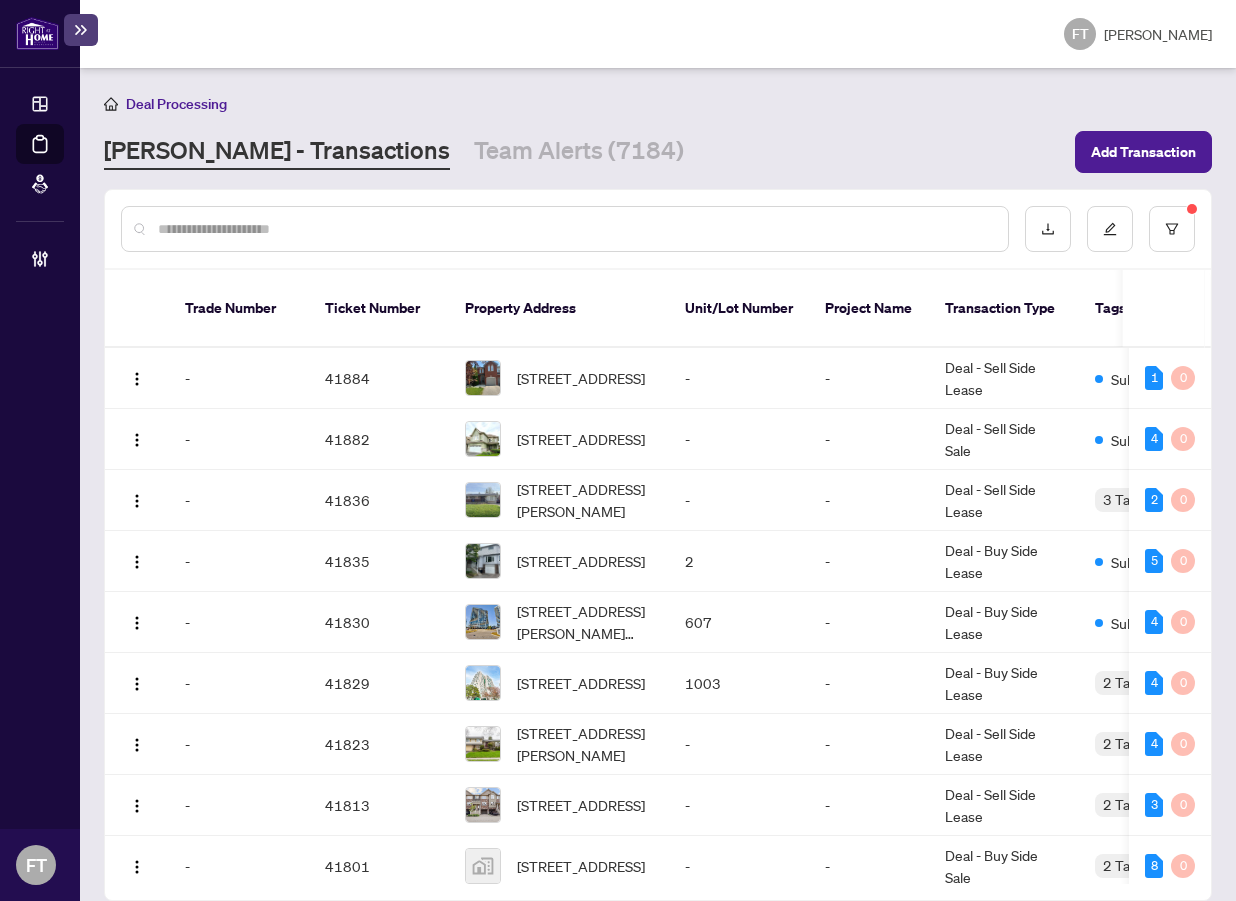 drag, startPoint x: 641, startPoint y: 132, endPoint x: 819, endPoint y: 104, distance: 180.1888 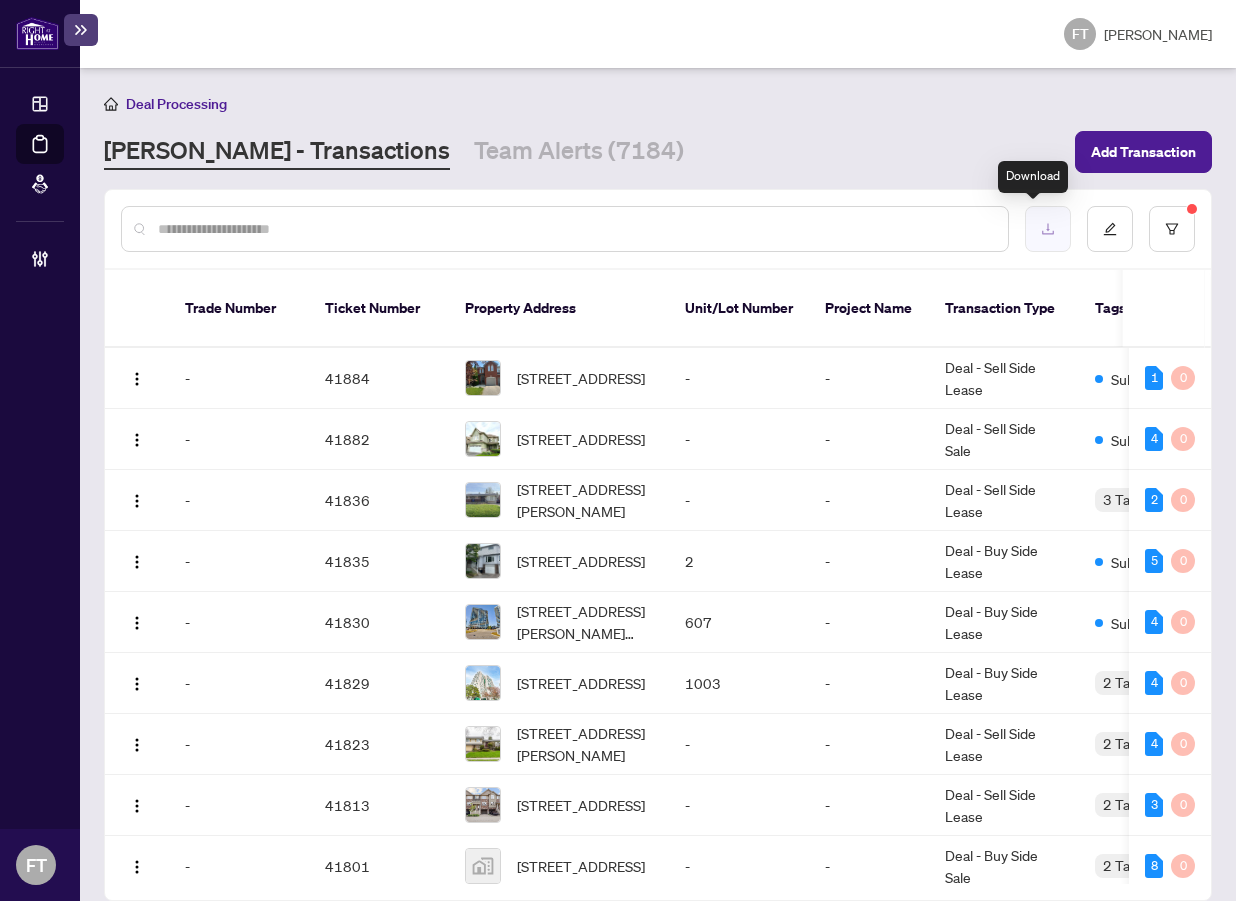 click at bounding box center (1048, 229) 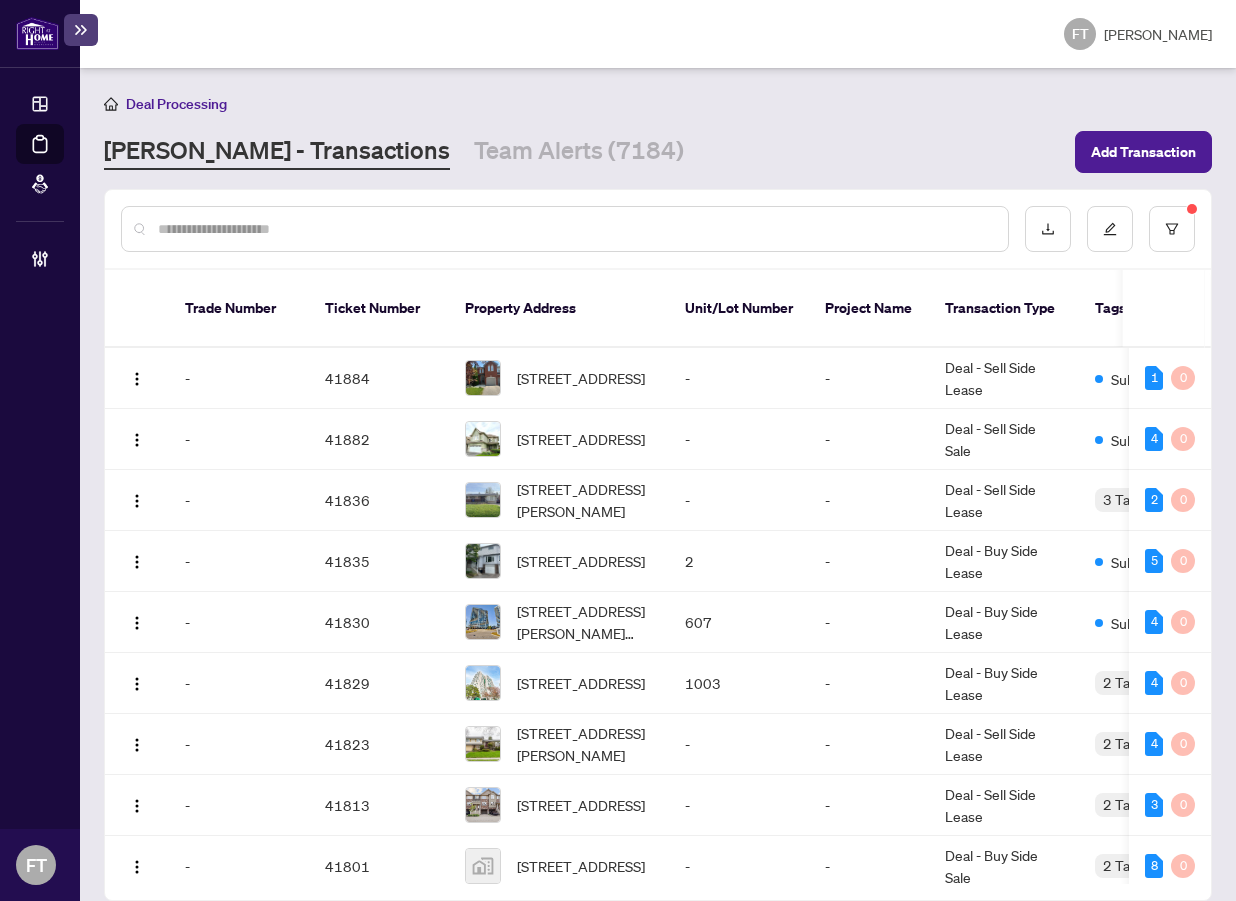 drag, startPoint x: 634, startPoint y: 79, endPoint x: 963, endPoint y: 4, distance: 337.44037 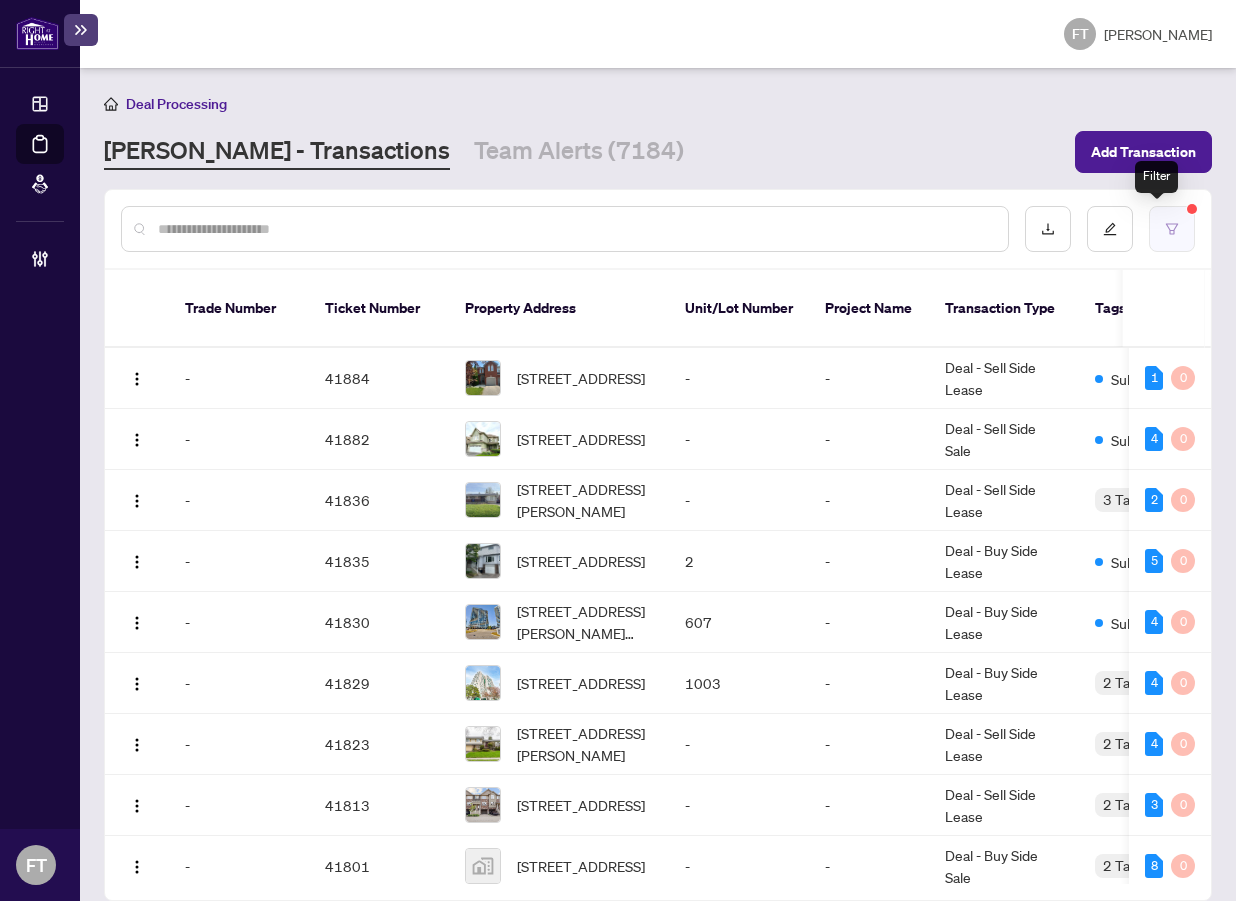 click at bounding box center (1172, 229) 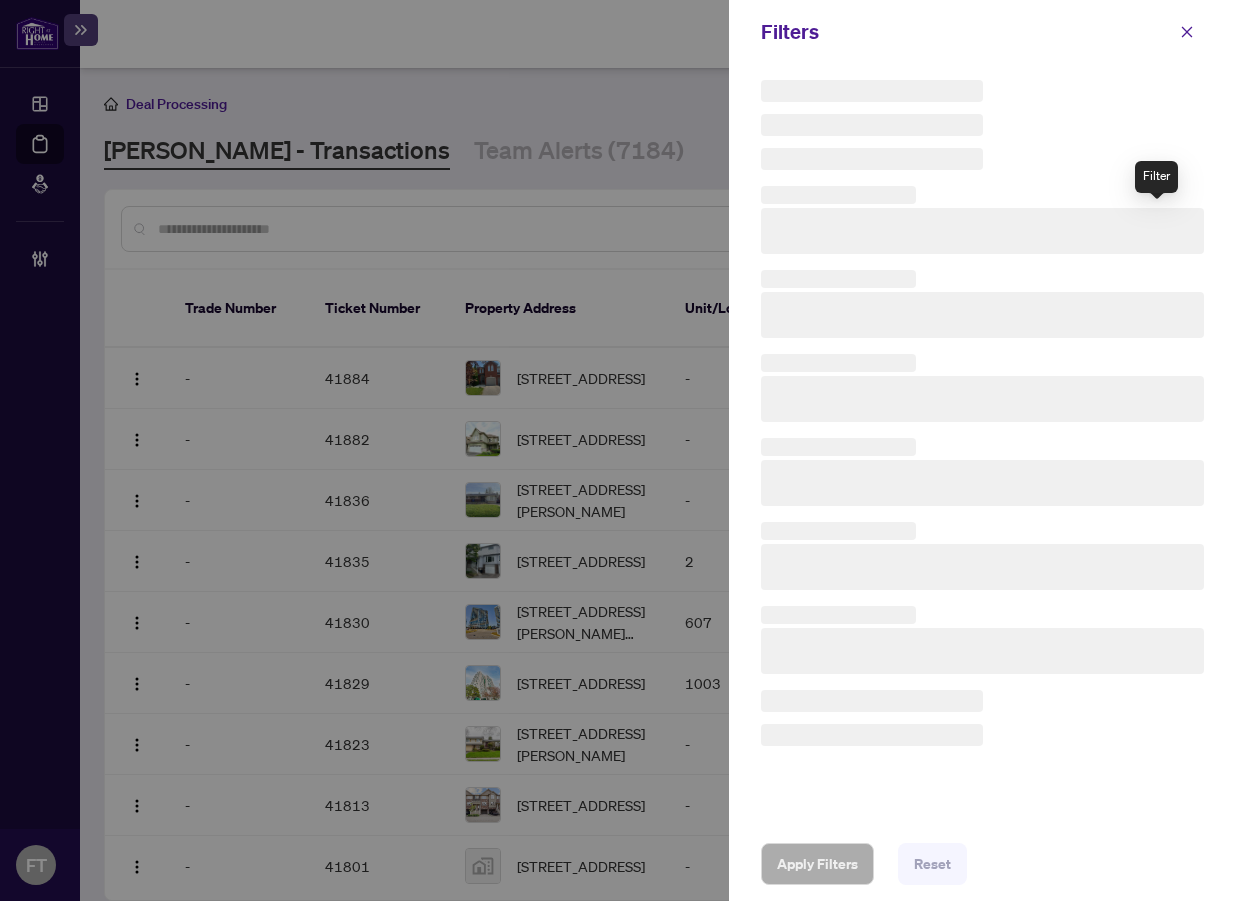 scroll, scrollTop: 0, scrollLeft: 0, axis: both 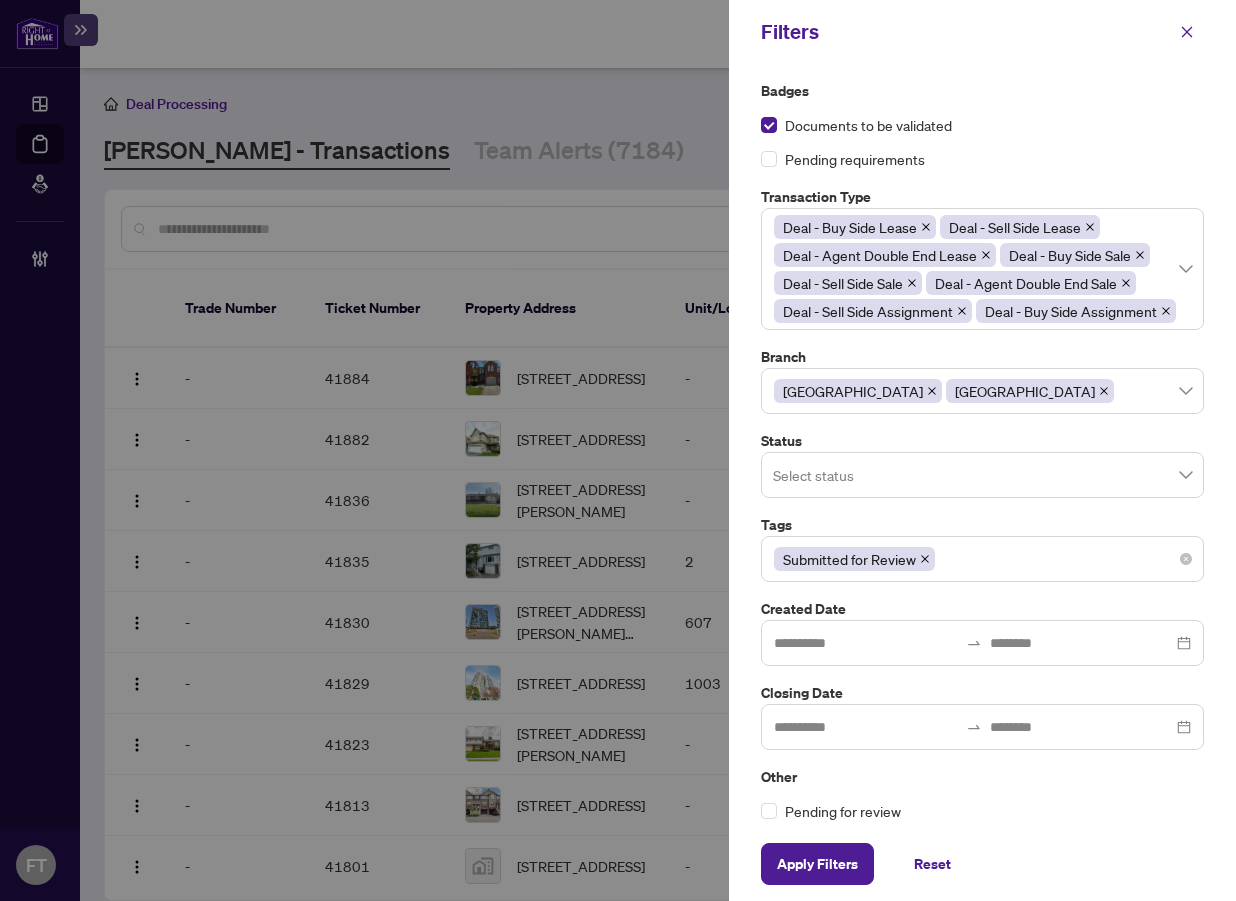 click 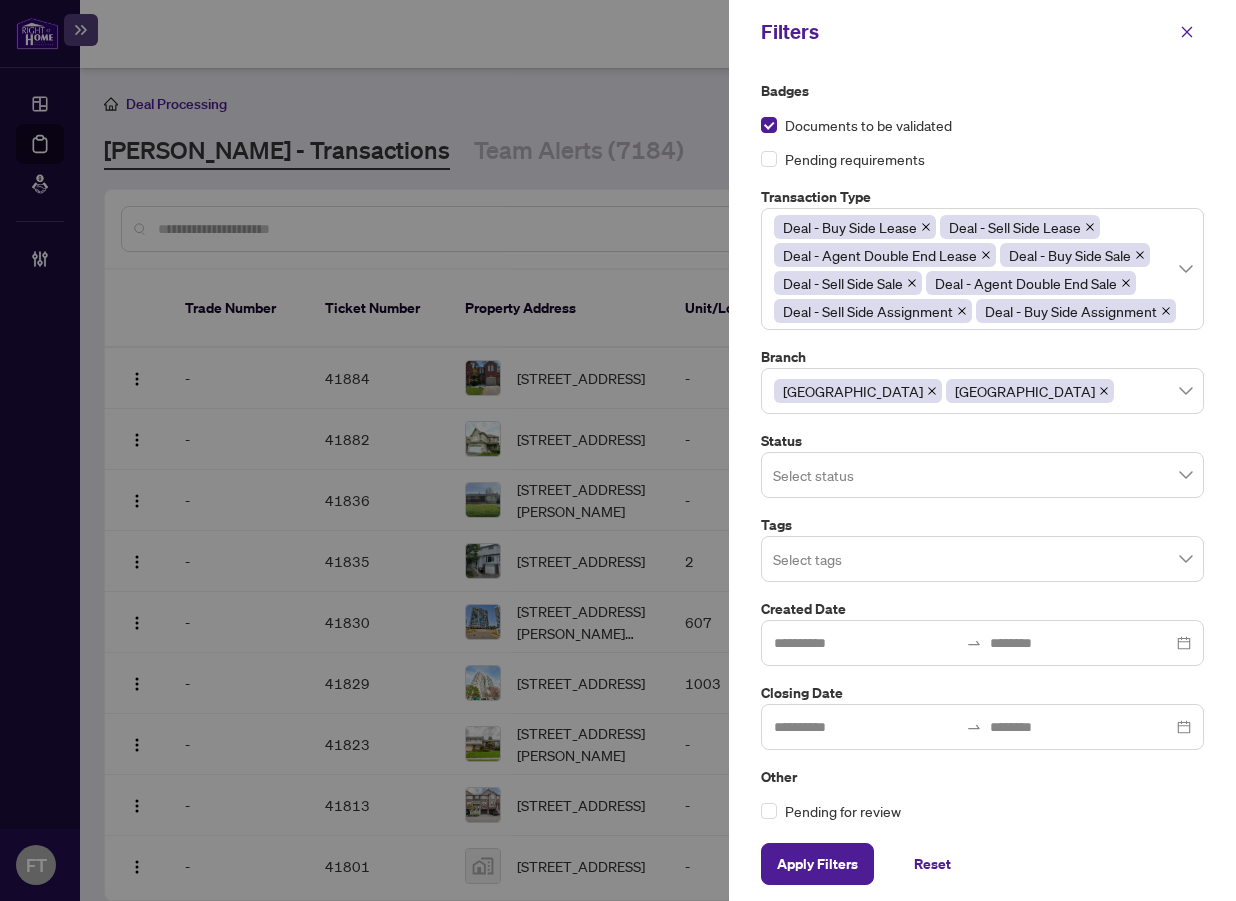 click at bounding box center (982, 558) 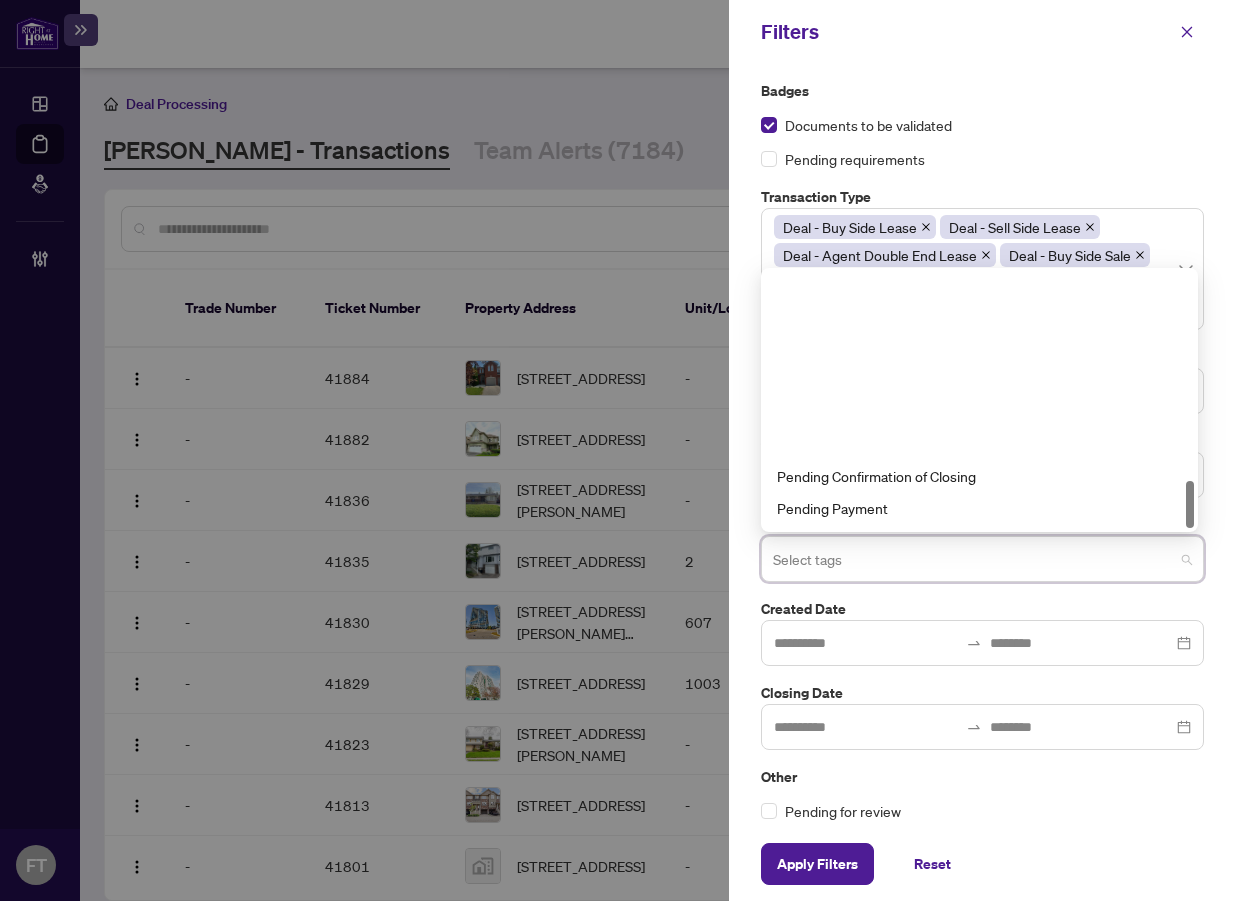 scroll, scrollTop: 1120, scrollLeft: 0, axis: vertical 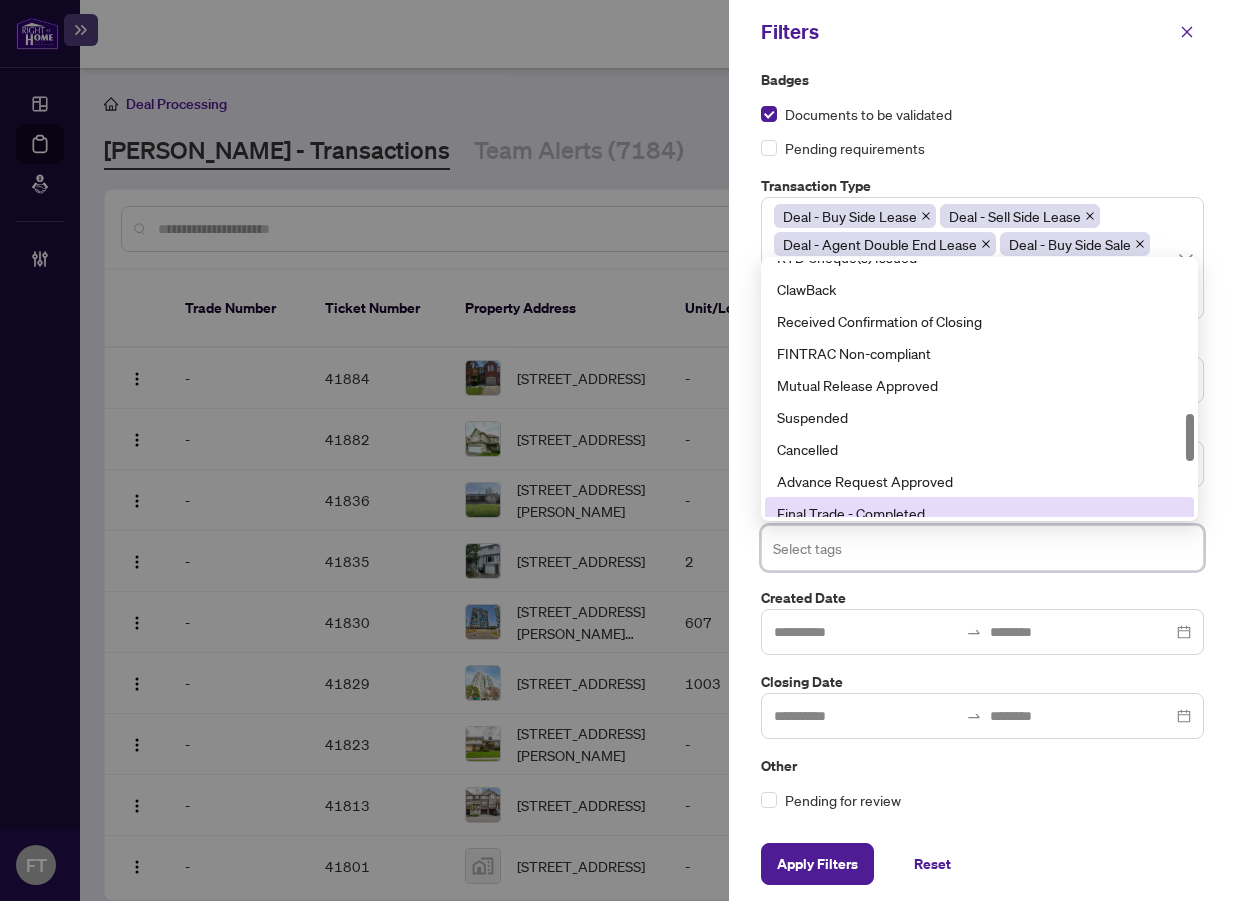 click on "Badges Documents to be validated Pending requirements Transaction Type Deal - Buy Side Lease Deal - Sell Side Lease Deal - Agent Double End Lease Deal - Buy Side Sale Deal - Sell Side Sale Deal - Agent Double End Sale Deal - Sell Side Assignment Deal - Buy Side Assignment   Branch [GEOGRAPHIC_DATA] [GEOGRAPHIC_DATA]   Status   Select status Tags   Select tags 33 34 35 RTD Cheque(s) Issued ClawBack Received Confirmation of Closing FINTRAC Non-compliant Mutual Release Approved Suspended Cancelled Advance Request Approved Final Trade - Completed Pending Confirmation of Closing Created Date Closing Date Other Pending for review" at bounding box center (982, 445) 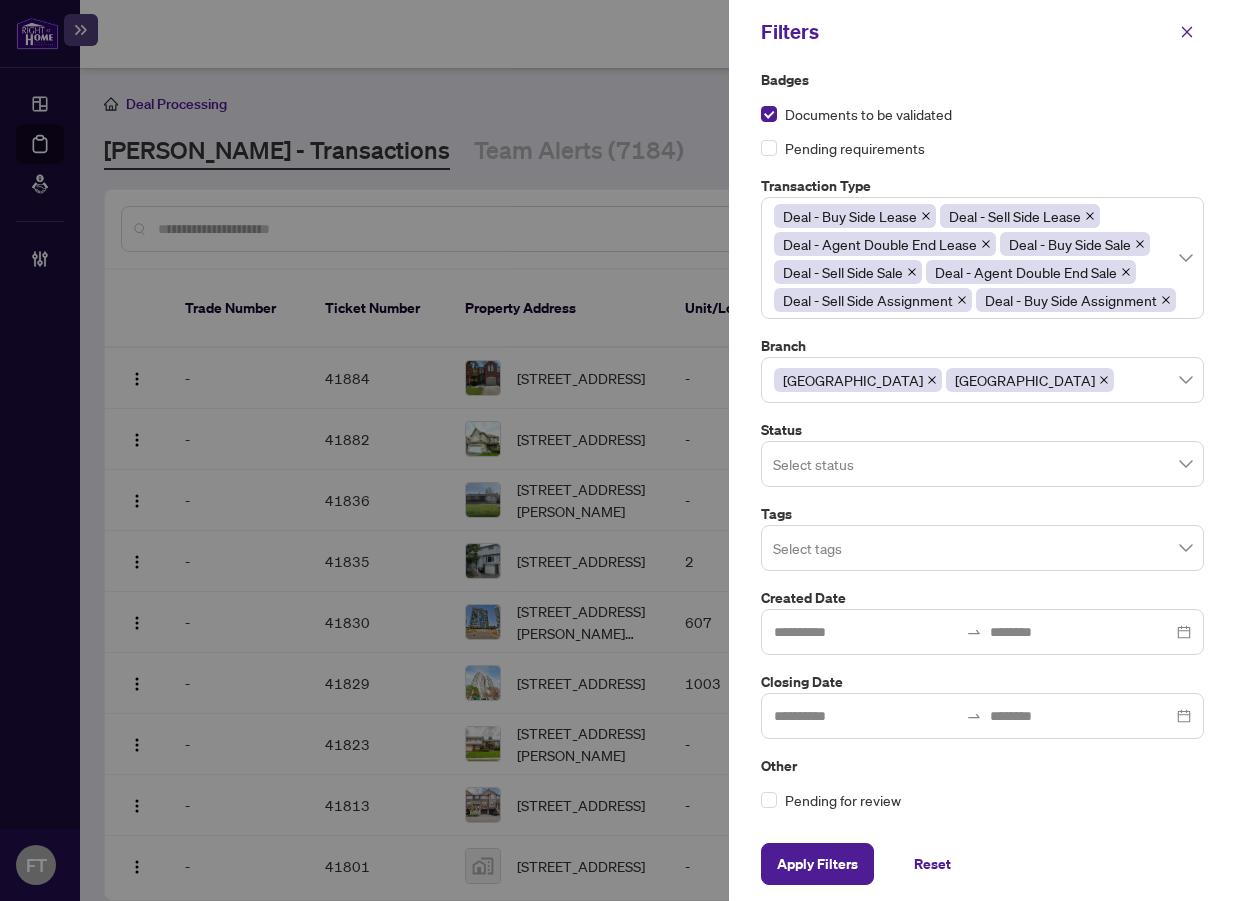 click on "Tags" at bounding box center (982, 514) 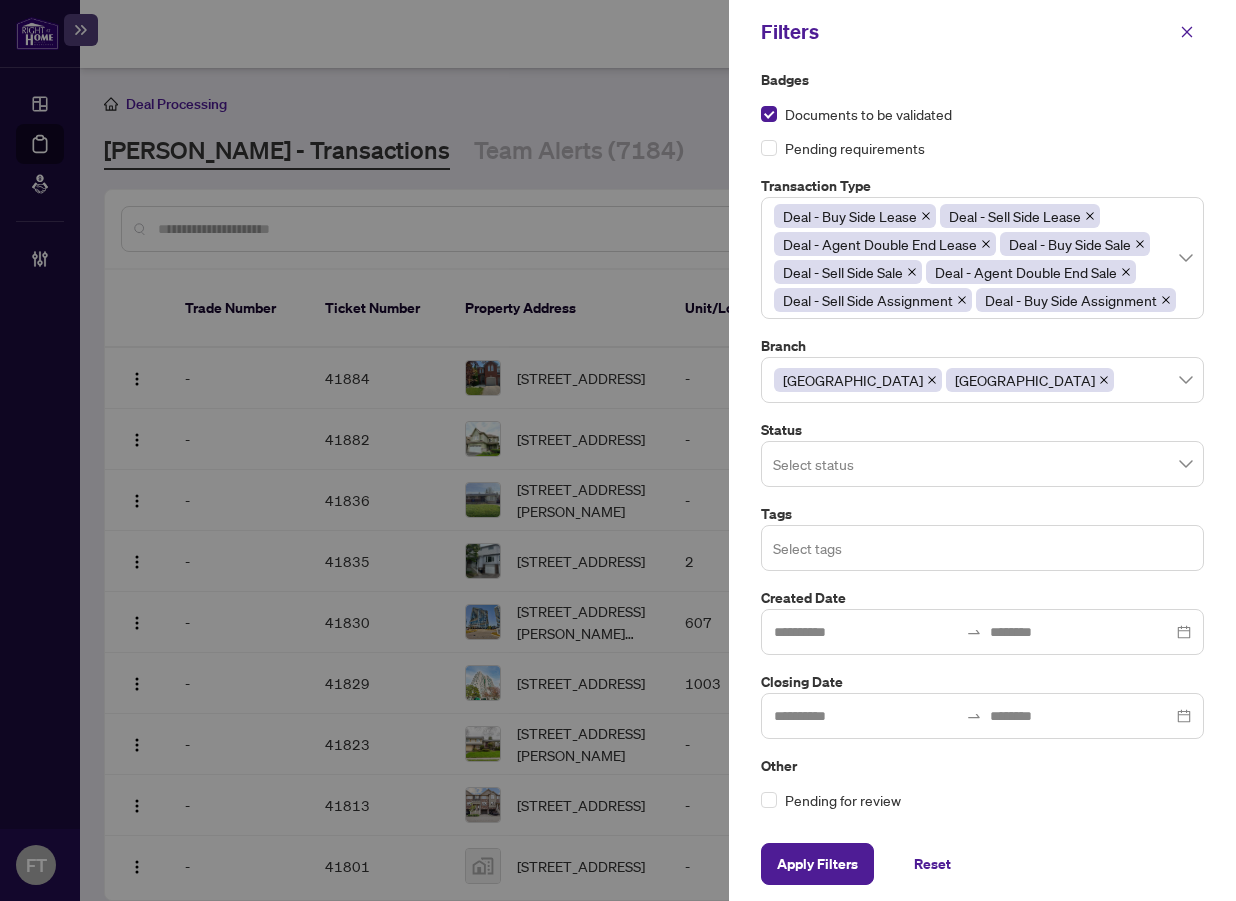 click at bounding box center (982, 547) 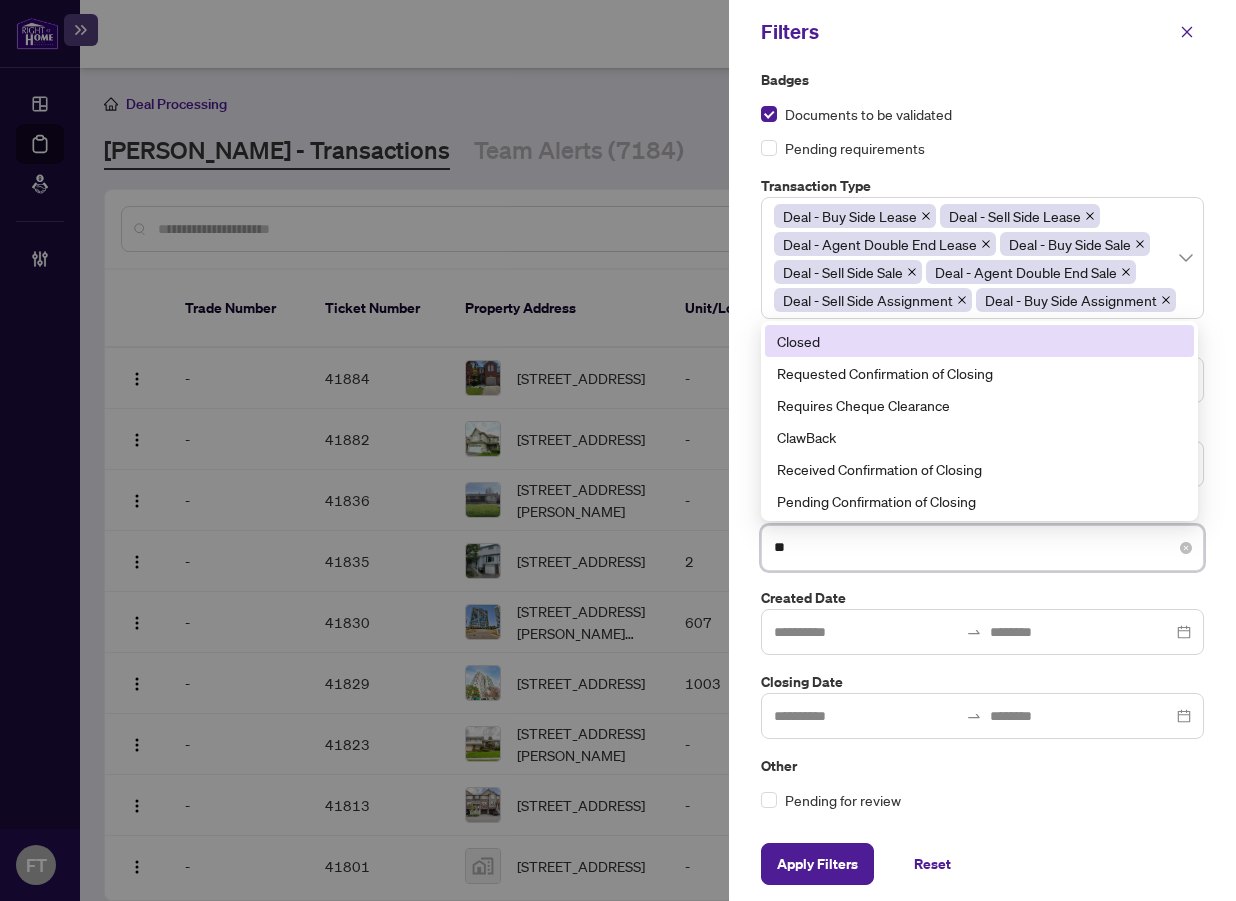 scroll, scrollTop: 0, scrollLeft: 0, axis: both 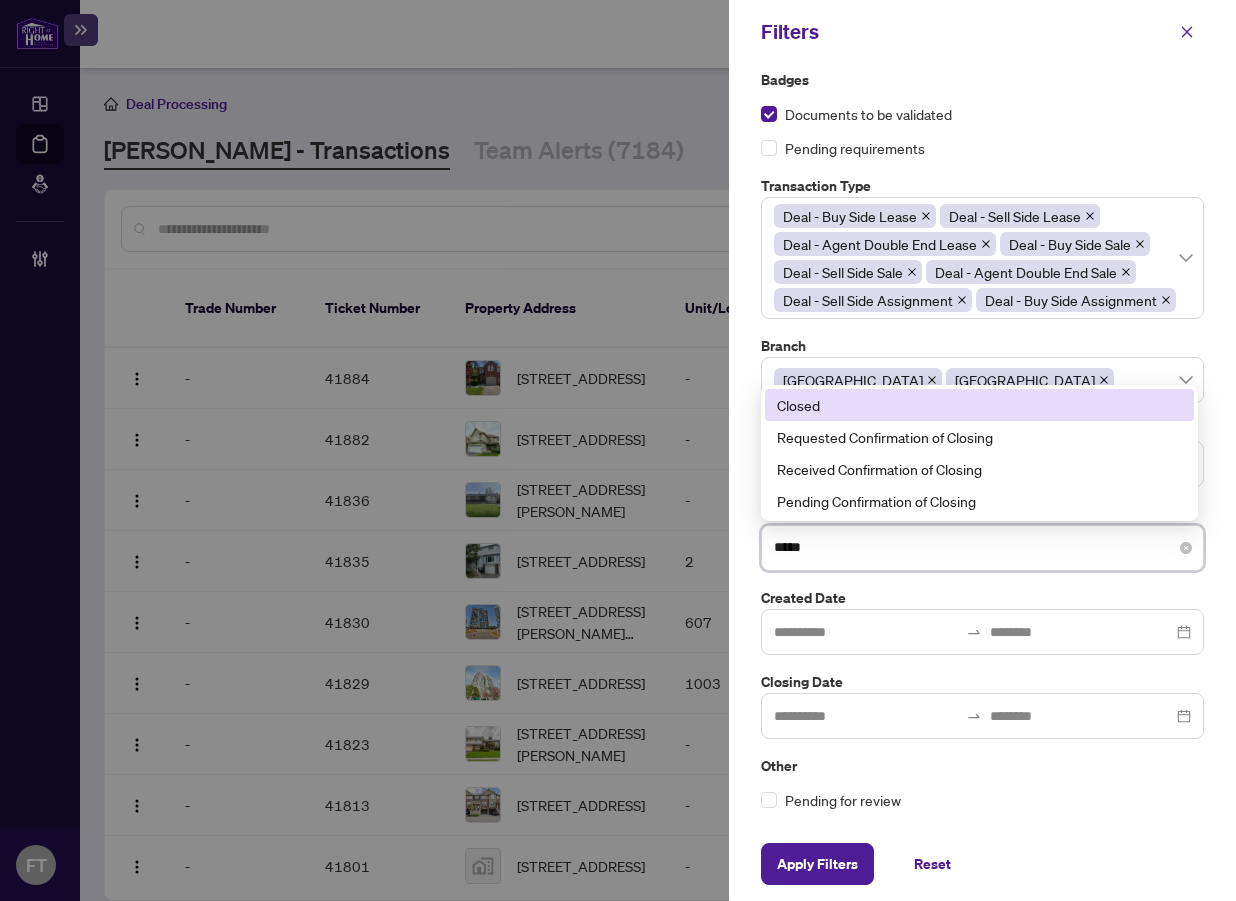 type on "******" 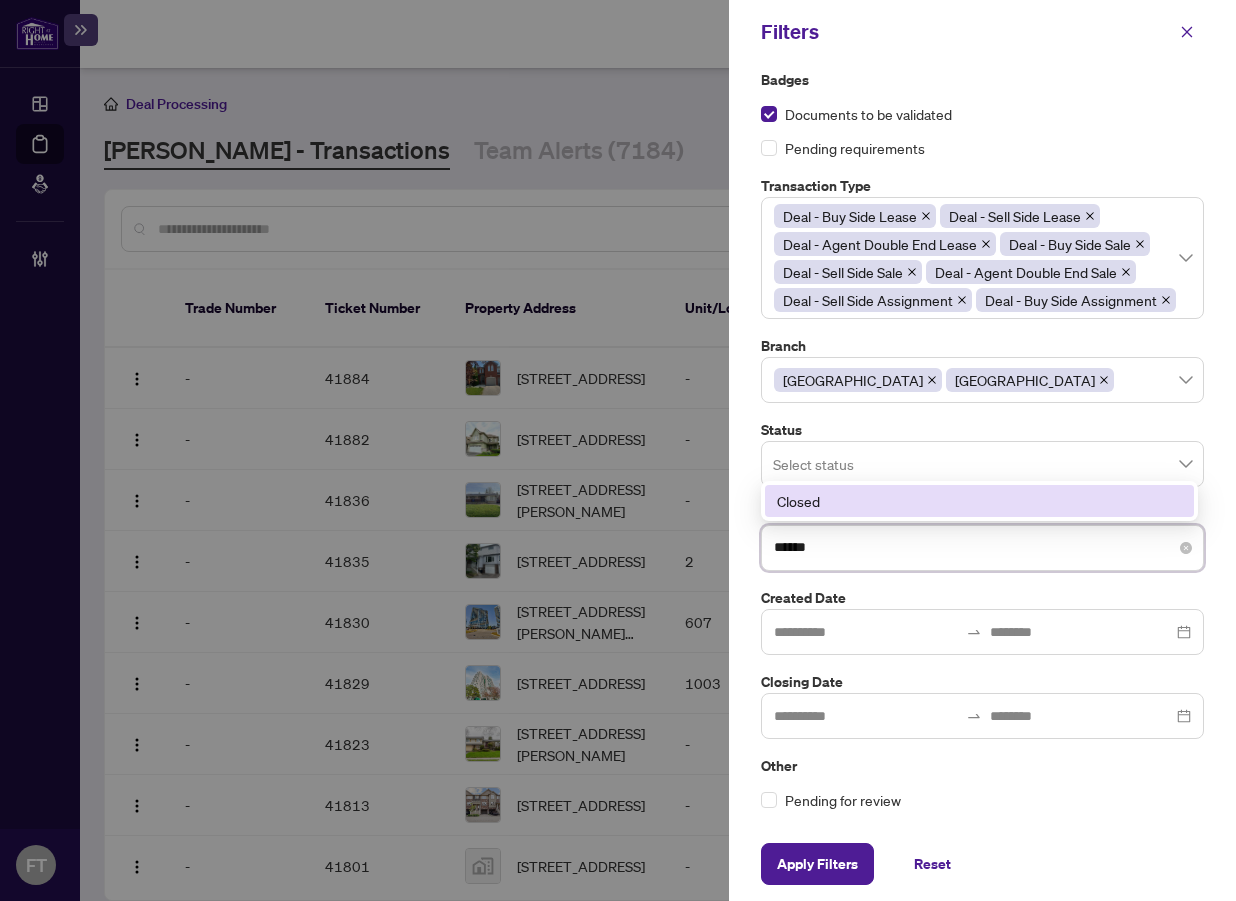 type 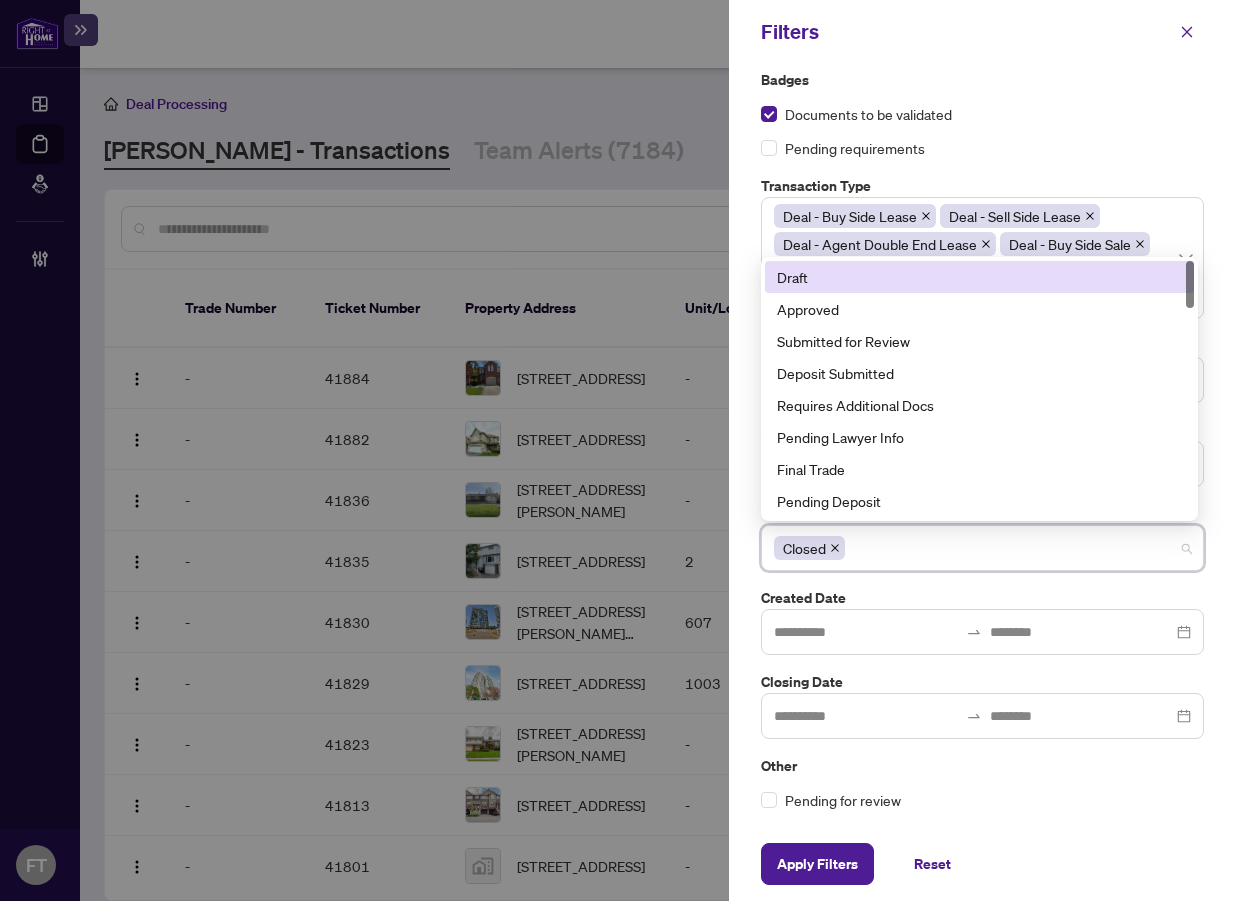 click on "Apply Filters" at bounding box center [817, 864] 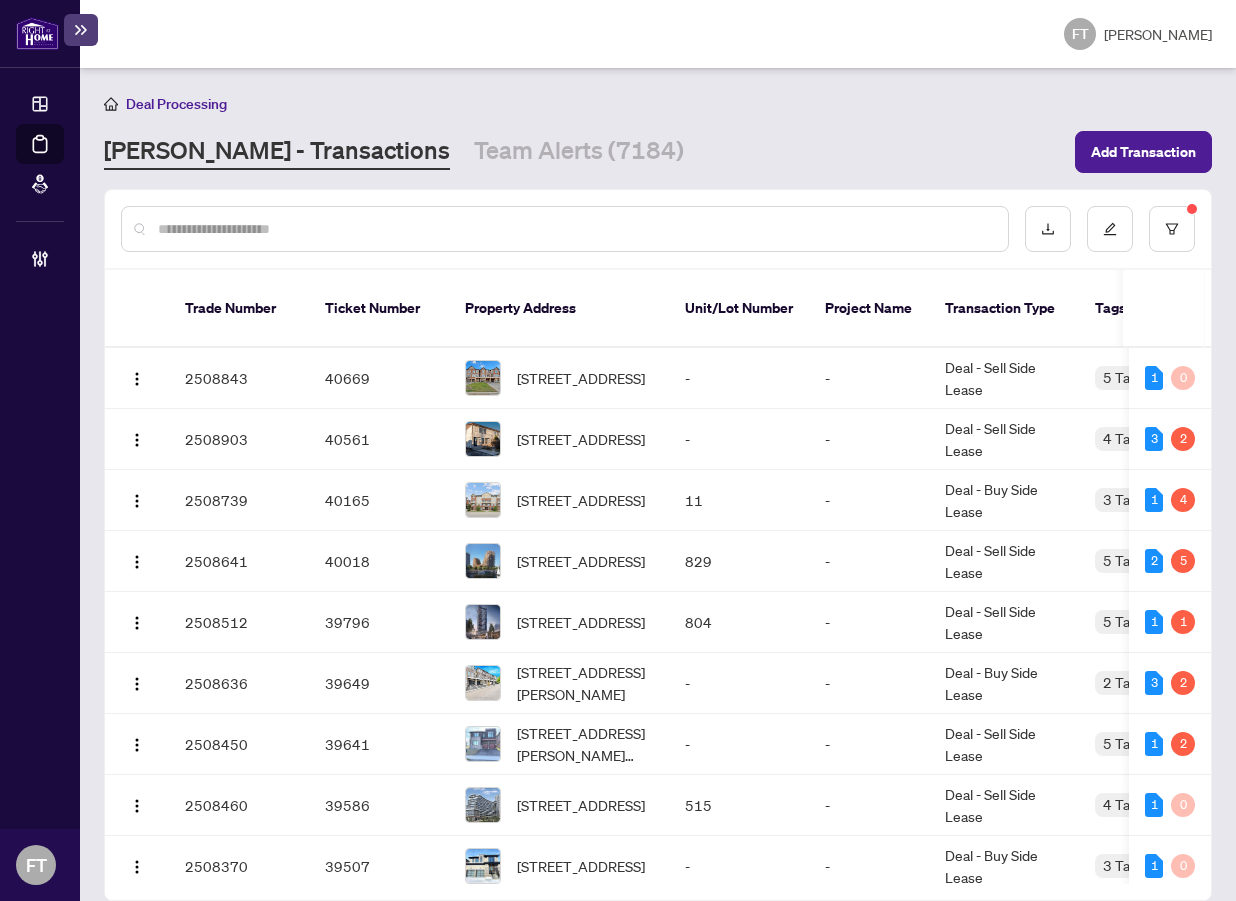 drag, startPoint x: 818, startPoint y: 57, endPoint x: 890, endPoint y: 78, distance: 75 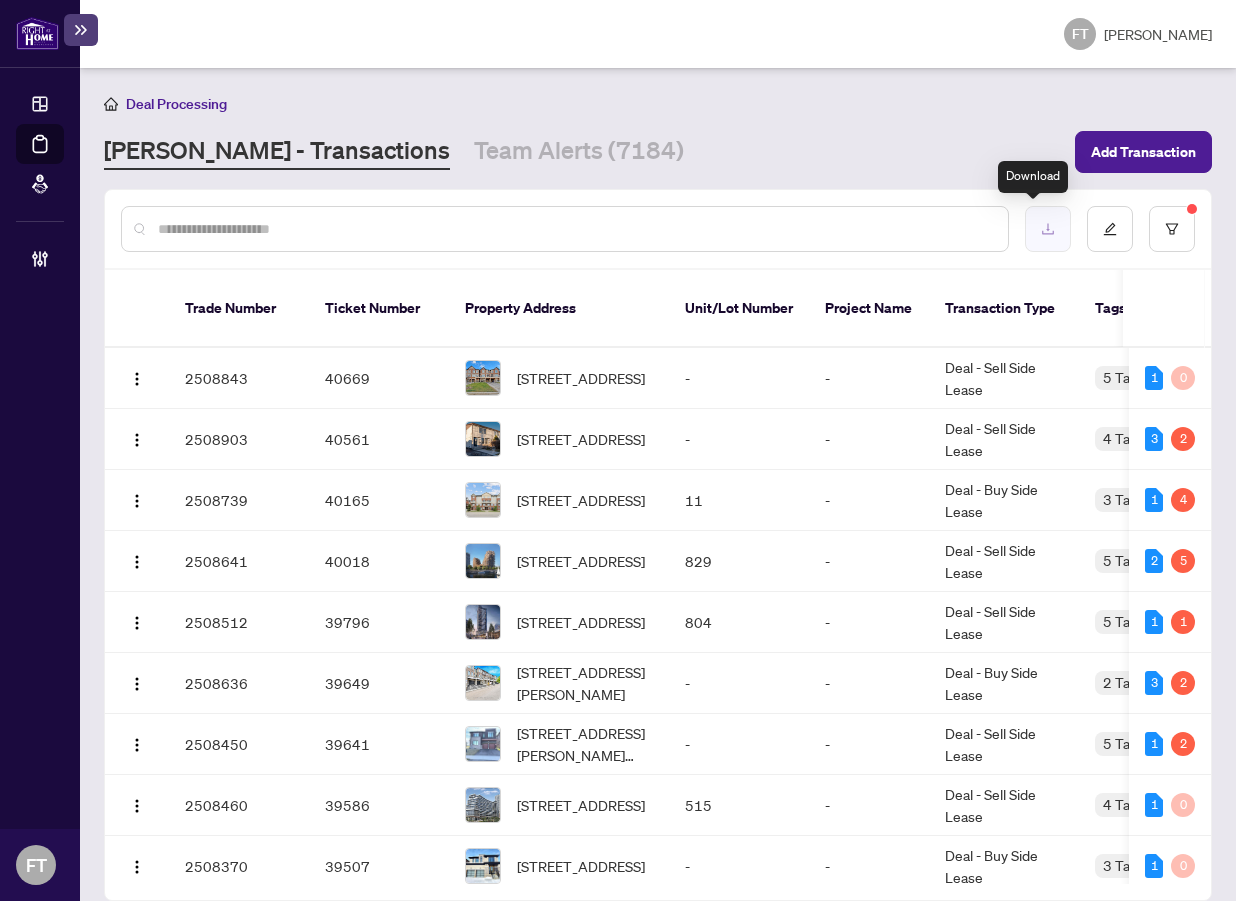 click 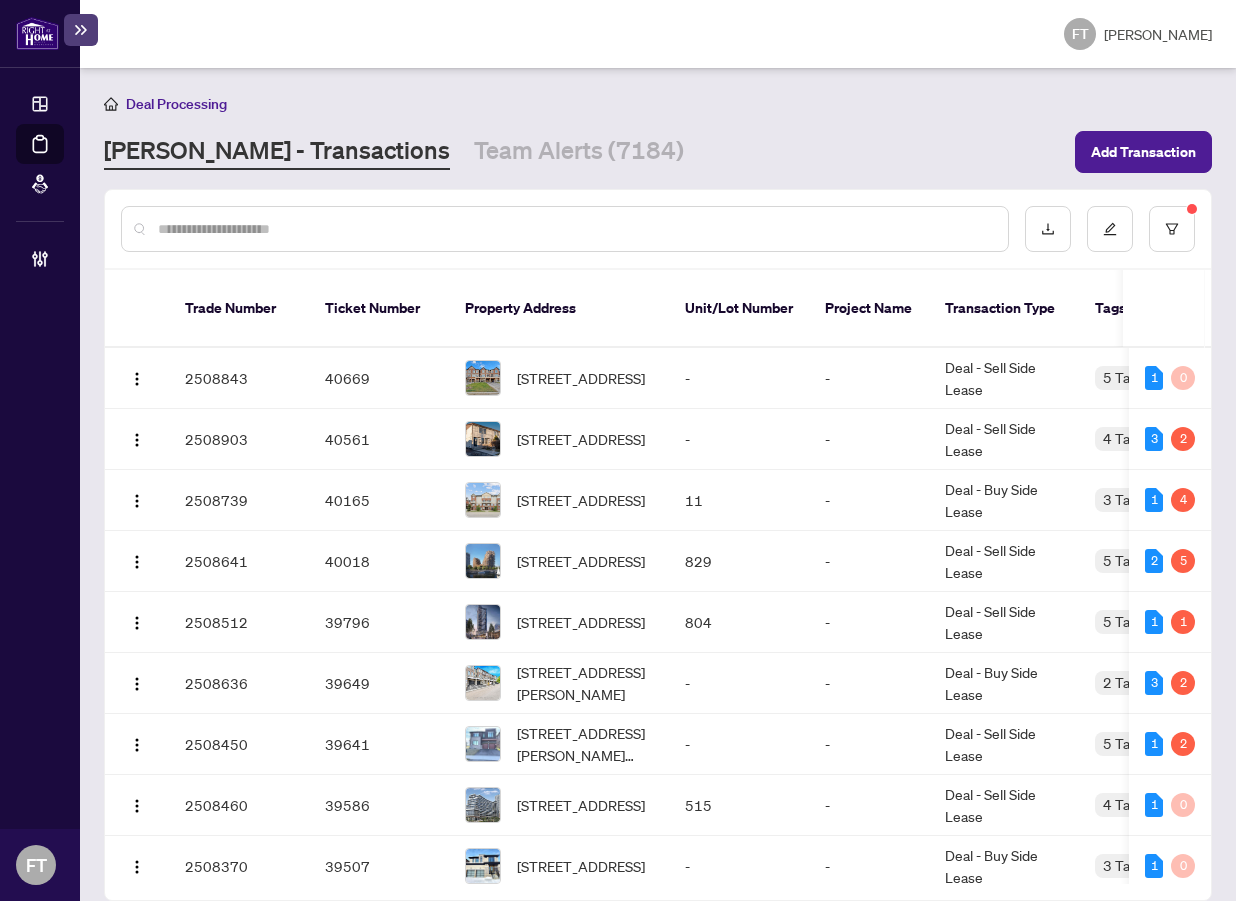drag, startPoint x: 713, startPoint y: 133, endPoint x: 893, endPoint y: 15, distance: 215.2301 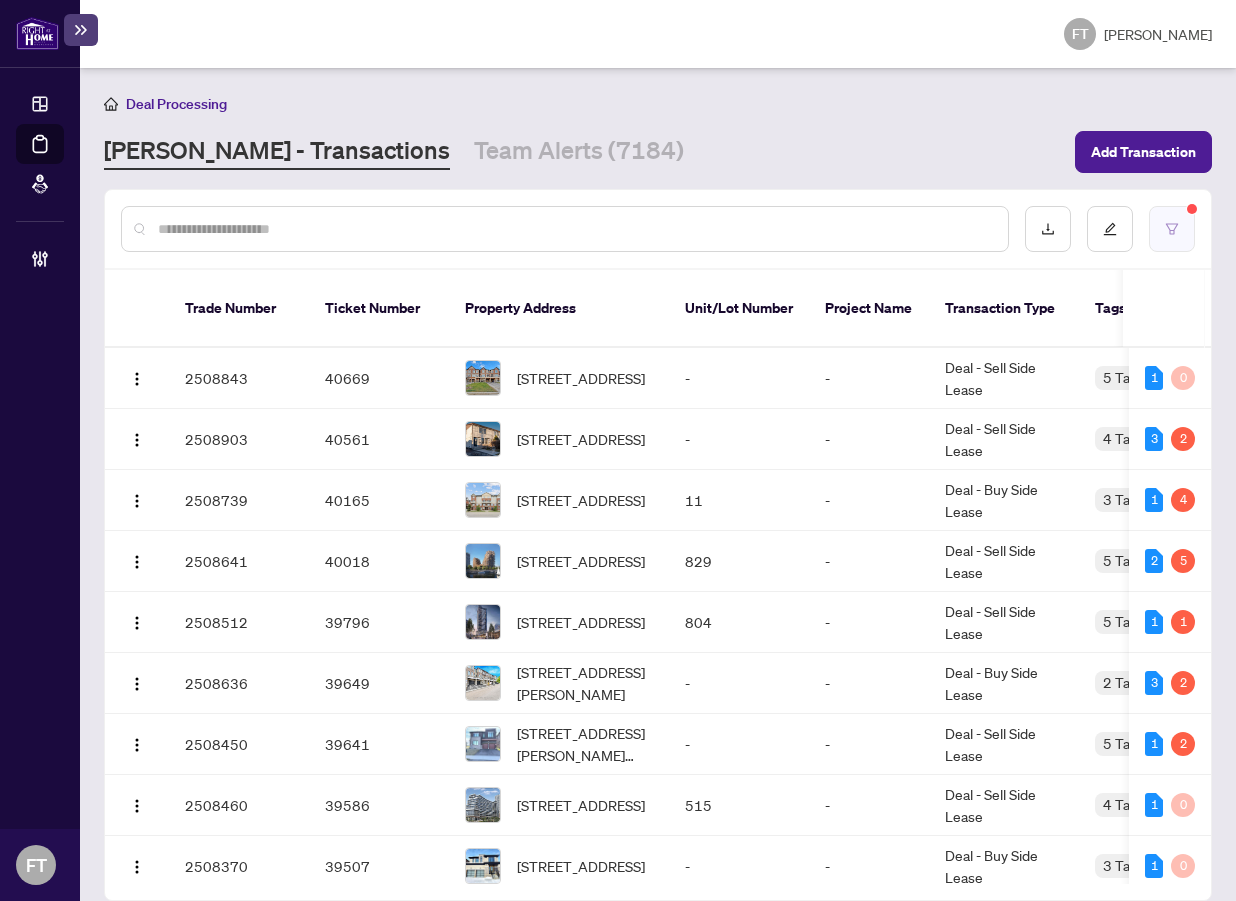 click at bounding box center [1172, 229] 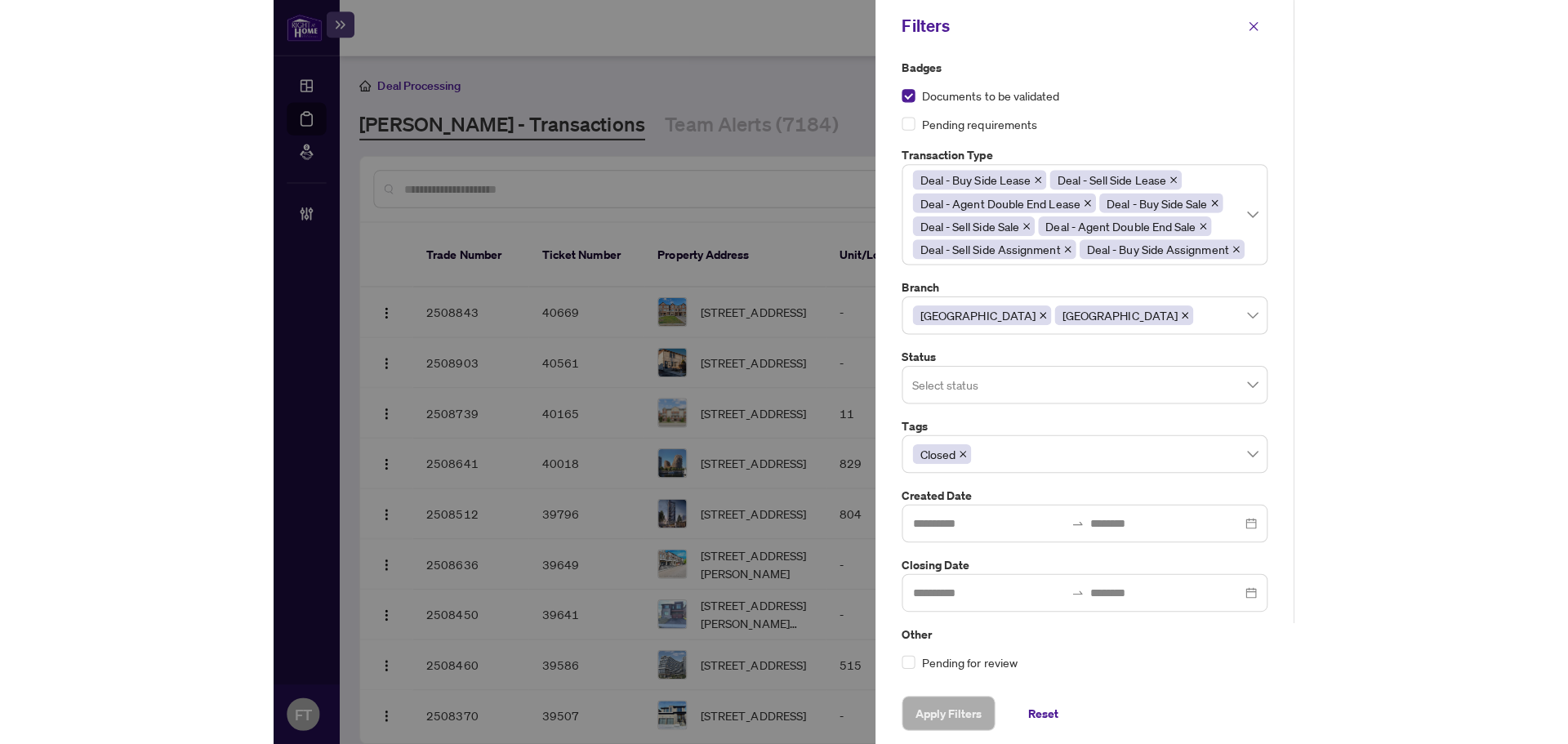 scroll, scrollTop: 9, scrollLeft: 0, axis: vertical 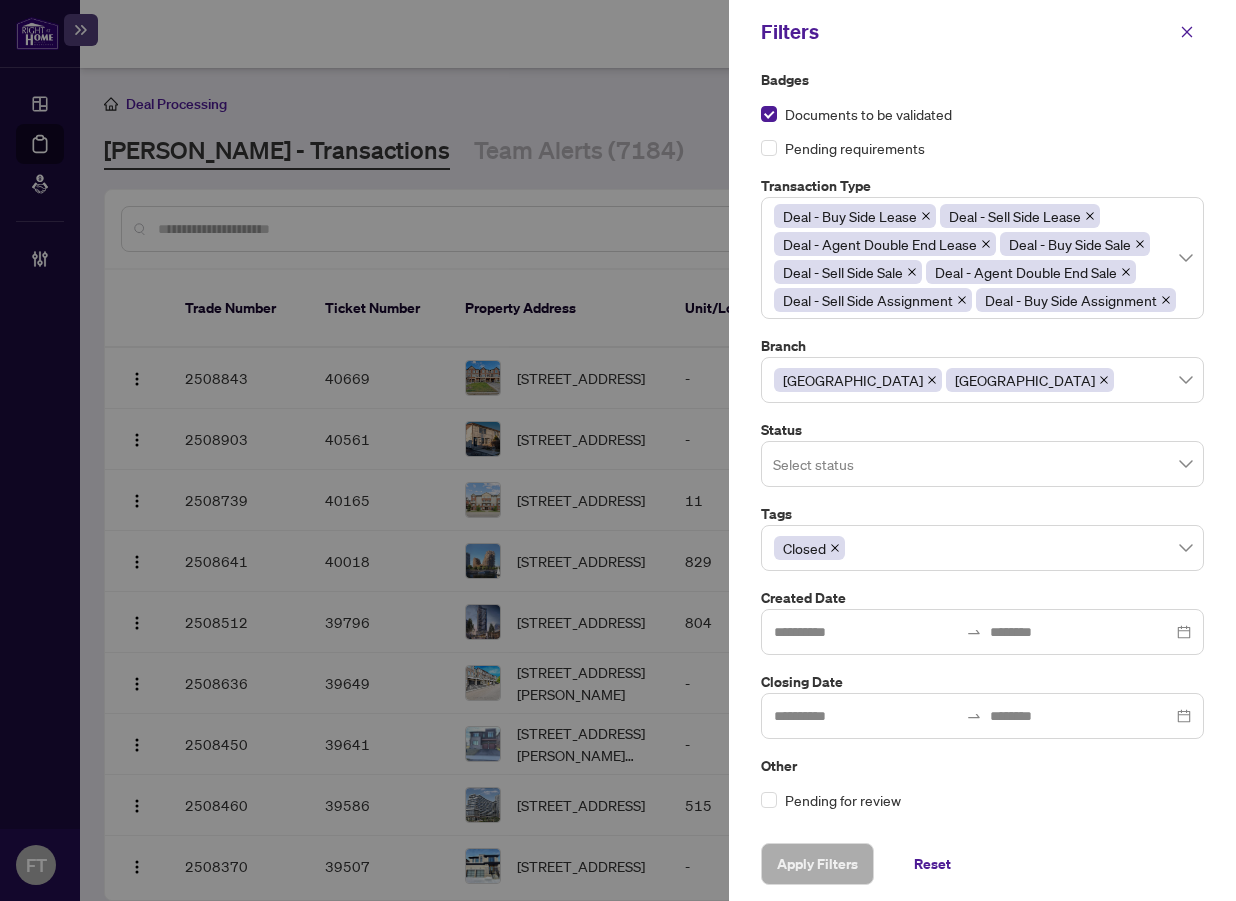 click on "Filters" at bounding box center [982, 32] 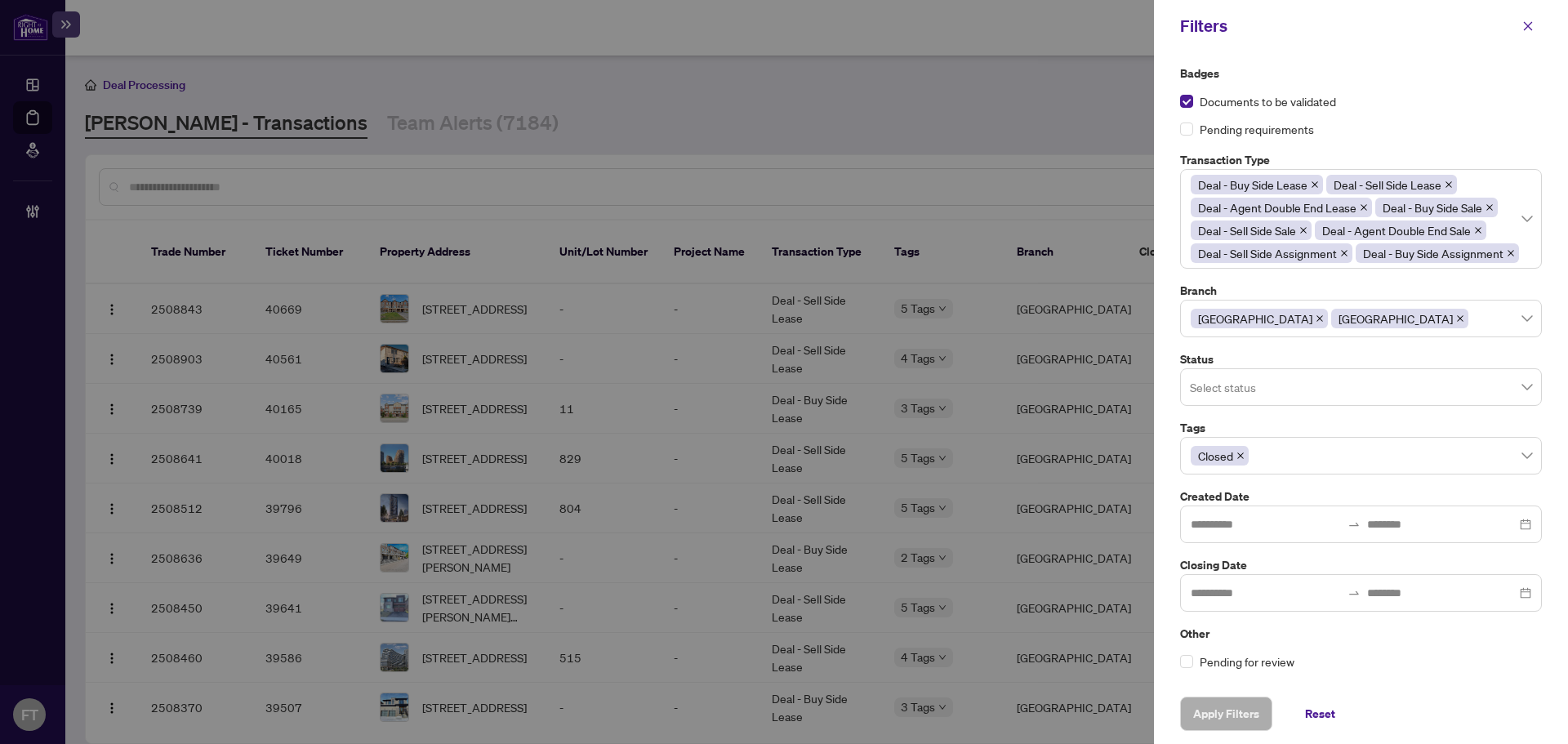 scroll, scrollTop: 1, scrollLeft: 0, axis: vertical 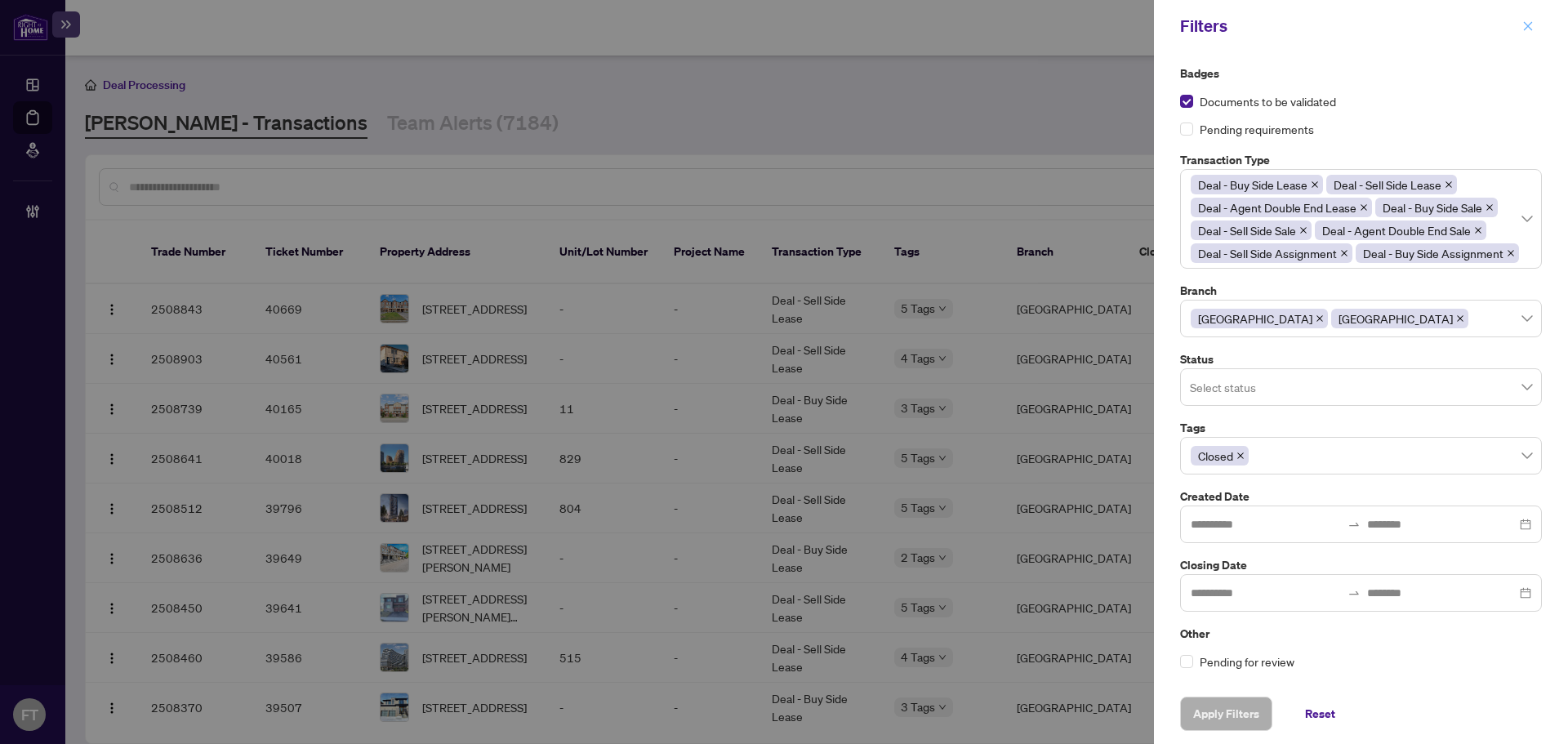 click 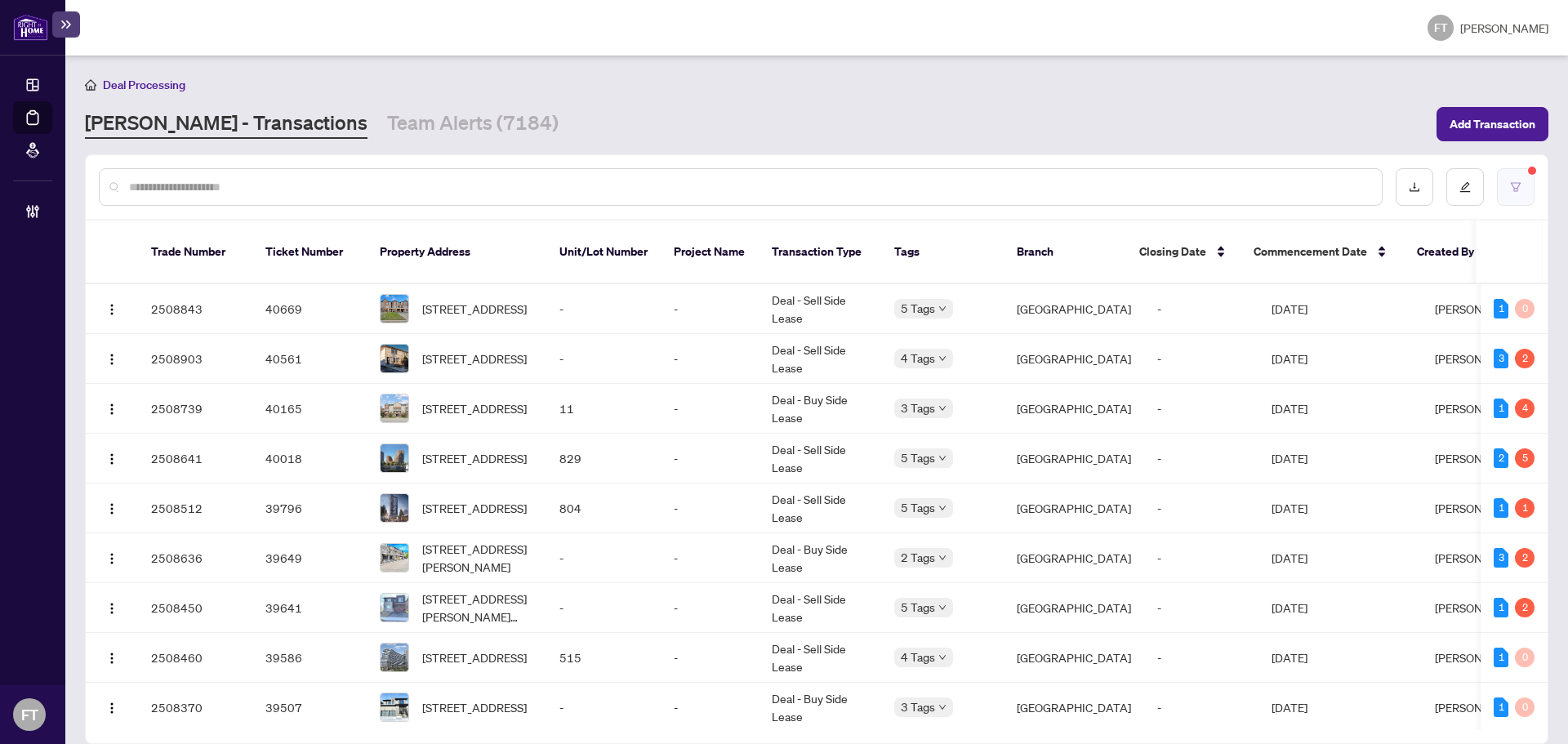 click at bounding box center [1516, 187] 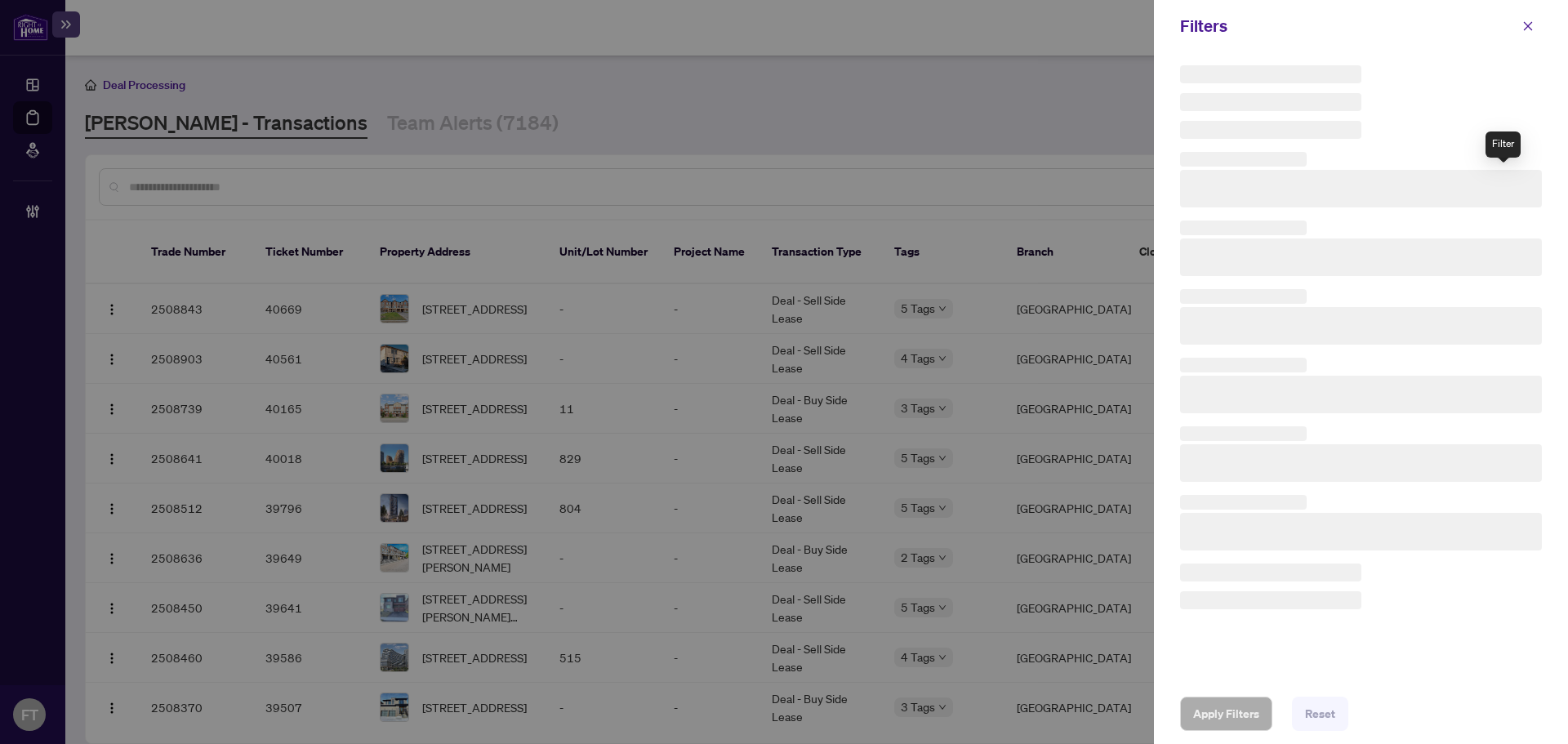 scroll, scrollTop: 0, scrollLeft: 0, axis: both 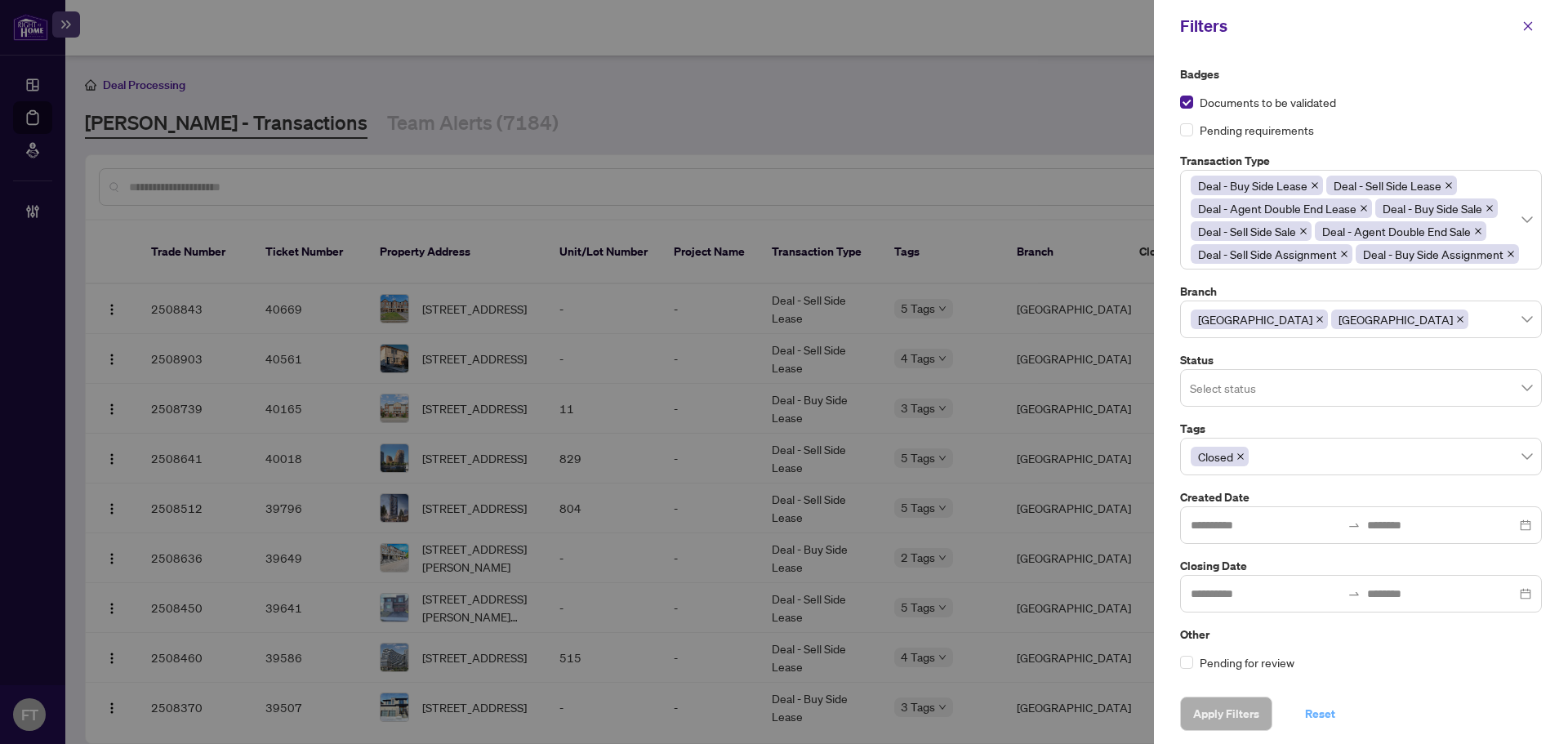 click on "Reset" at bounding box center (1320, 714) 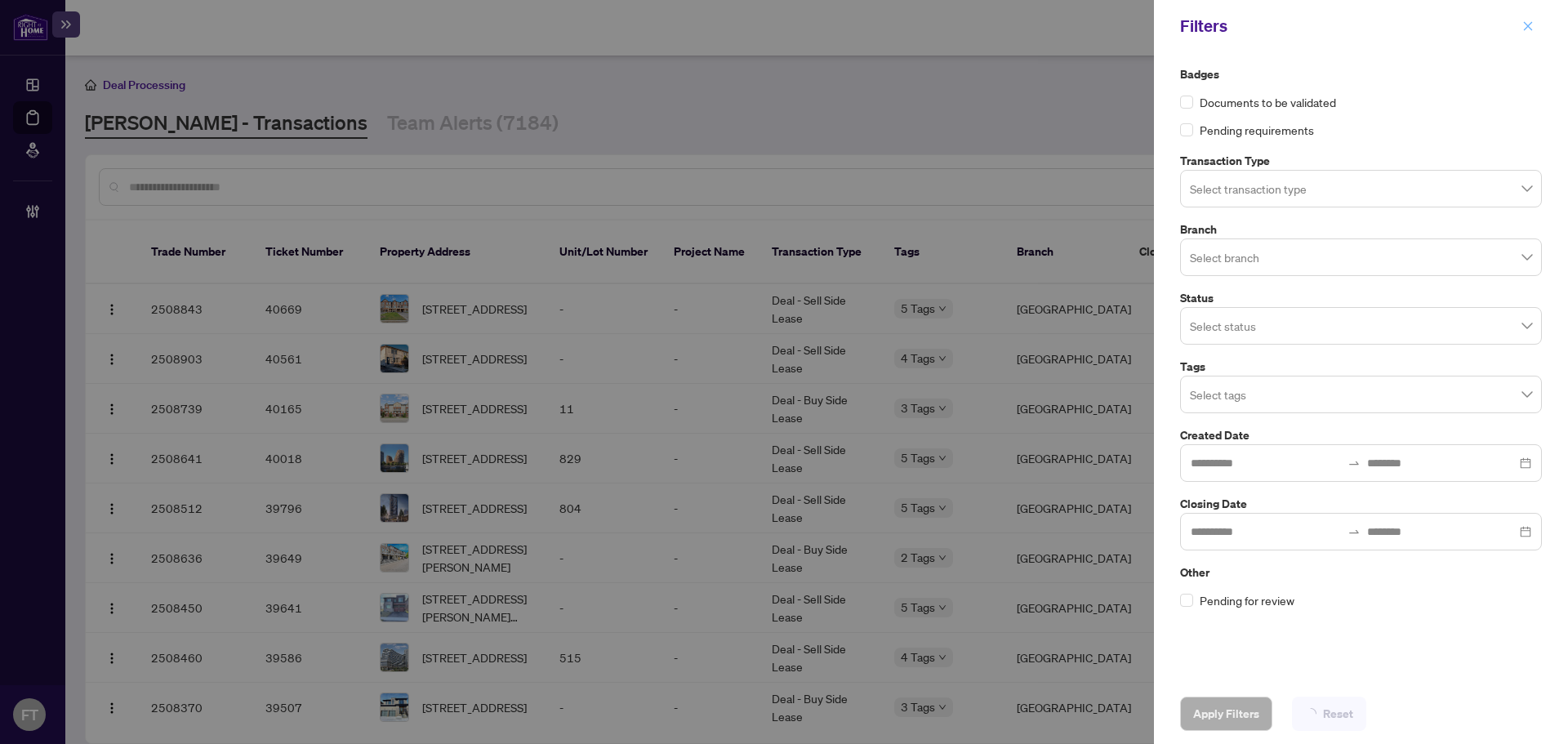 click at bounding box center [1528, 26] 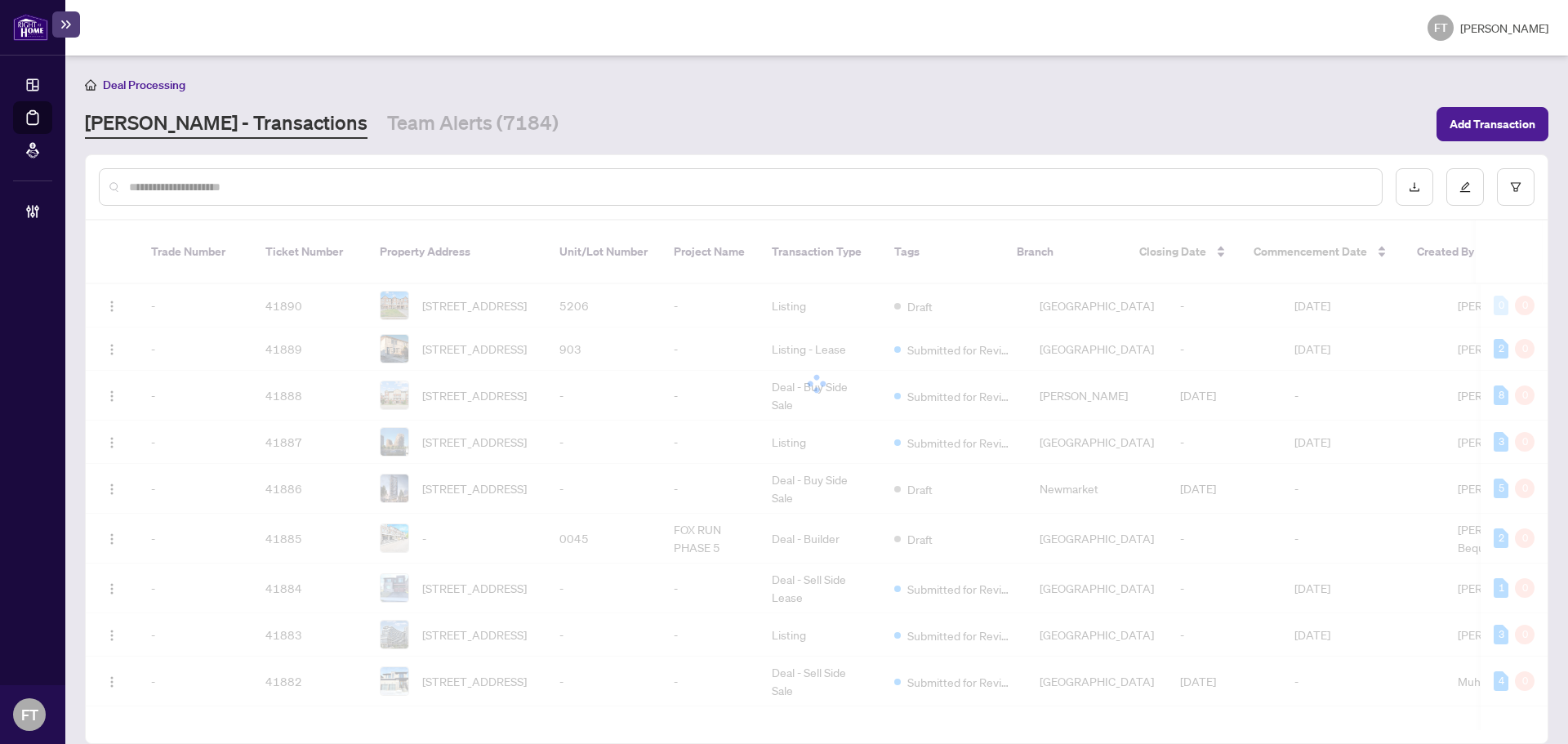 click at bounding box center [784, 372] 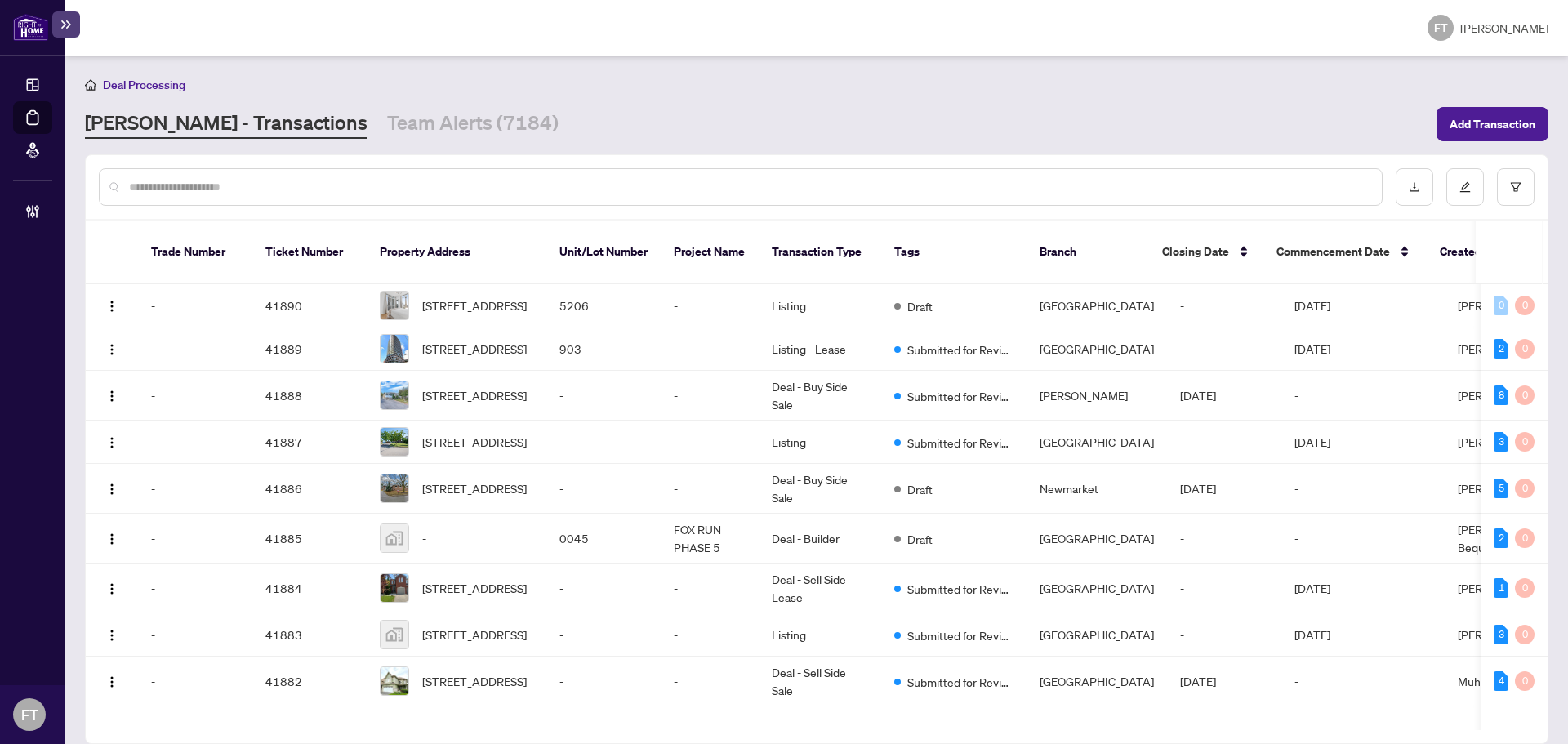 click at bounding box center (749, 187) 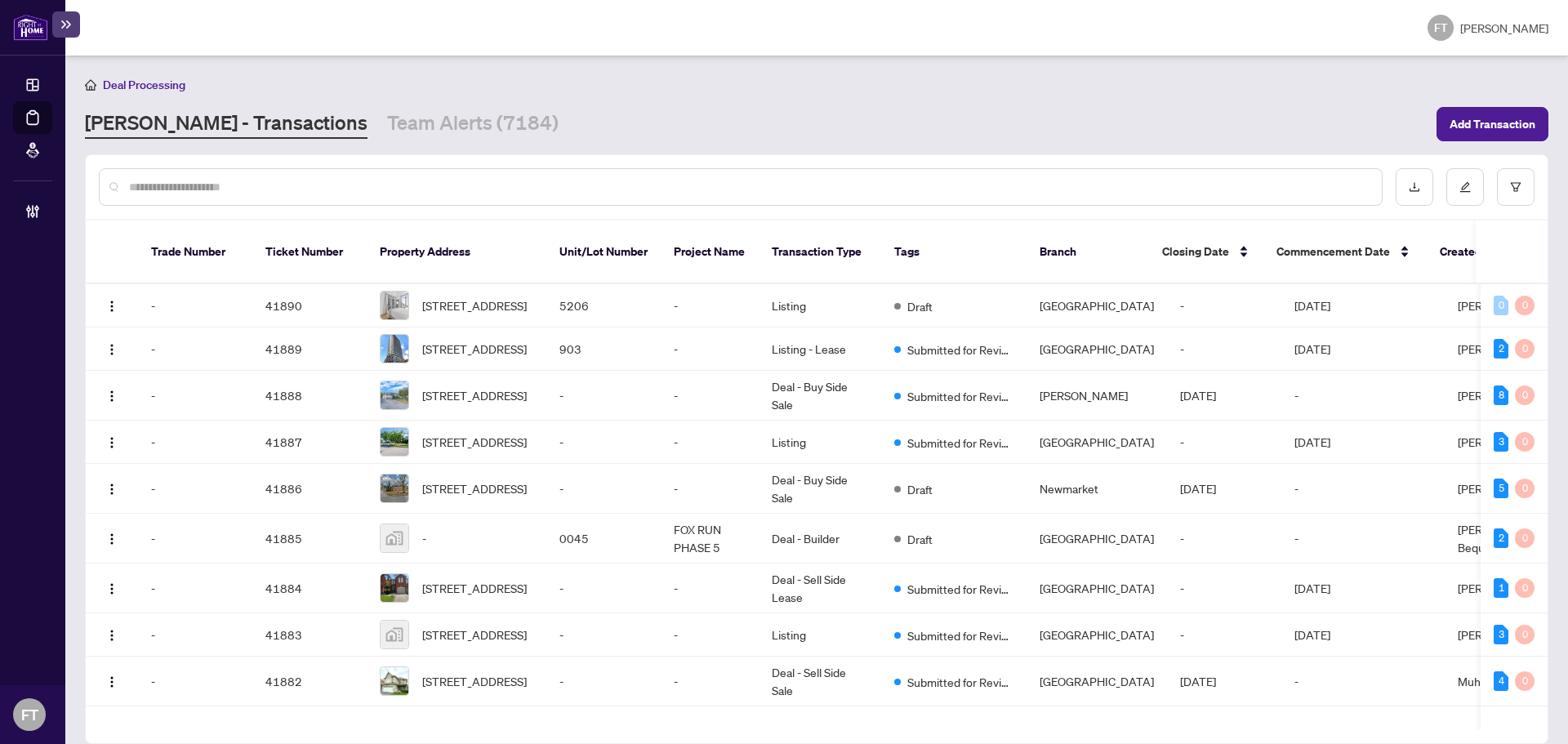 paste on "*****" 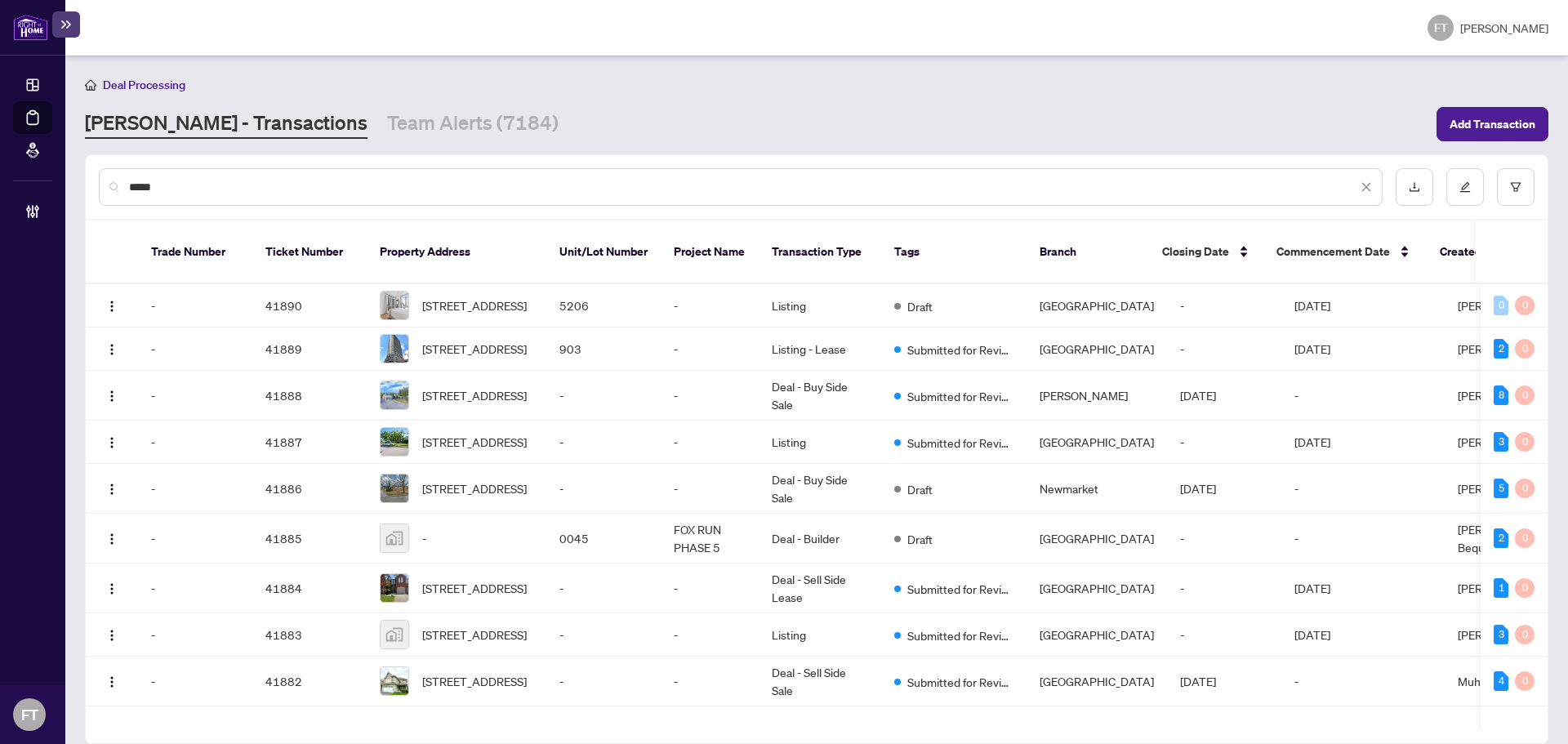 type on "*****" 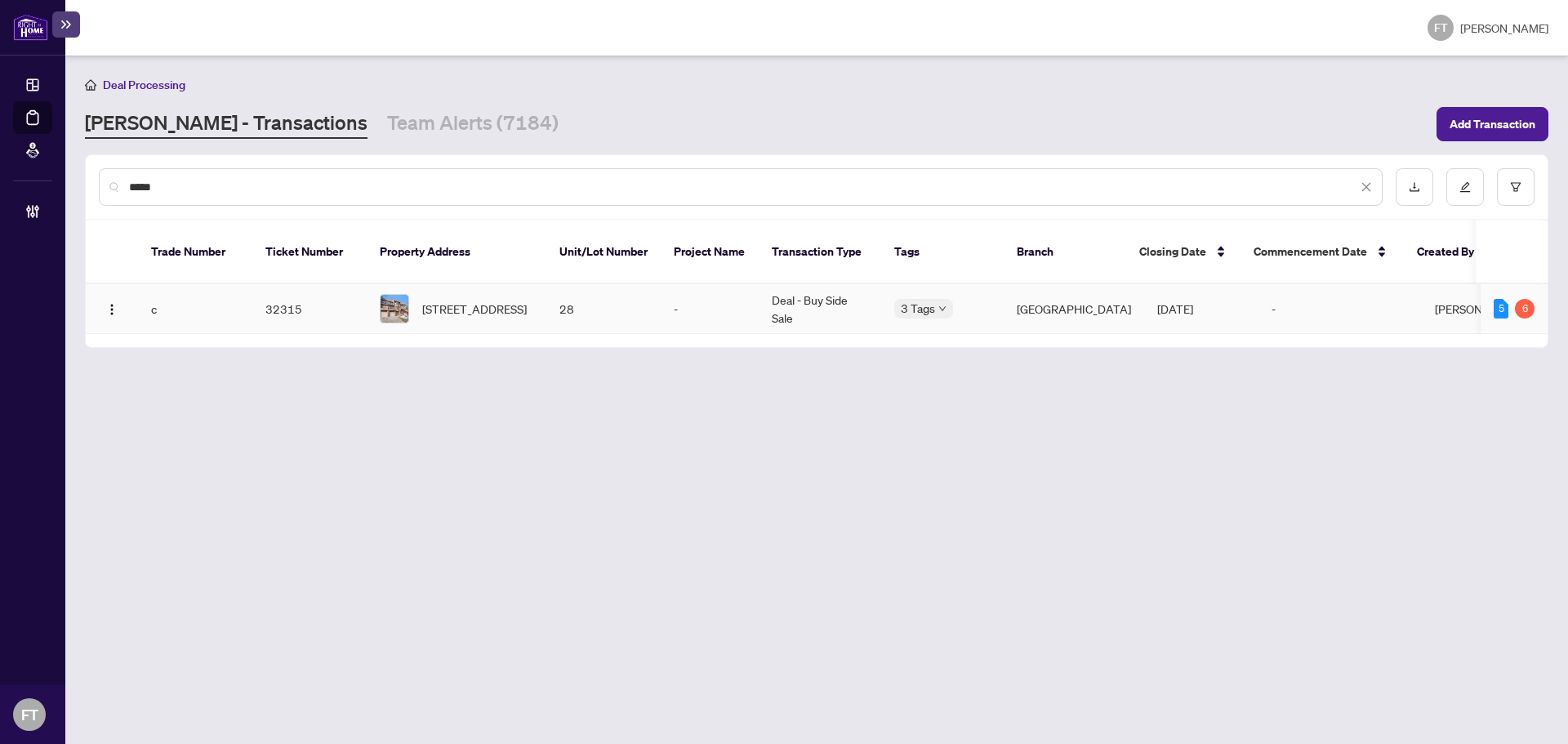 click on "Deal - Buy Side Sale" at bounding box center (820, 309) 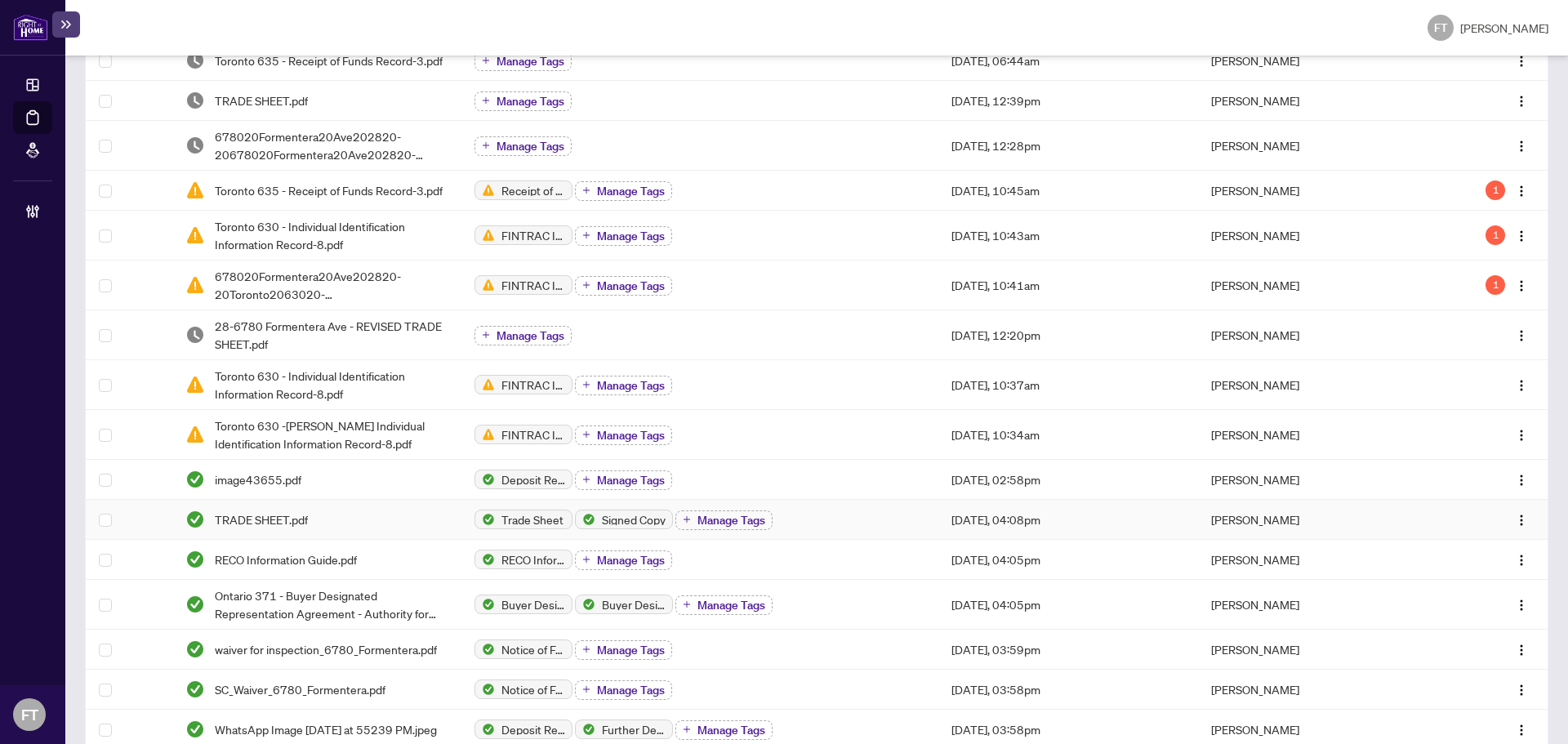 scroll, scrollTop: 490, scrollLeft: 0, axis: vertical 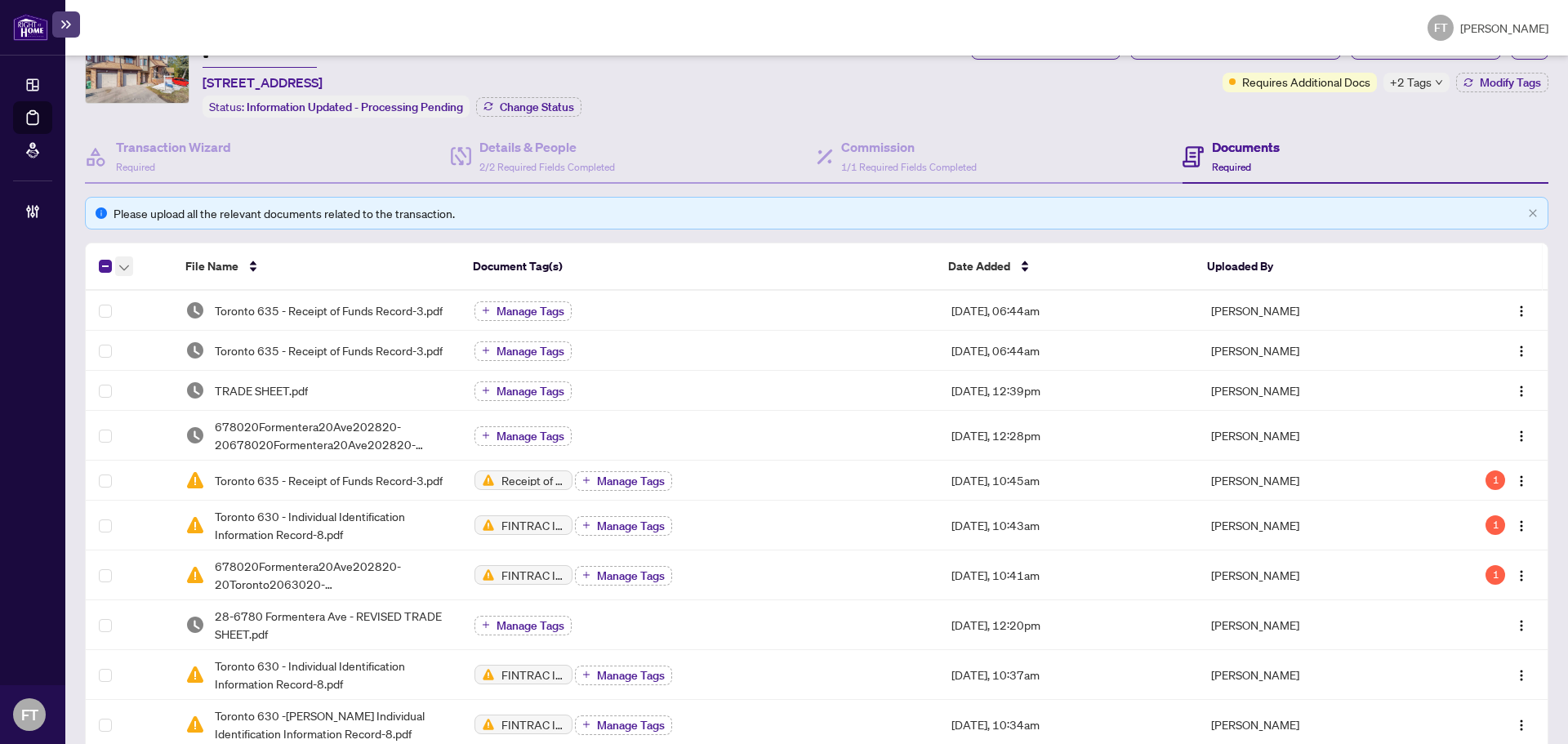 click at bounding box center [132, 266] 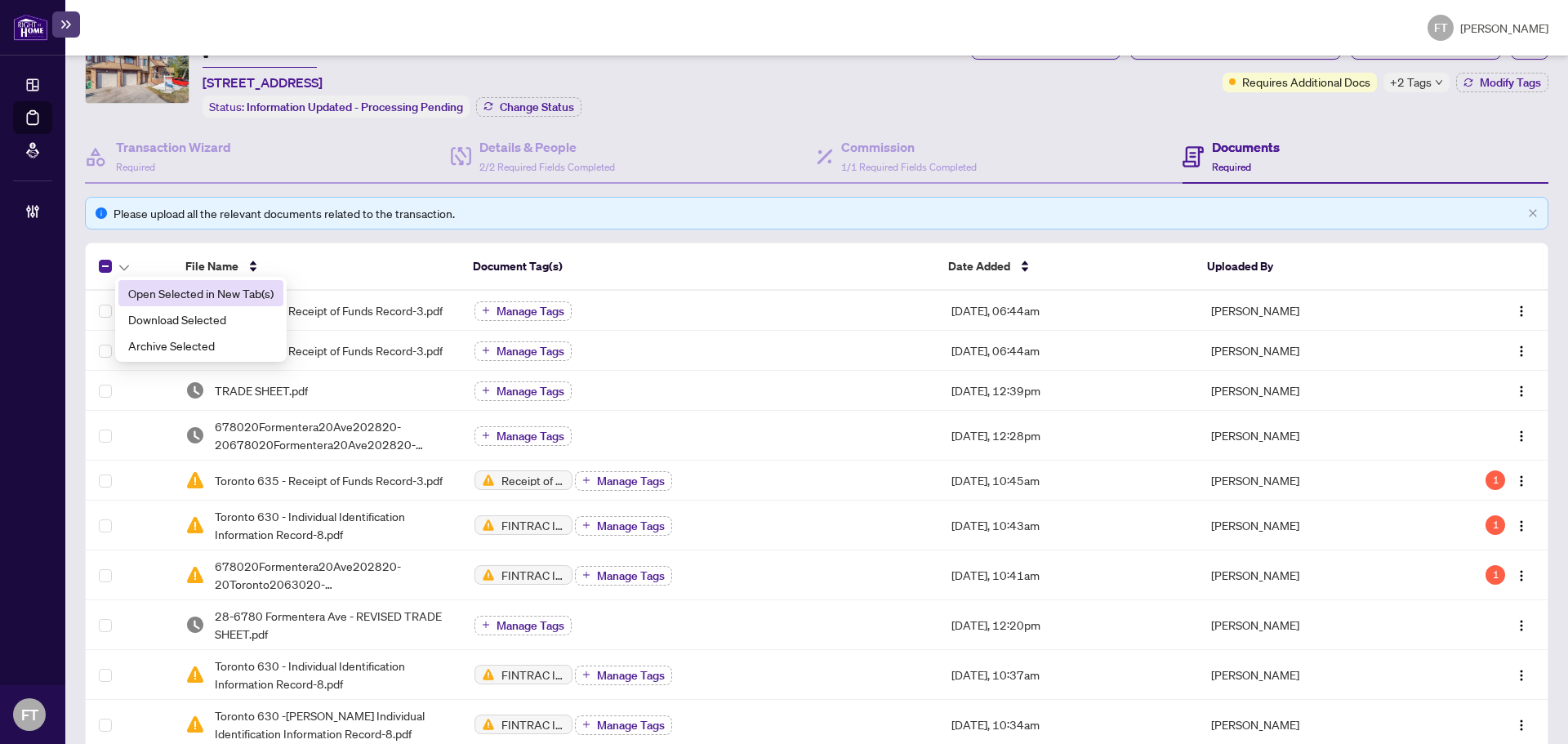 click on "Open Selected in New Tab(s)" at bounding box center [201, 293] 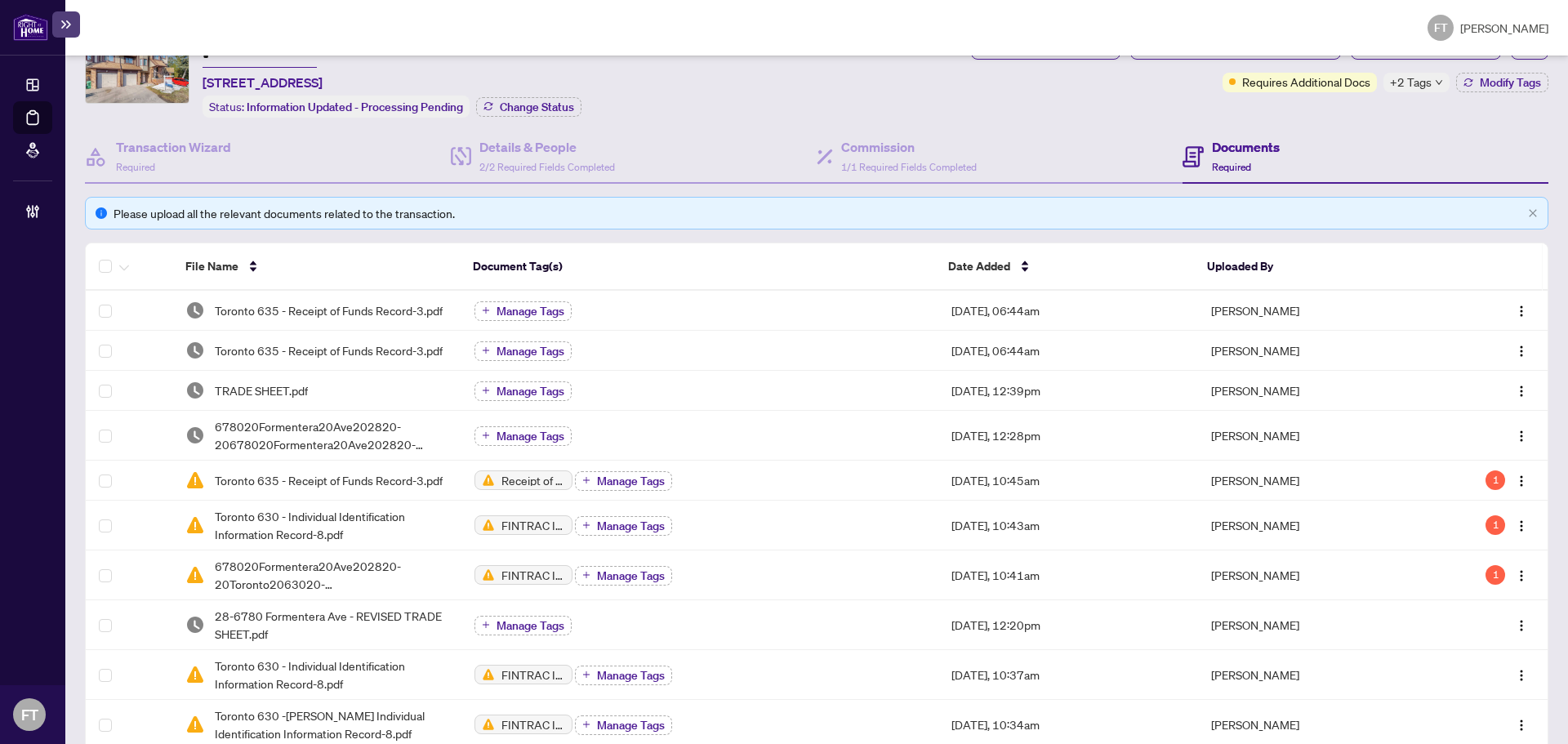 scroll, scrollTop: 0, scrollLeft: 0, axis: both 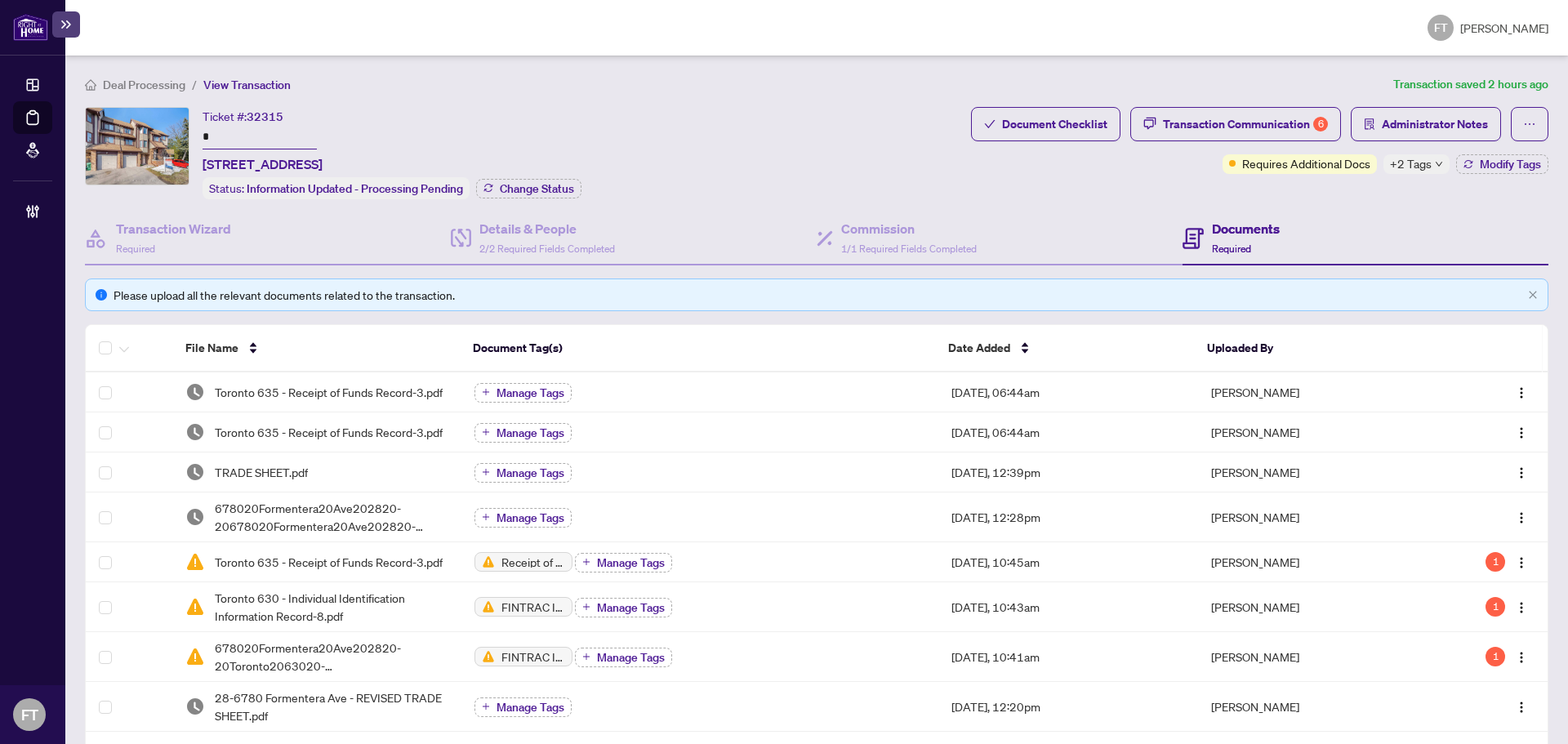 drag, startPoint x: 209, startPoint y: 132, endPoint x: 190, endPoint y: 132, distance: 19 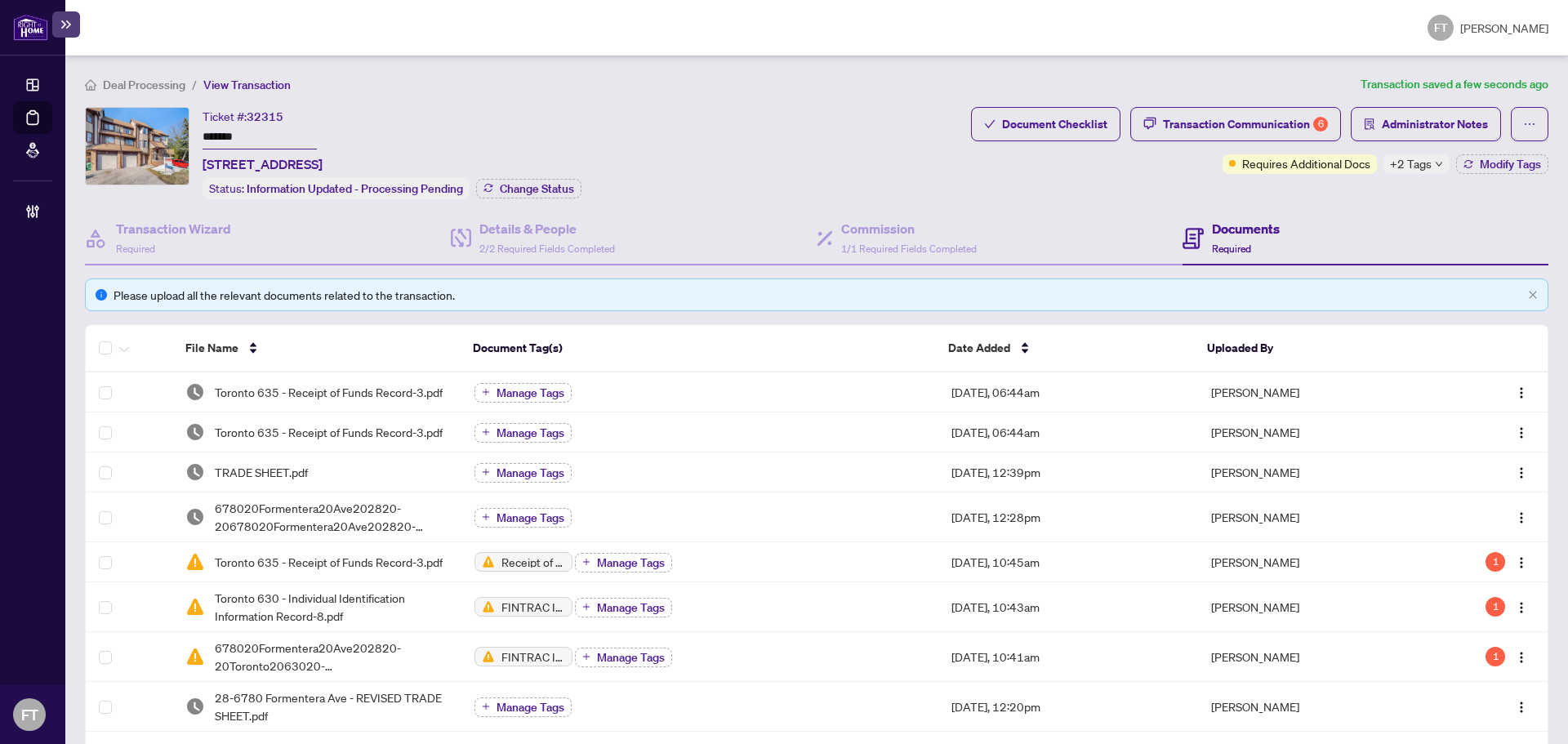 click on "*******" at bounding box center (260, 137) 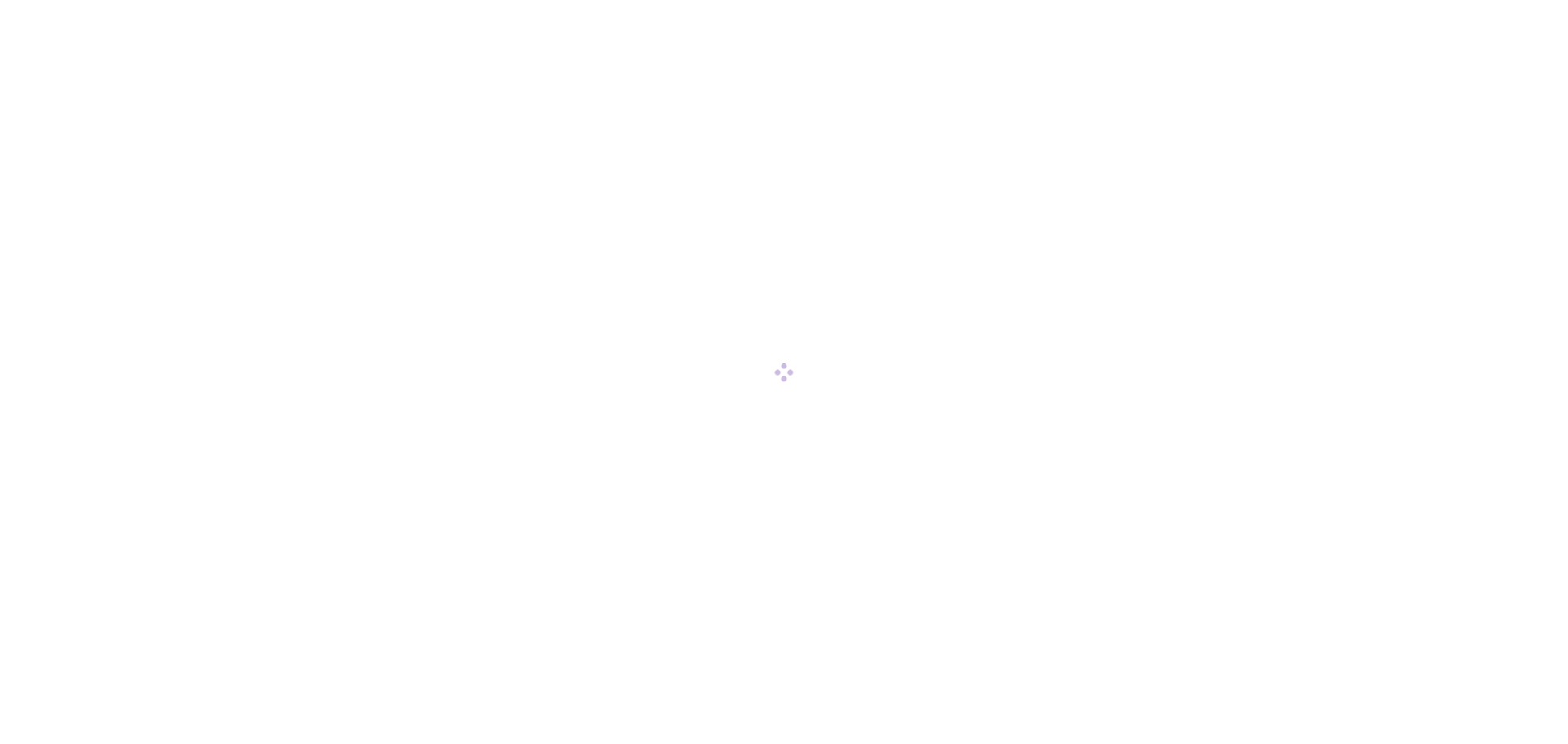 scroll, scrollTop: 0, scrollLeft: 0, axis: both 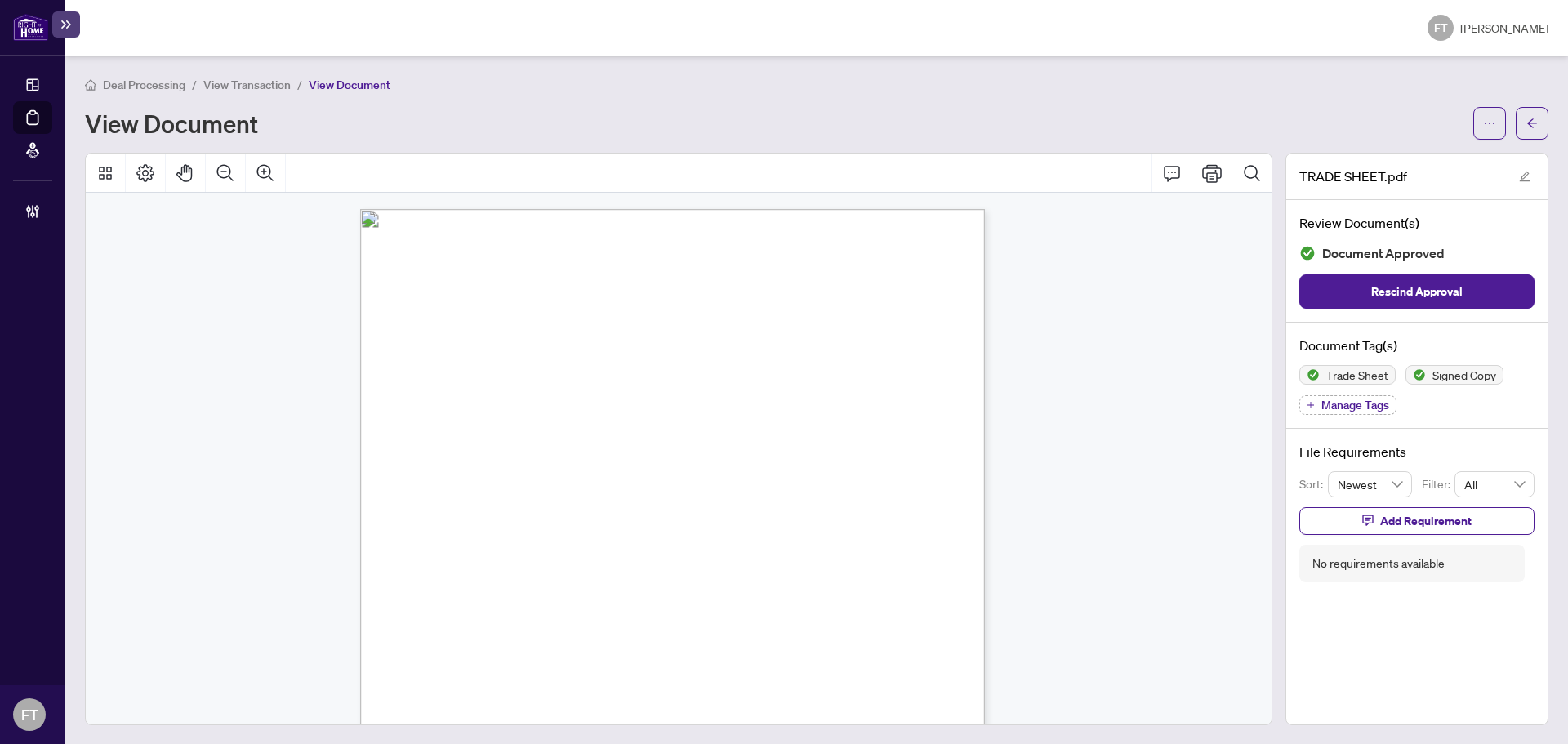 drag, startPoint x: 951, startPoint y: 236, endPoint x: 875, endPoint y: 235, distance: 76.00658 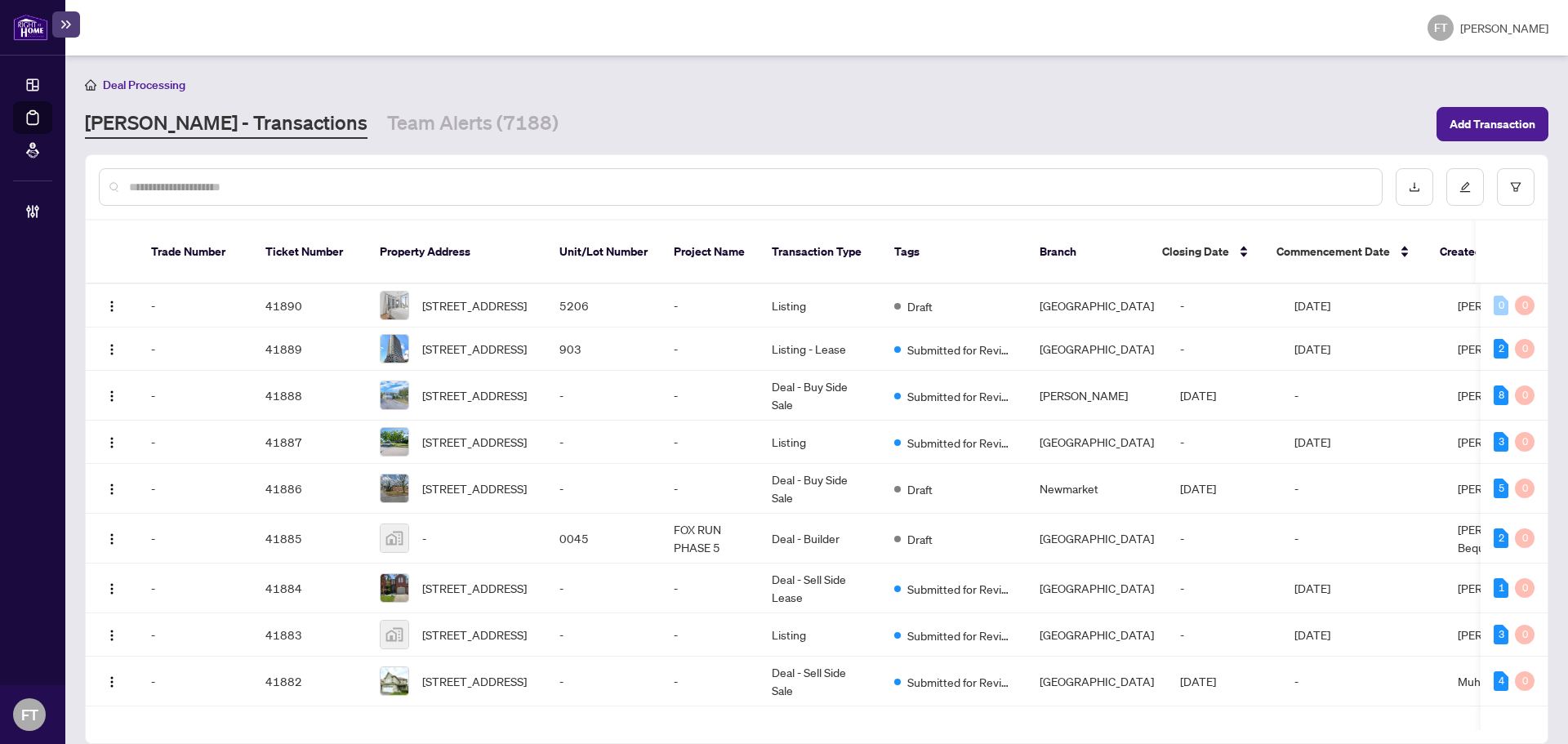 click at bounding box center [749, 187] 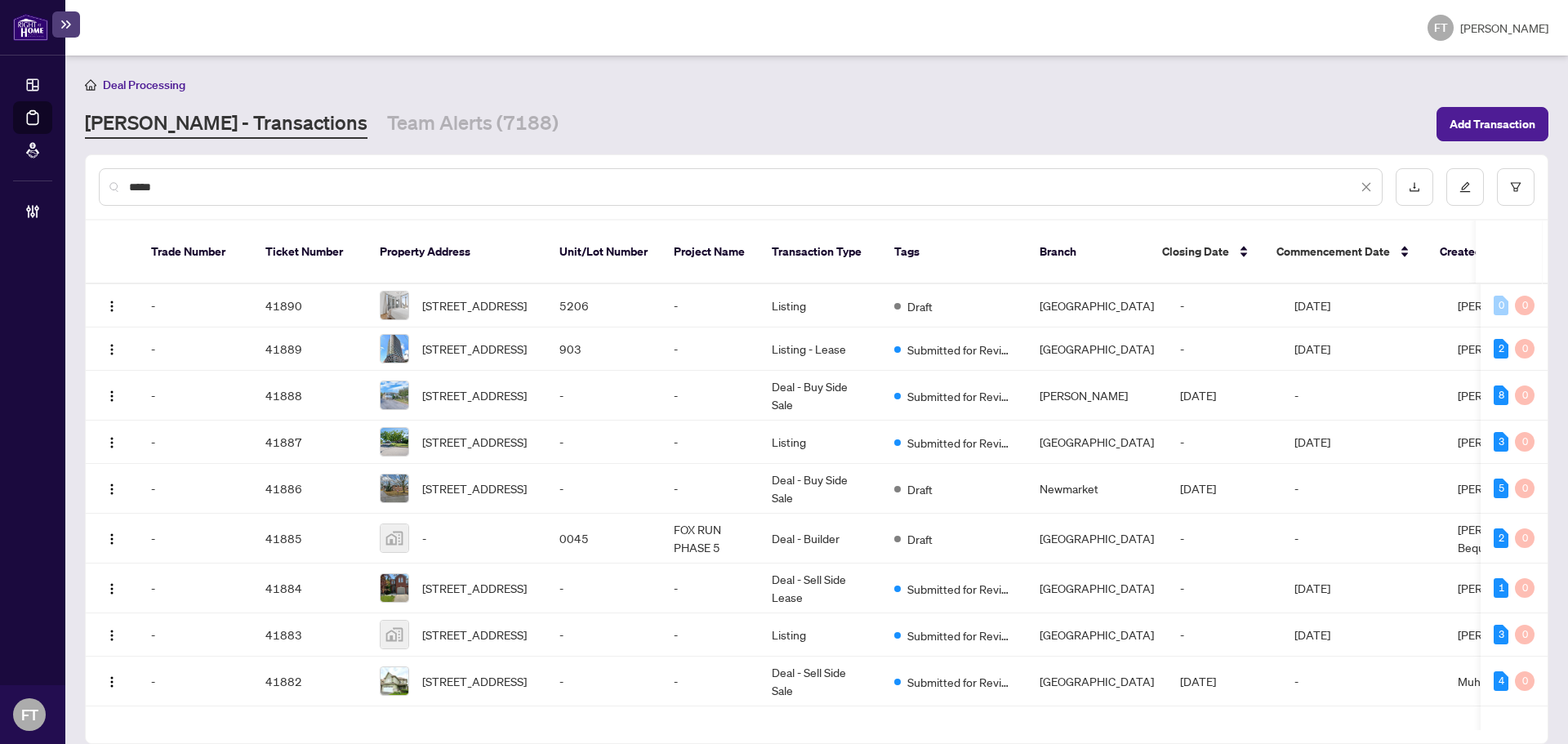 type on "*****" 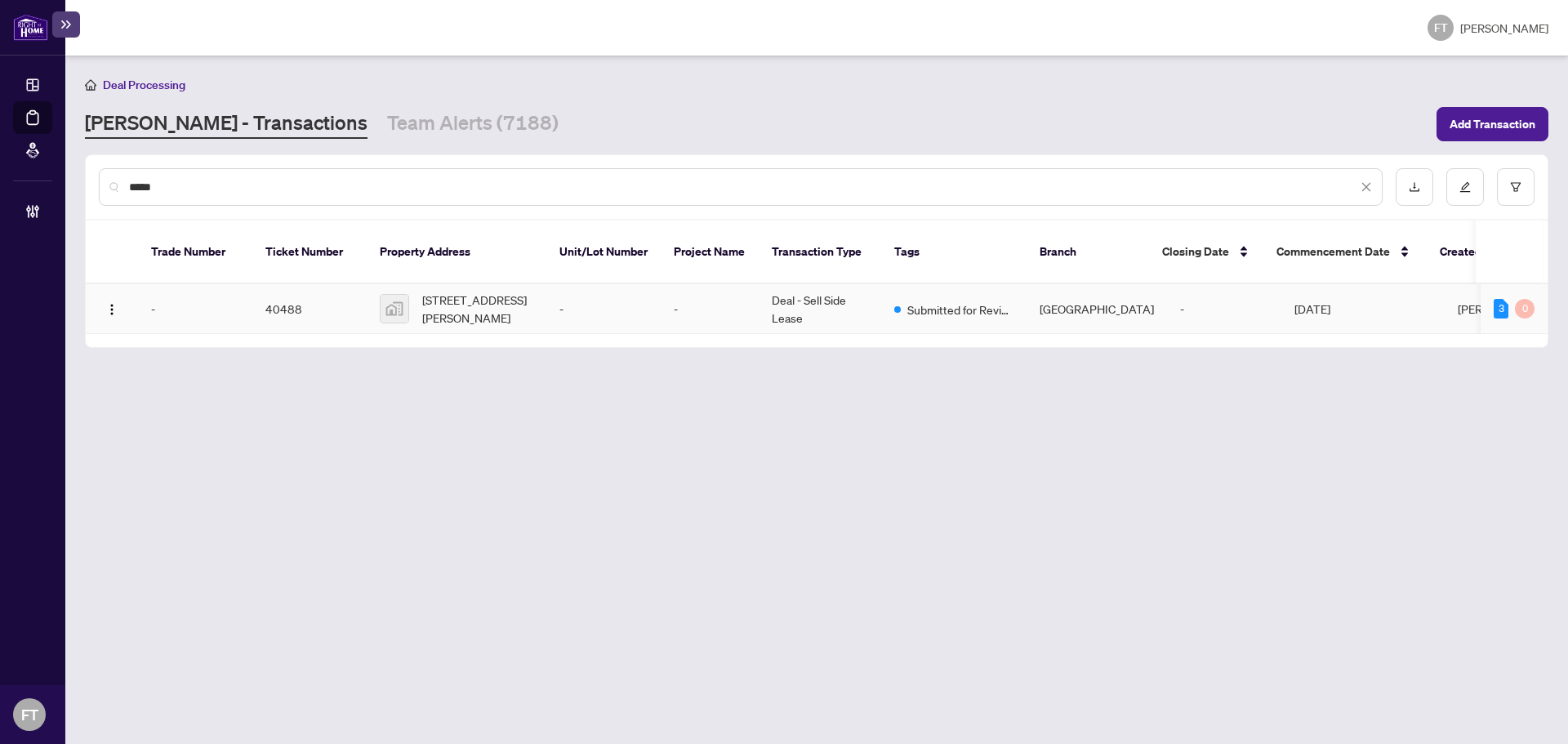 click on "32 Gamble St, Halton Hills, Ontario L7G 0B7, Canada" at bounding box center [478, 309] 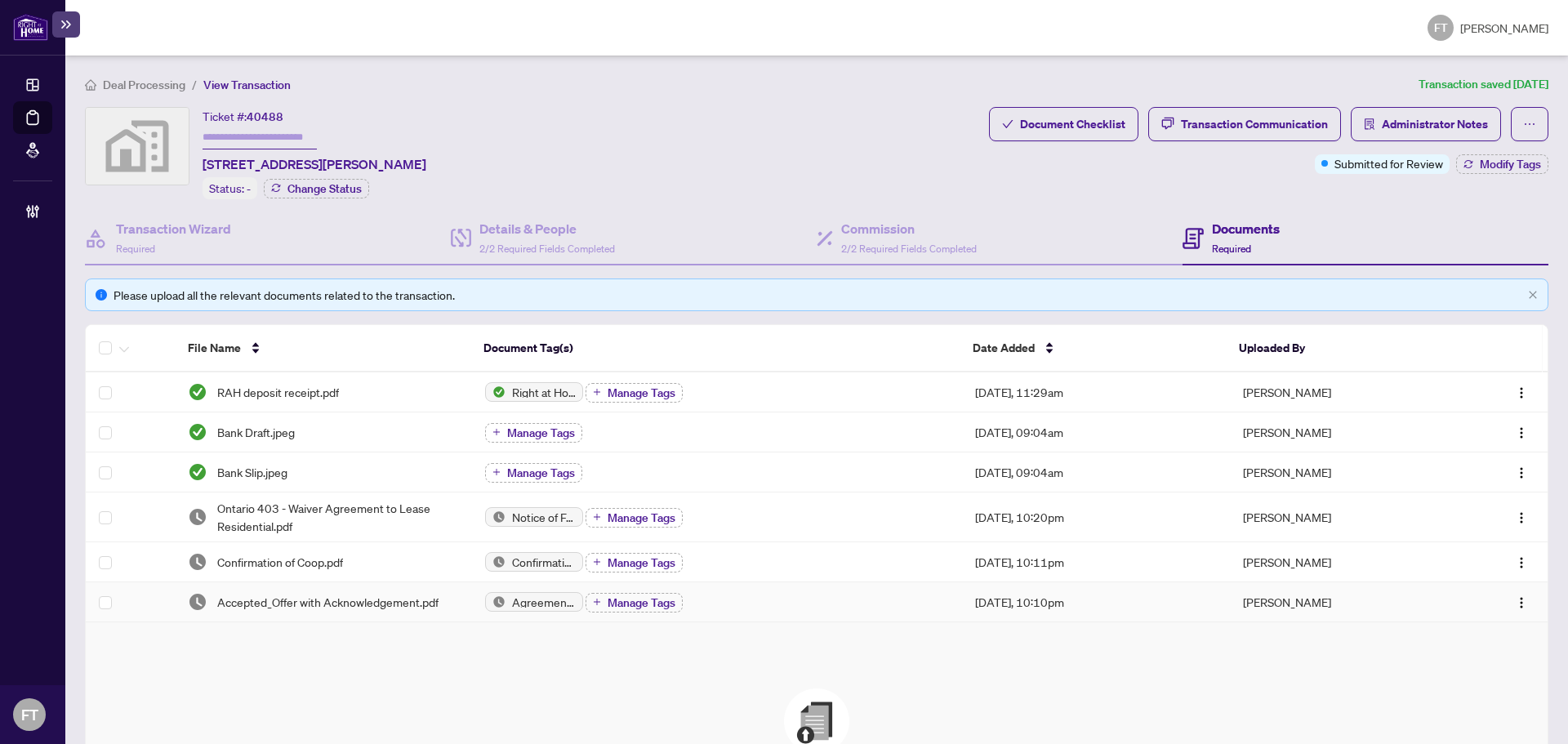 click on "Accepted_Offer with Acknowledgement.pdf" at bounding box center (327, 602) 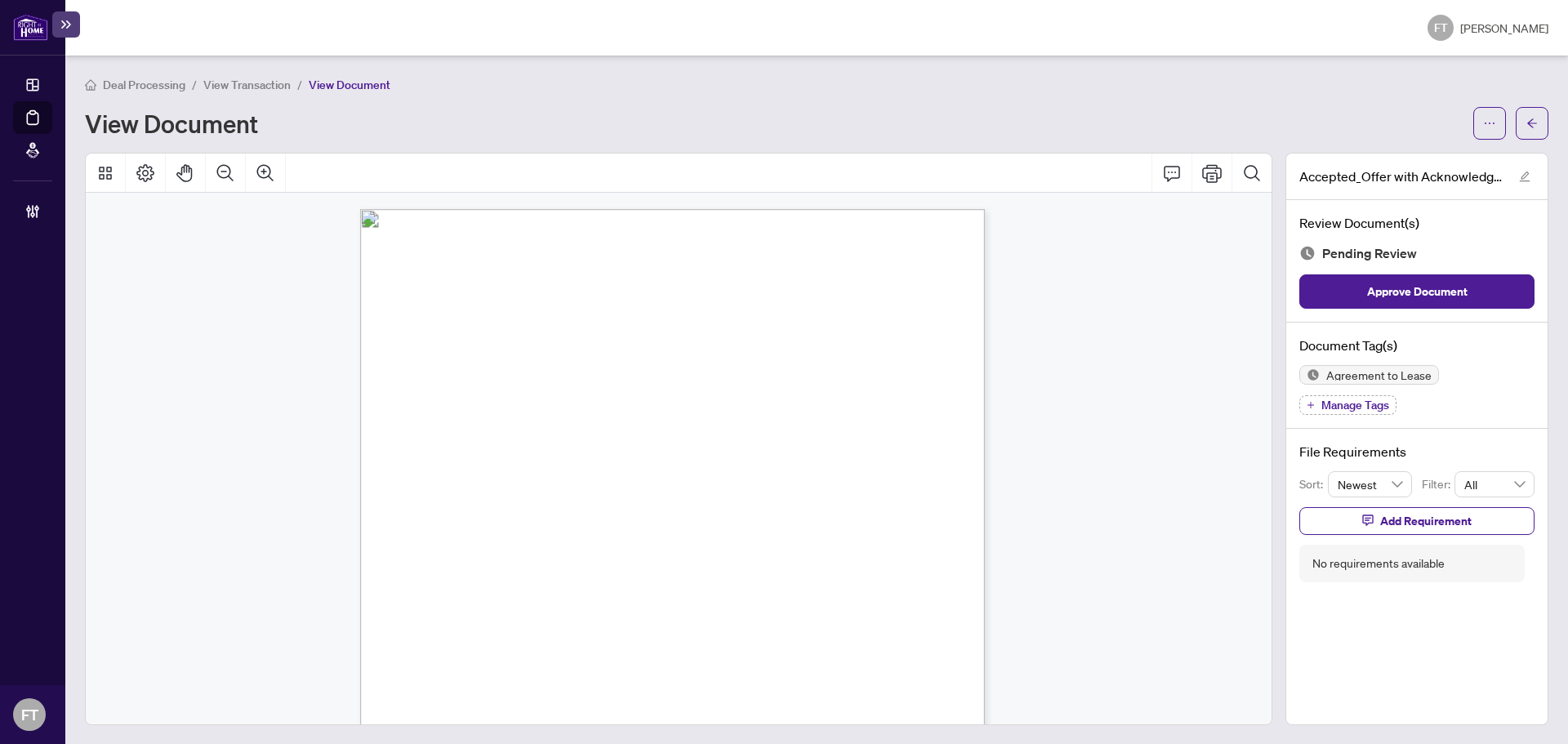 click on "Form 400 Revised Feb 2024  Page 1 of  5
The trademarks REALTOR®, REALTORS®, MLS®, Multiple Listing Services® and associated logos are owned or controlled by  The Canadian Real Estate Association (CREA) and identify the real estate professionals who are members of CREA and the  quality of services they provide. Used under license.
© 2025, Ontario Real Estate Association (“OREA”). All rights reserved. This form was developed by OREA for the use and reproduction  by its members and licensees only. Any other use or reproduction is prohibited except with prior written consent of OREA. Do not alter  when printing or reproducing the standard pre-set portion. OREA bears no liability for your use of this form.
This Agreement to Lease (Agreement) dated this .............................. day of......................................................................................., 20..................
TENANT: (Full legal names of all Tenants)
LANDLORD: (Full legal name of Landlord)
ADDRESS OF LANDLORD:" at bounding box center [751, 715] 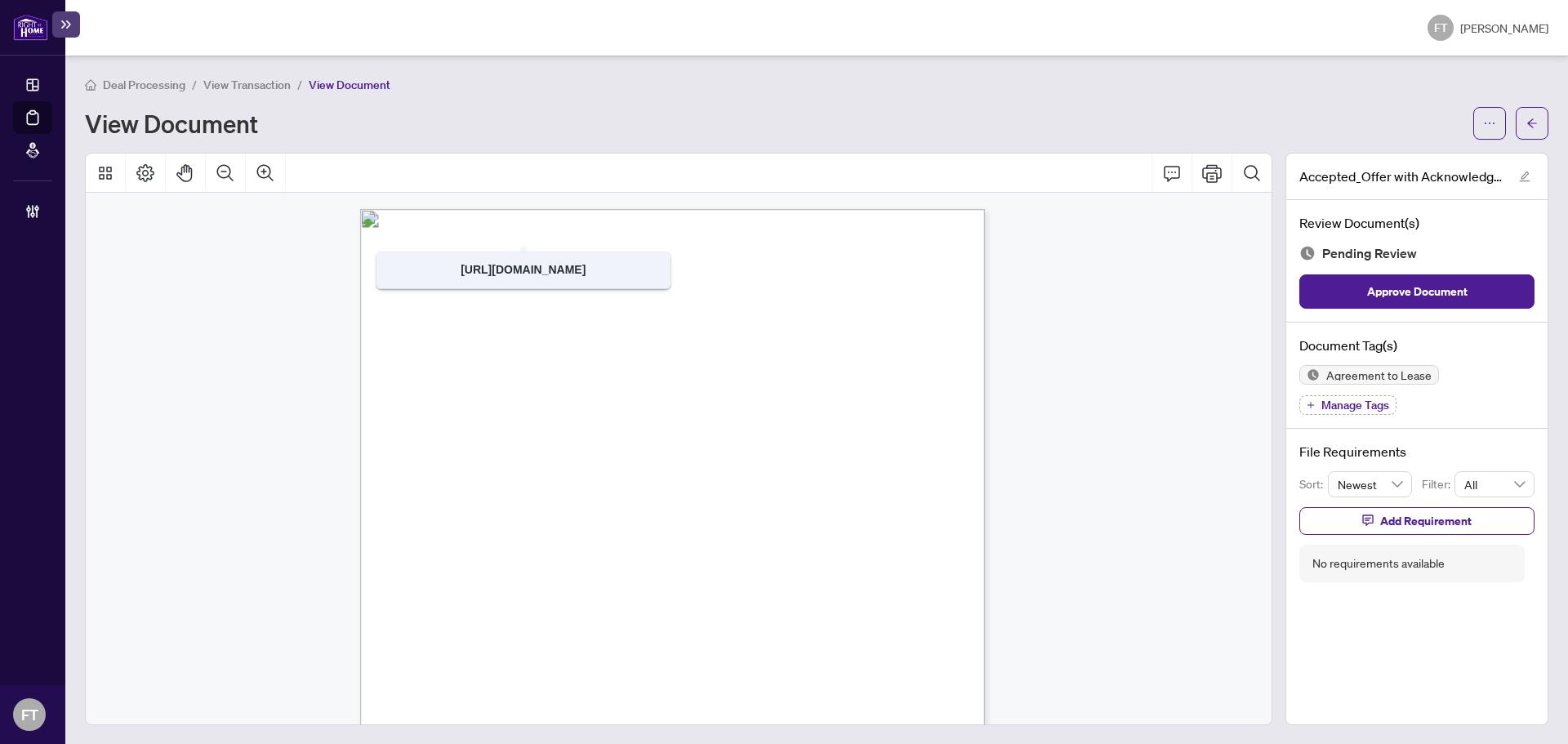 click on "View Transaction" at bounding box center (247, 85) 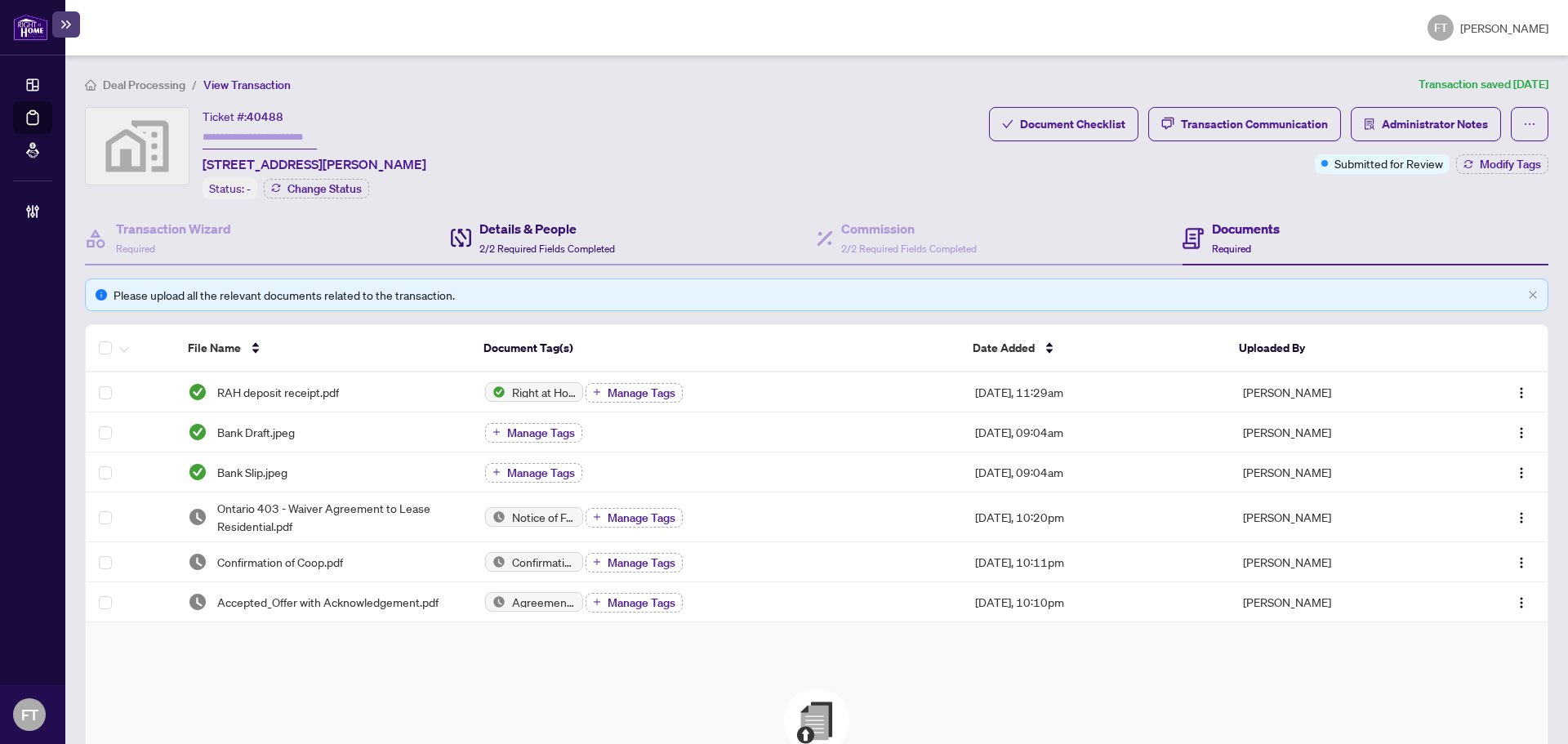 click on "Details & People 2/2 Required Fields Completed" at bounding box center (547, 238) 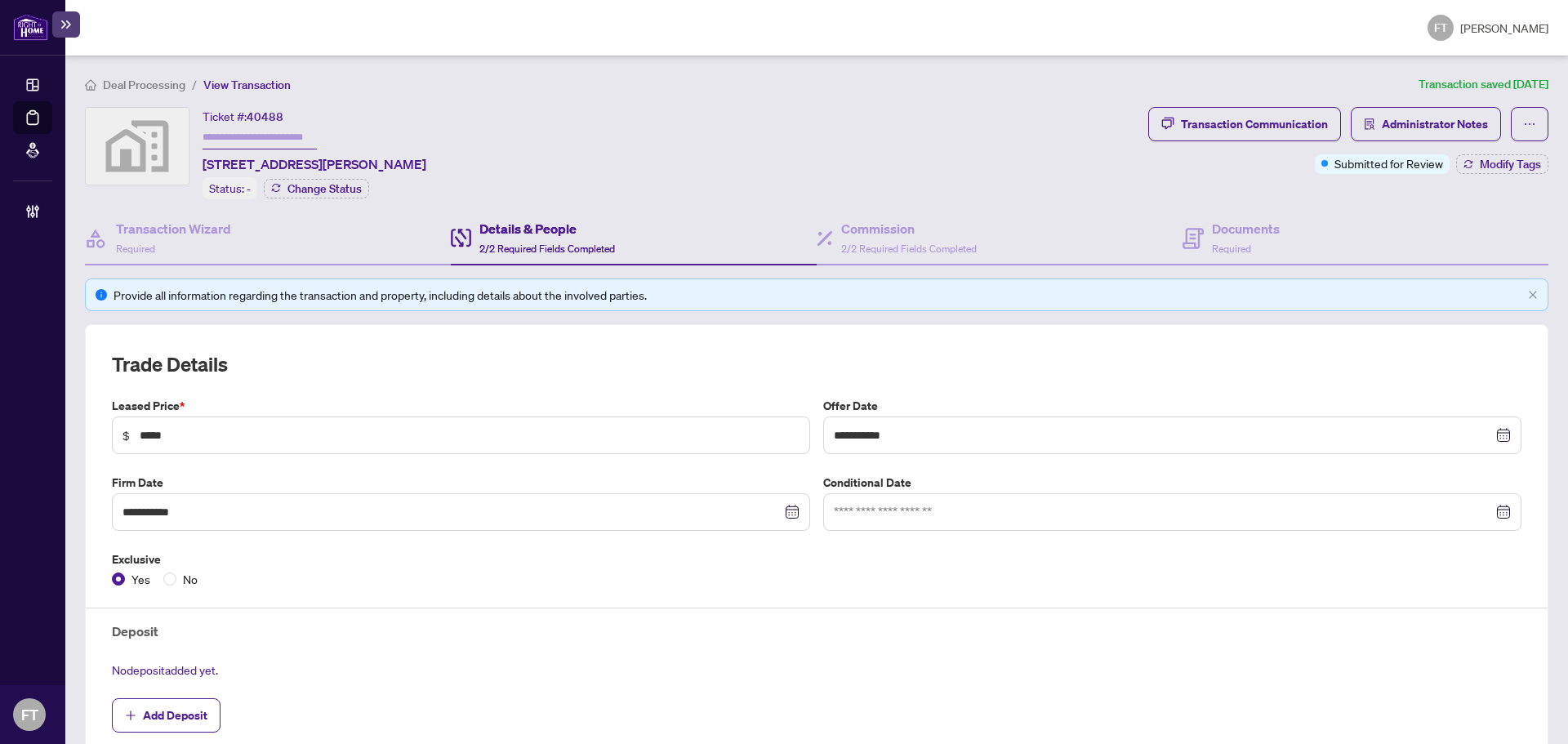 type on "**********" 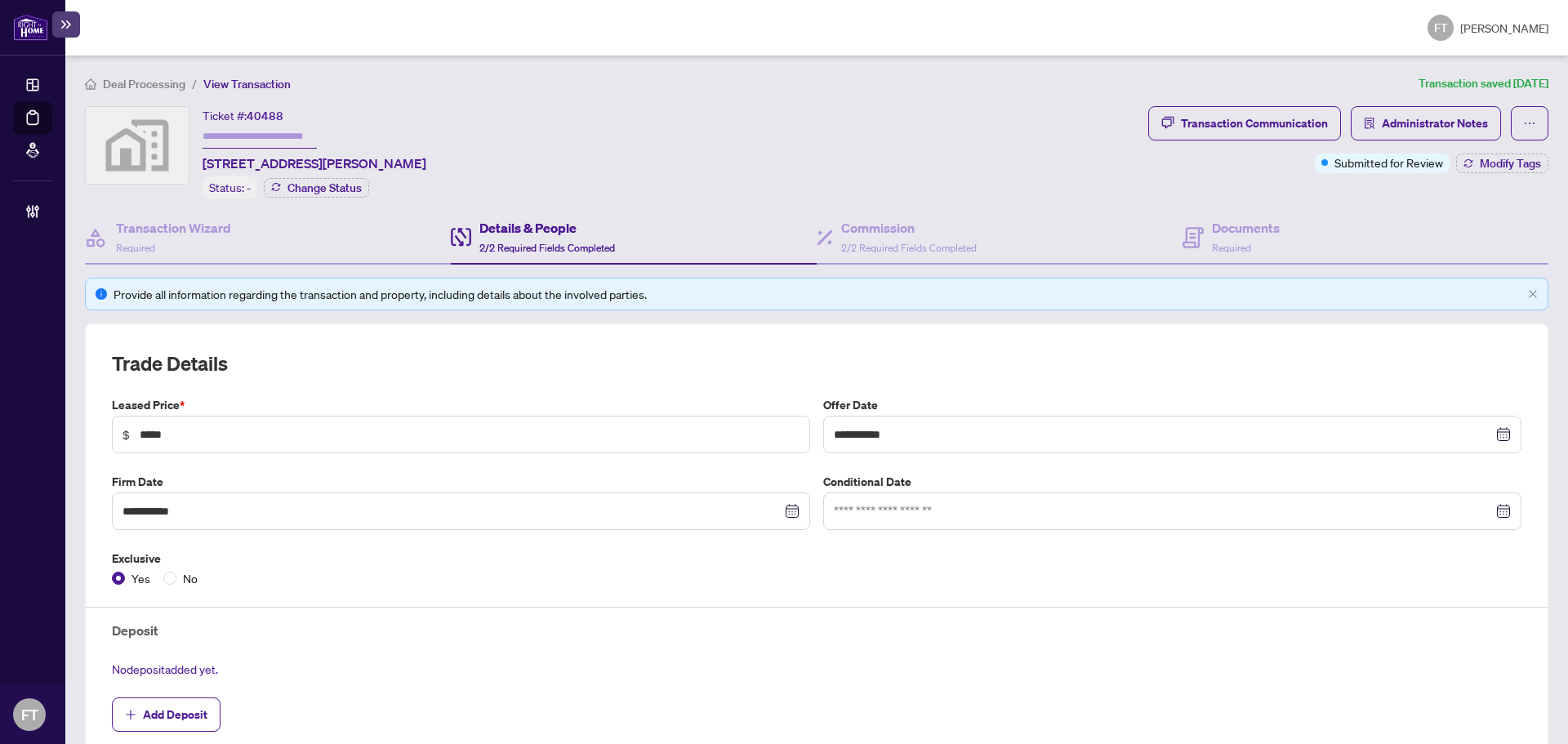 scroll, scrollTop: 0, scrollLeft: 0, axis: both 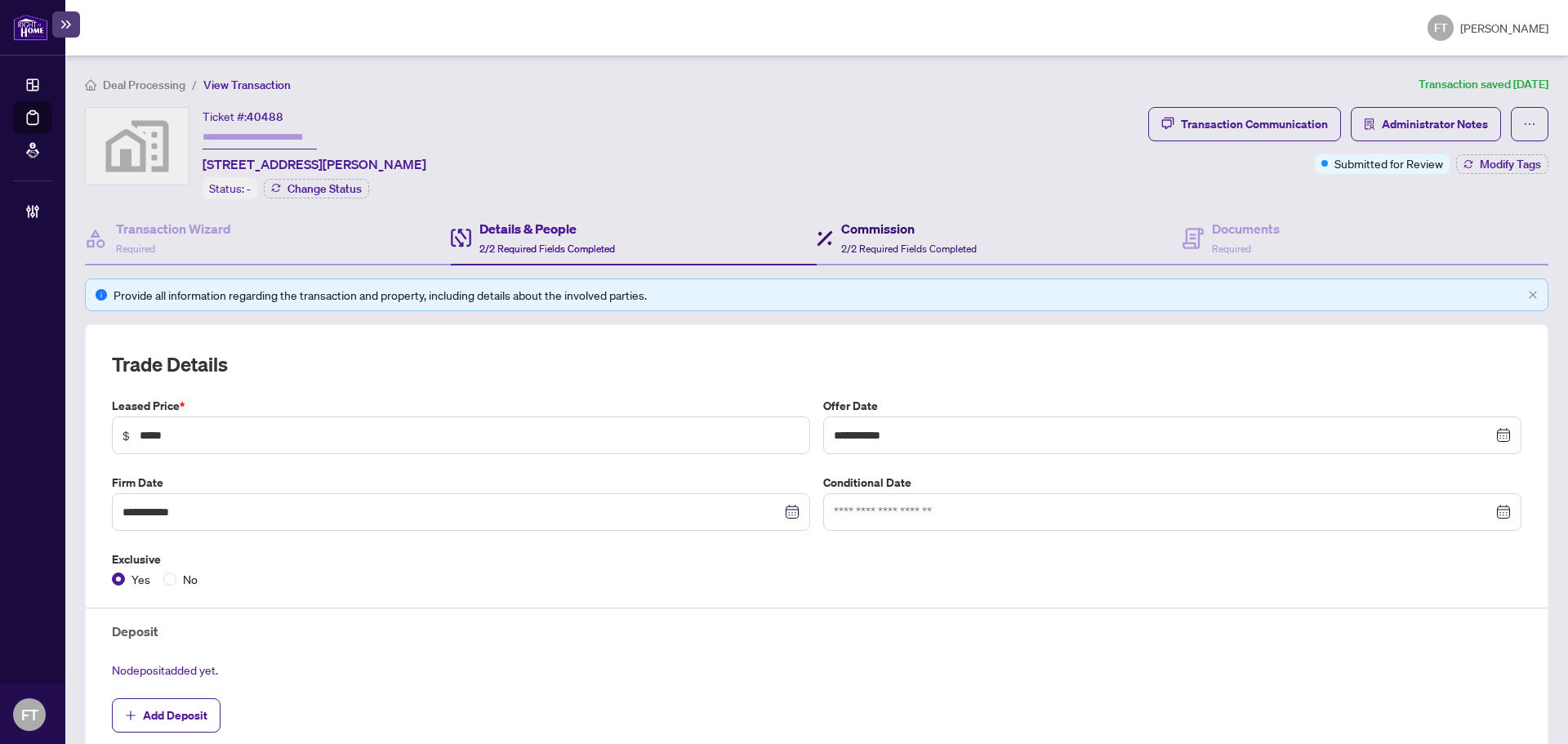click on "Commission 2/2 Required Fields Completed" at bounding box center [909, 238] 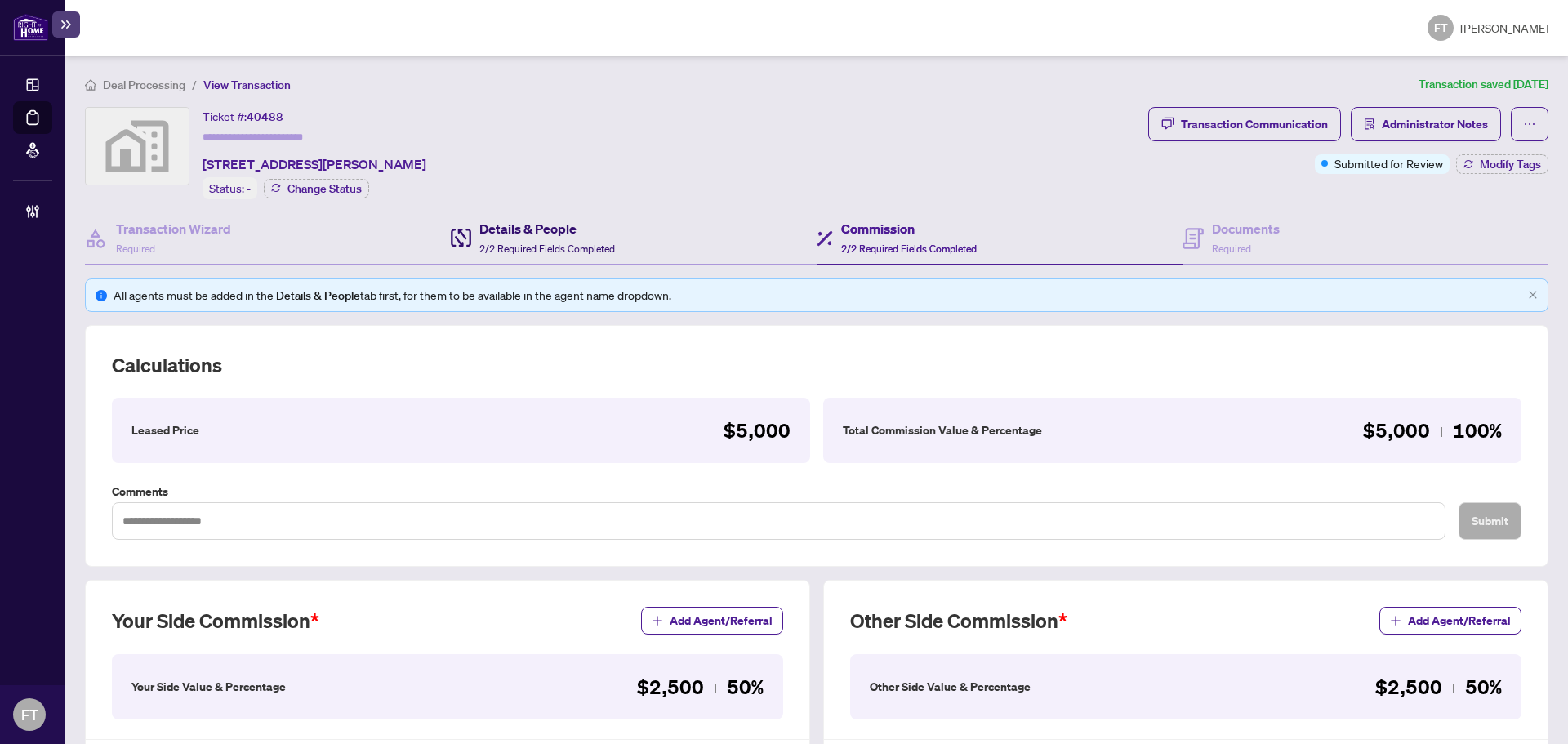click on "Details & People" at bounding box center [547, 229] 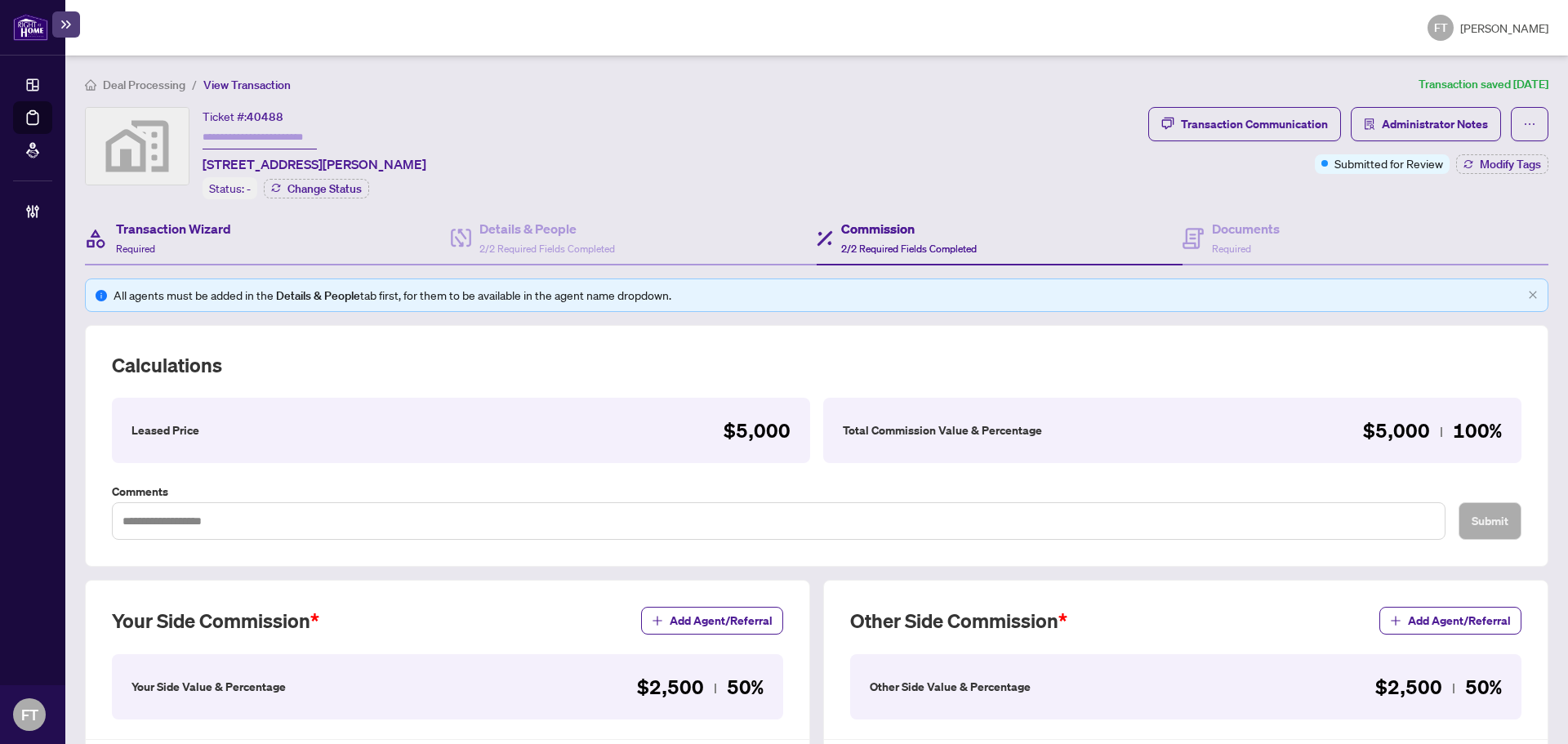 click on "Transaction Wizard Required" at bounding box center [268, 238] 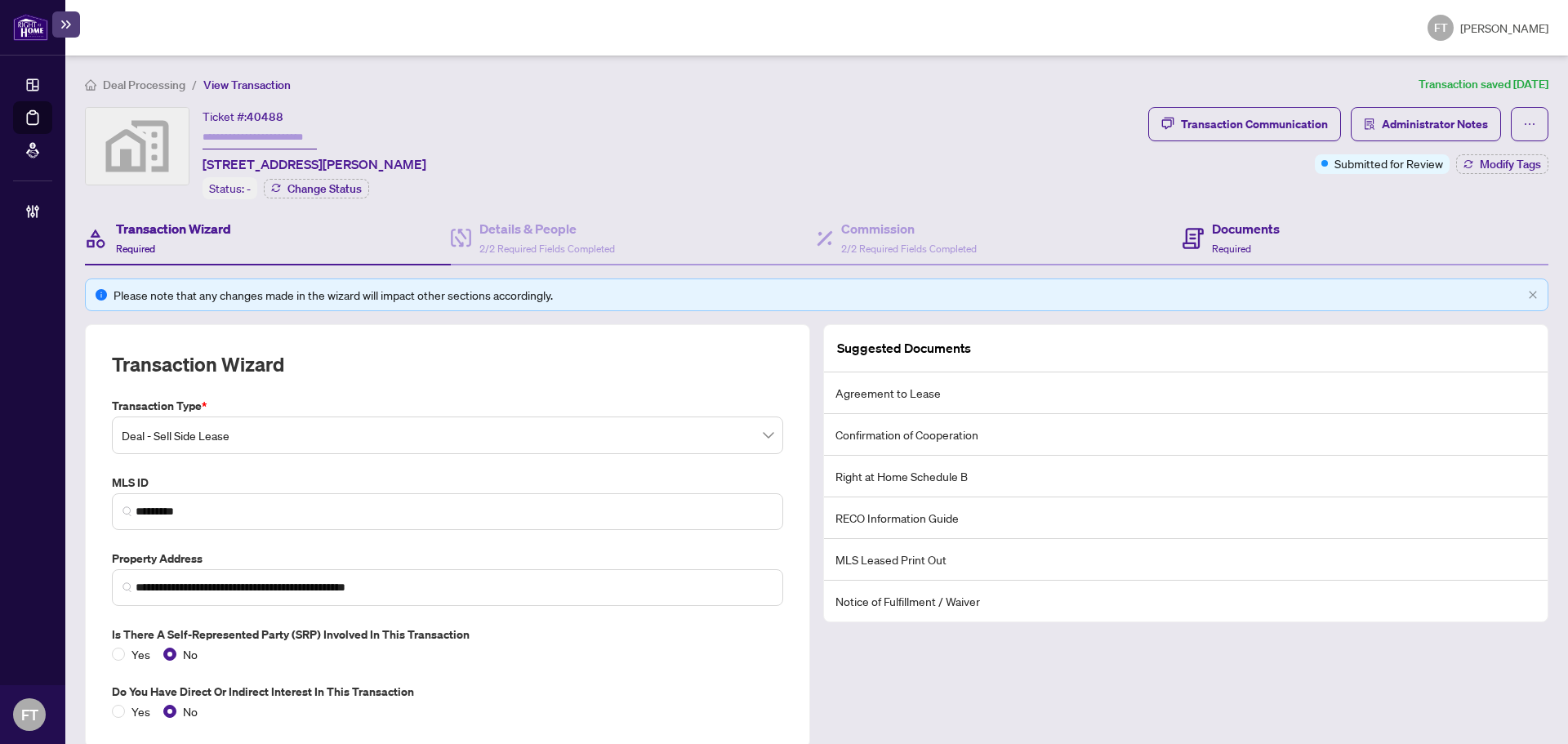 click on "Documents Required" at bounding box center (1365, 238) 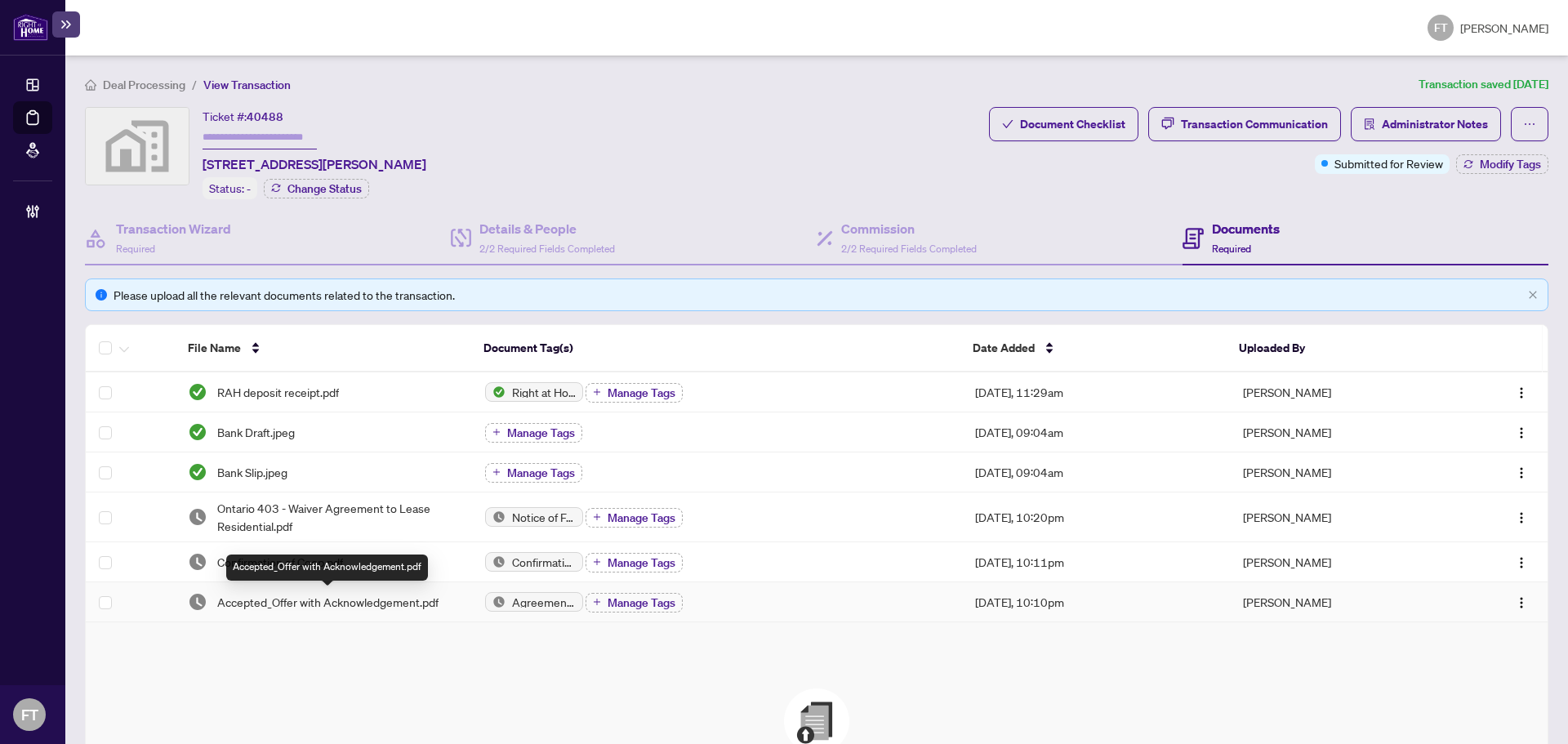 click on "Accepted_Offer with Acknowledgement.pdf" at bounding box center [327, 602] 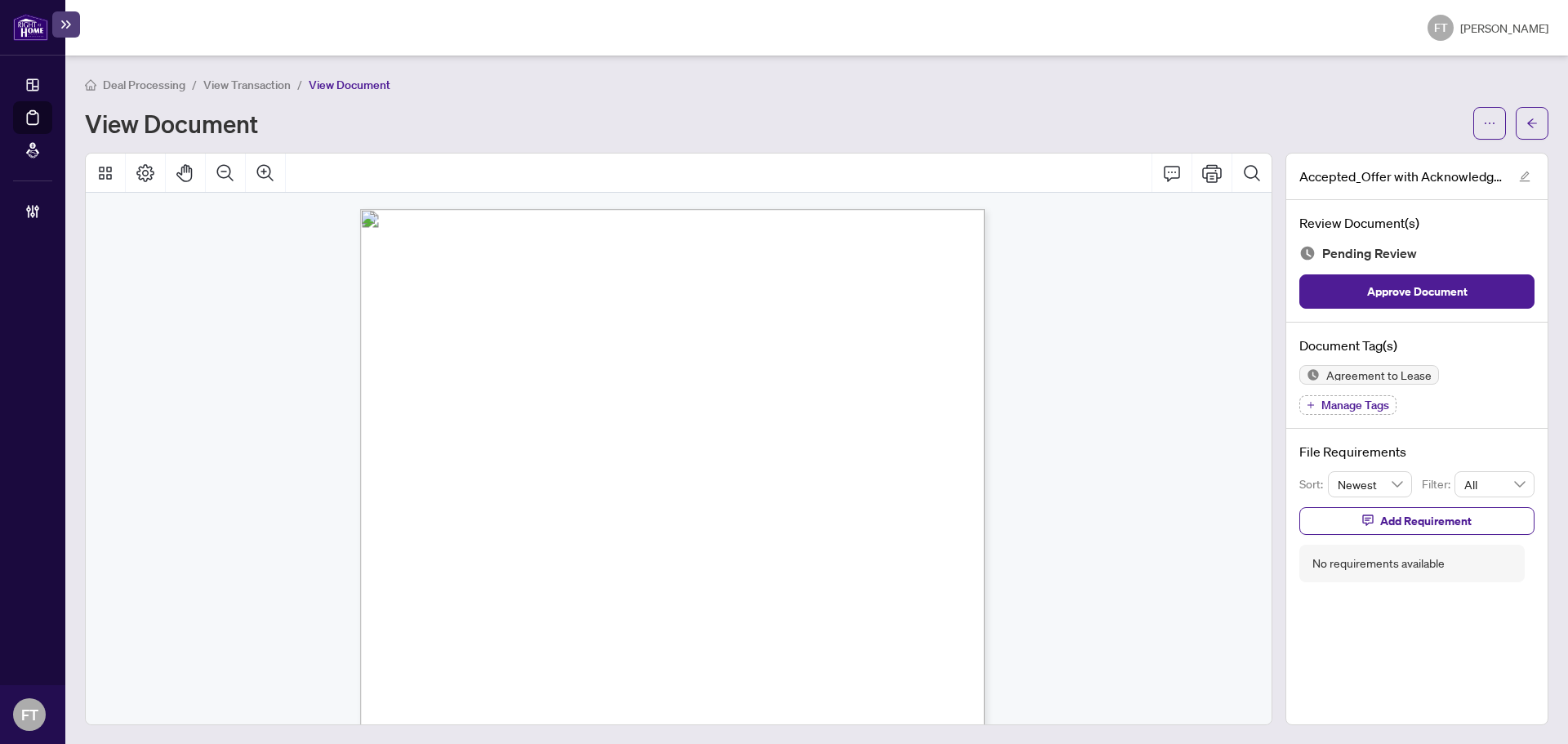 click on "Deal Processing" at bounding box center (144, 85) 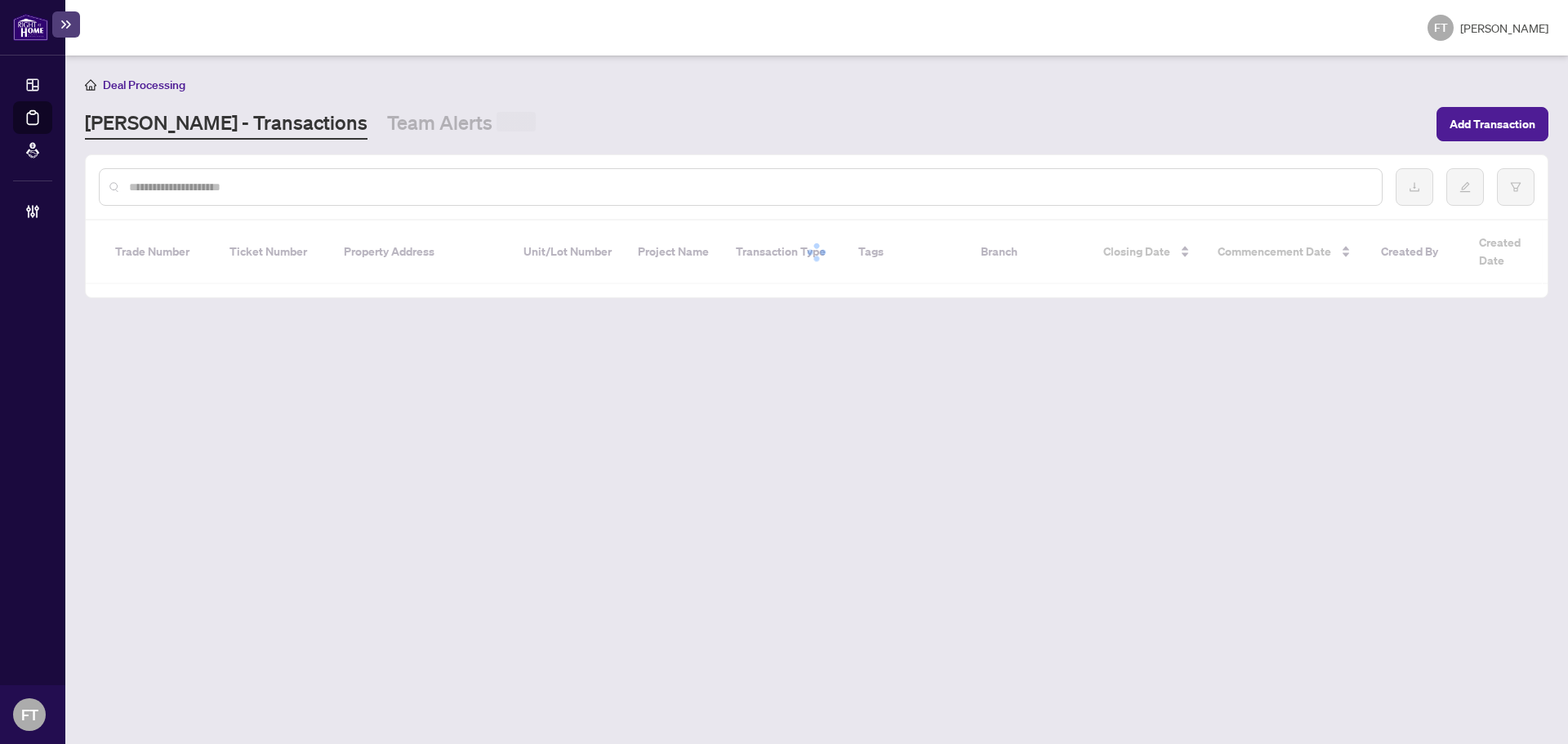 click at bounding box center [749, 187] 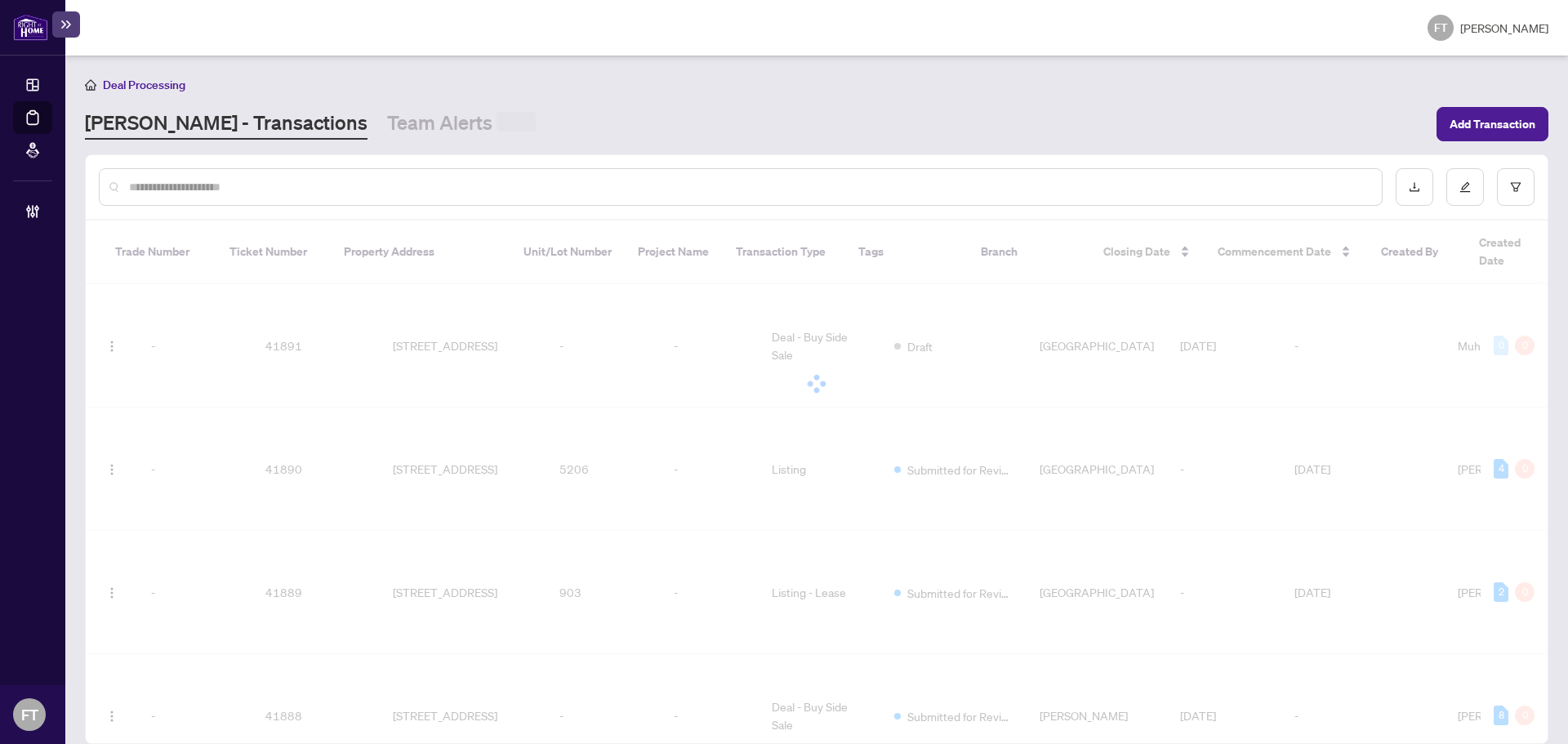 click at bounding box center [749, 187] 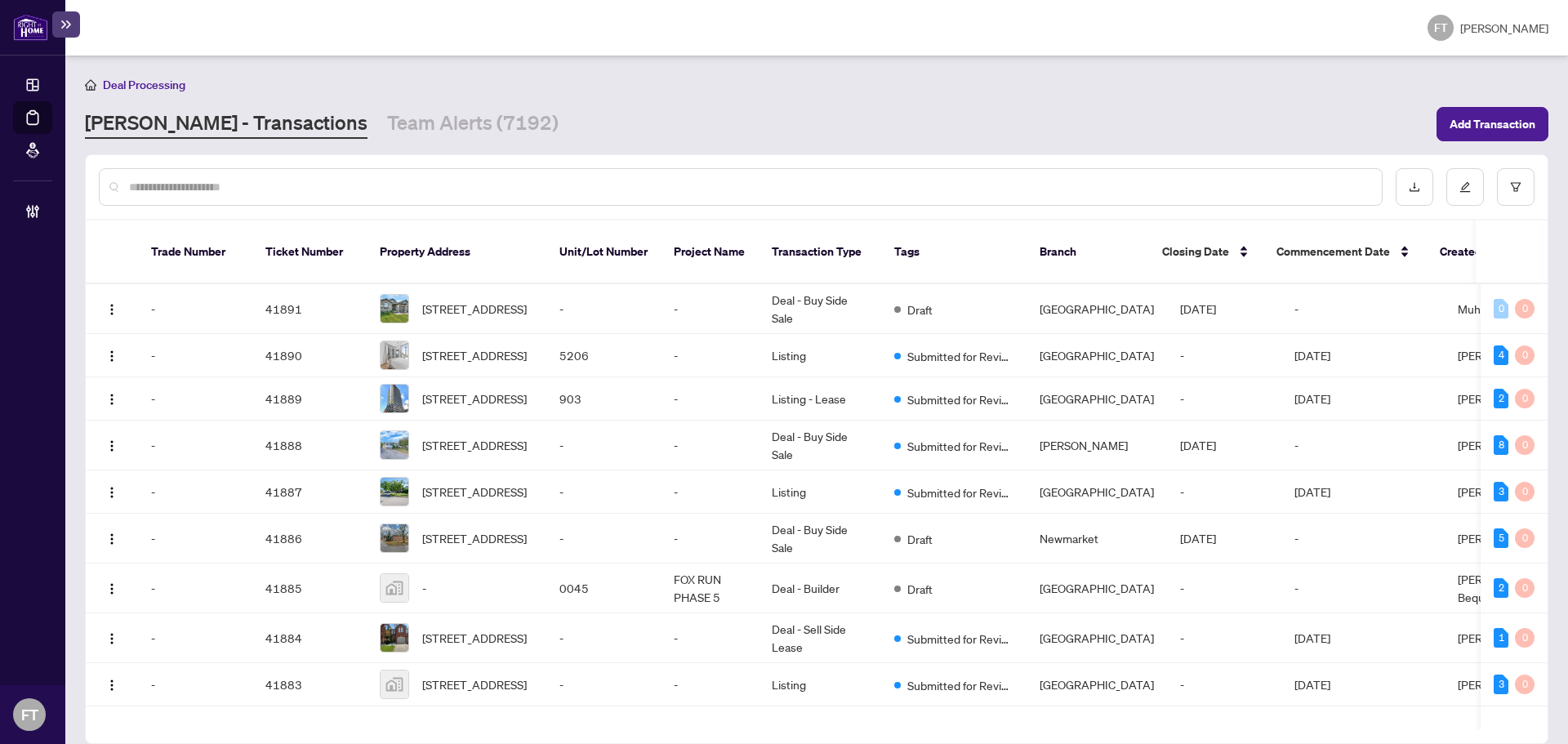 paste on "*****" 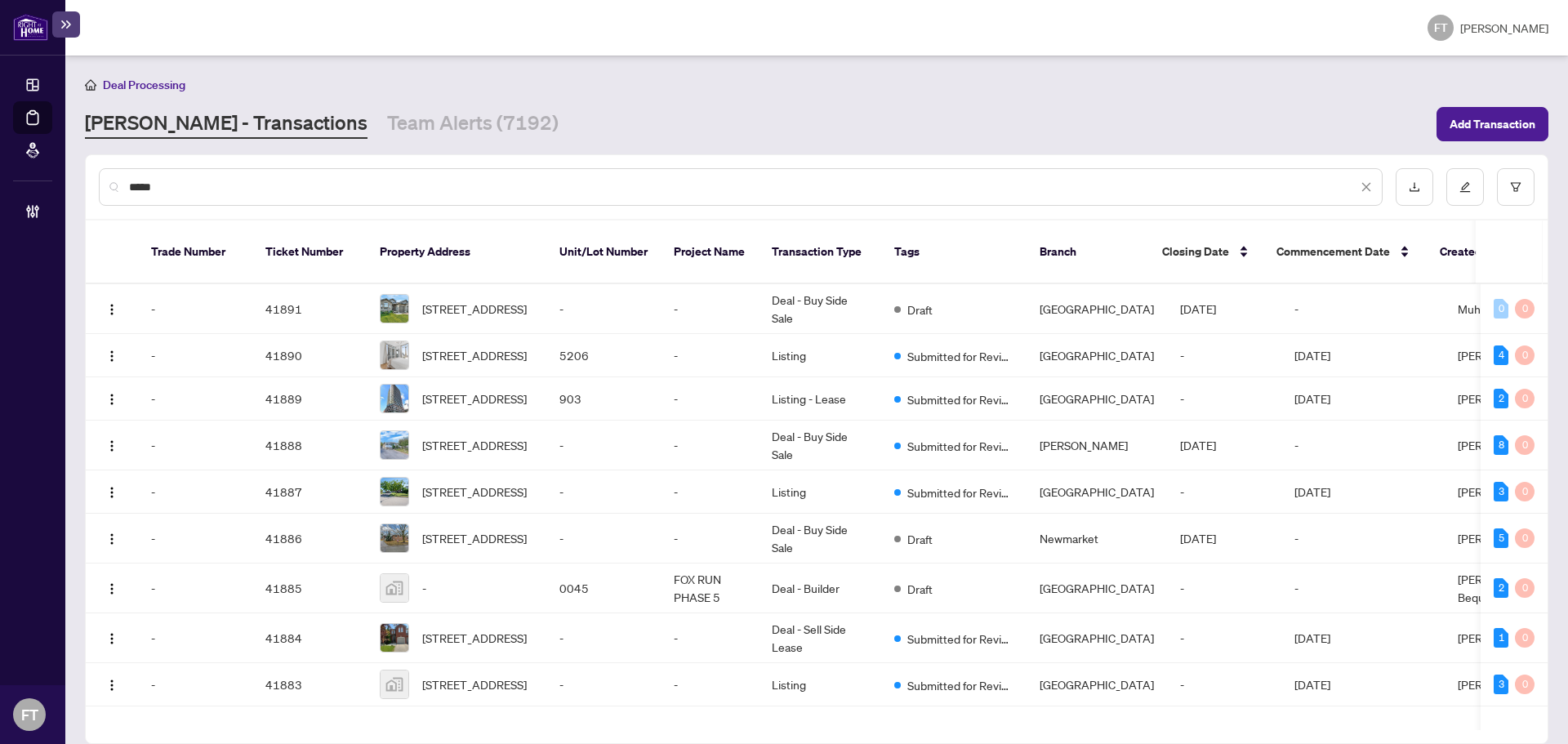 type on "*****" 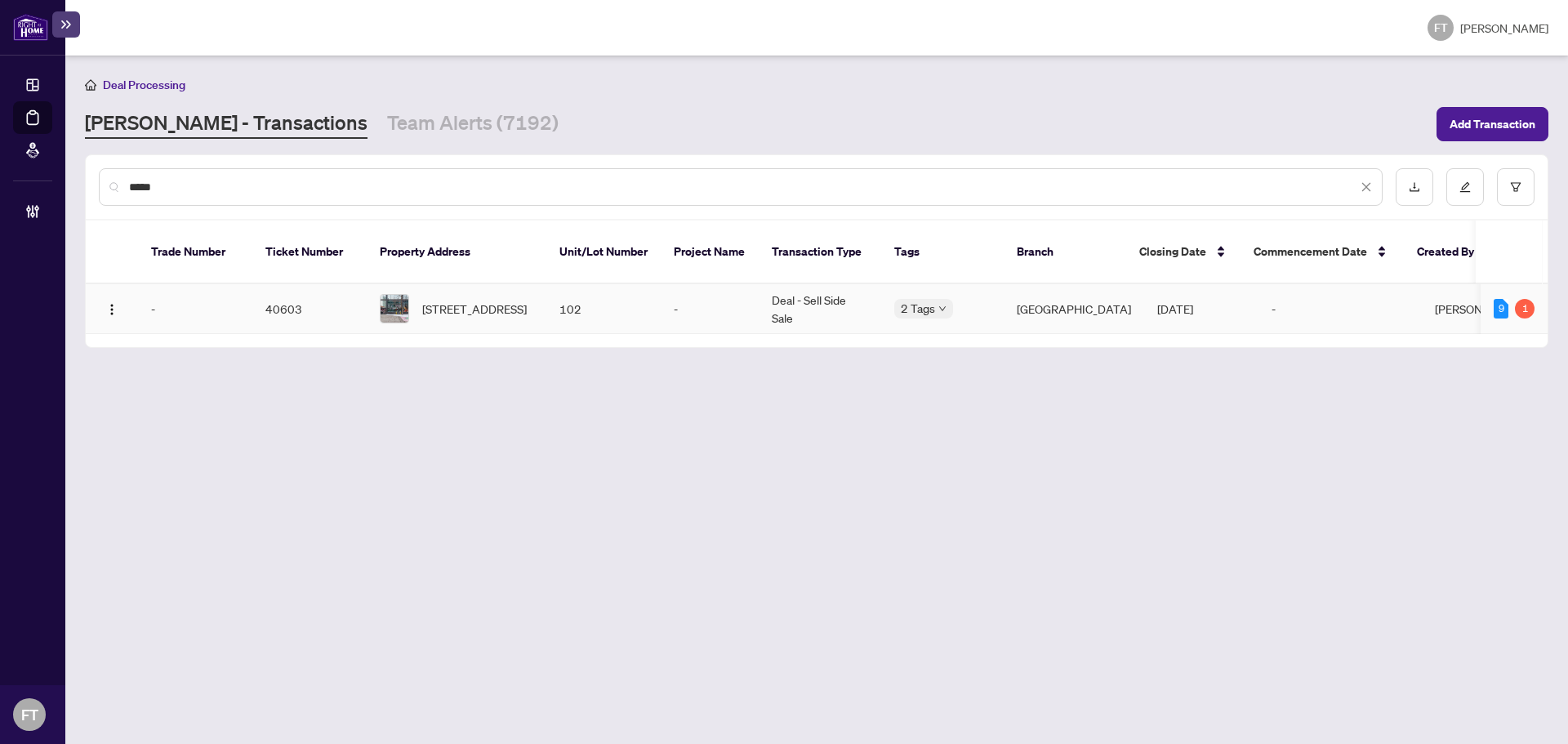 click on "Deal - Sell Side Sale" at bounding box center (820, 309) 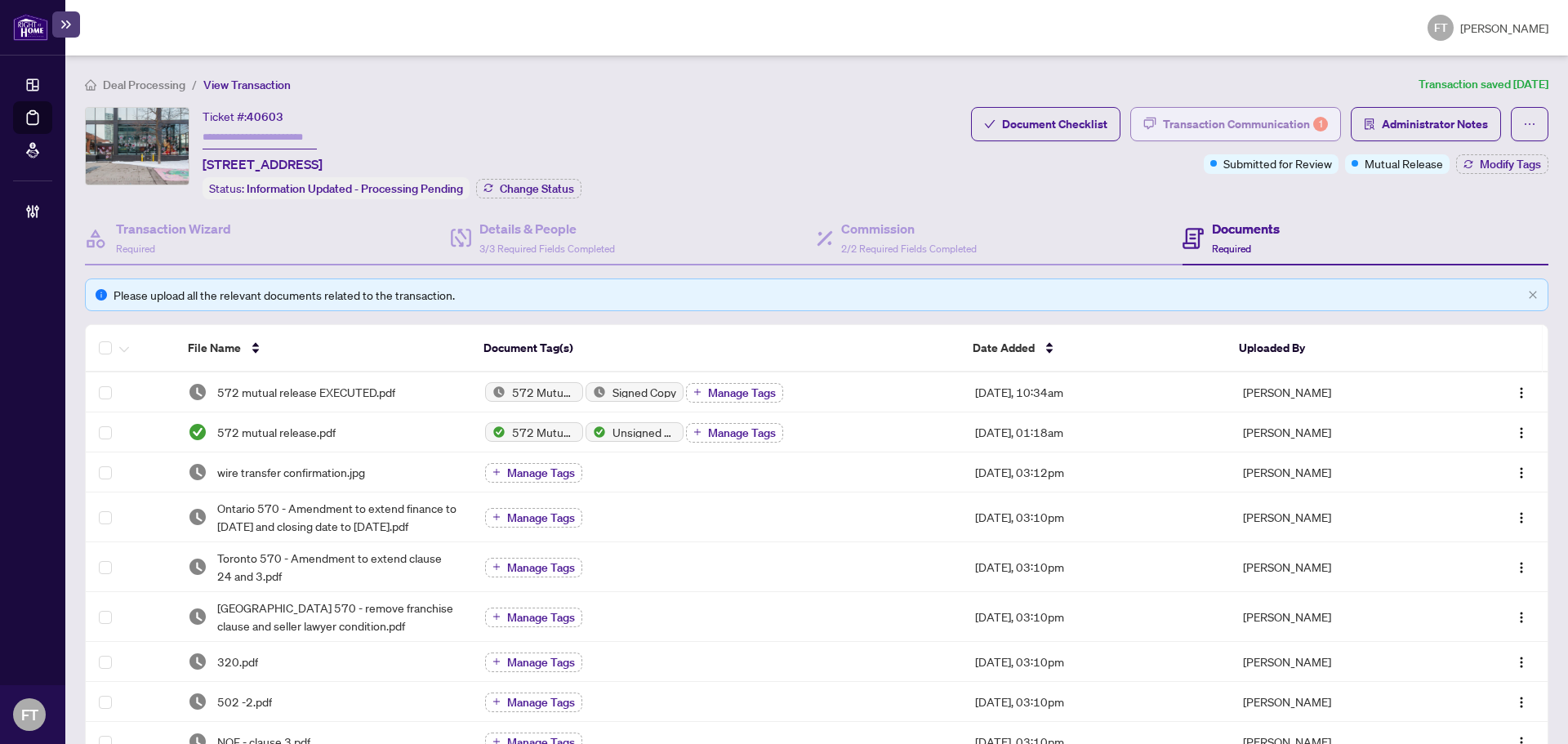 click on "Transaction Communication 1" at bounding box center (1245, 124) 